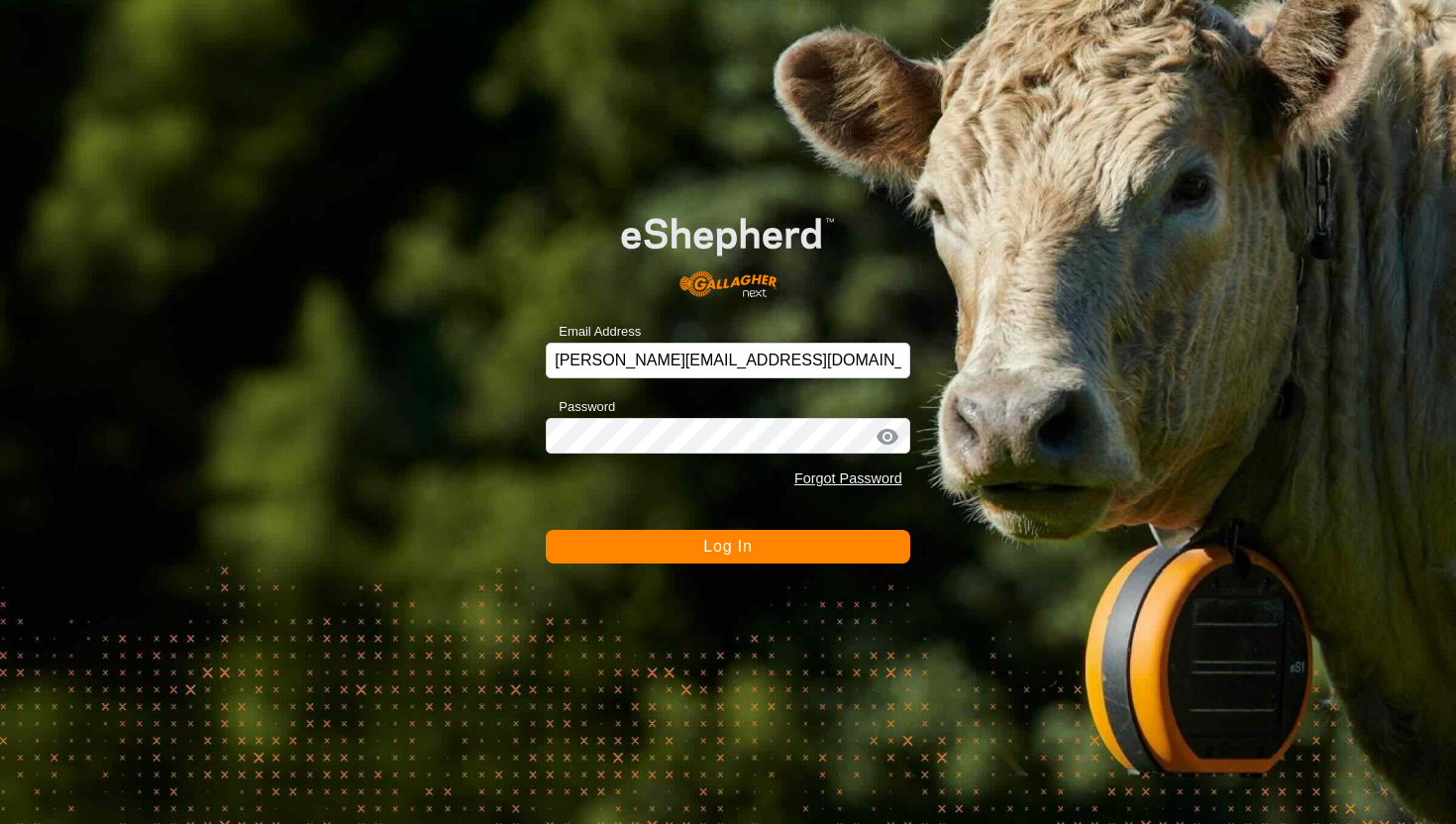 scroll, scrollTop: 0, scrollLeft: 0, axis: both 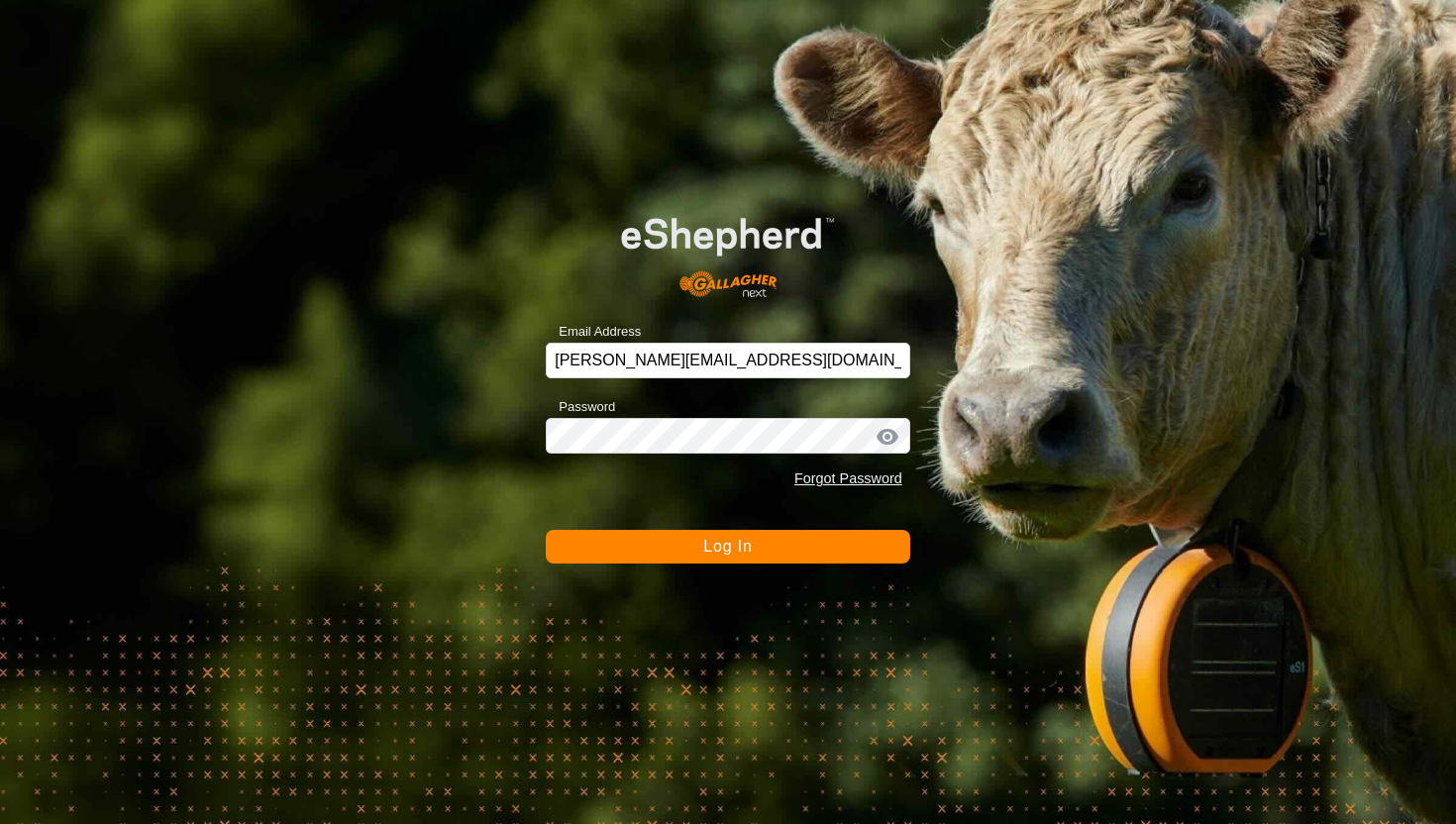 click on "Log In" 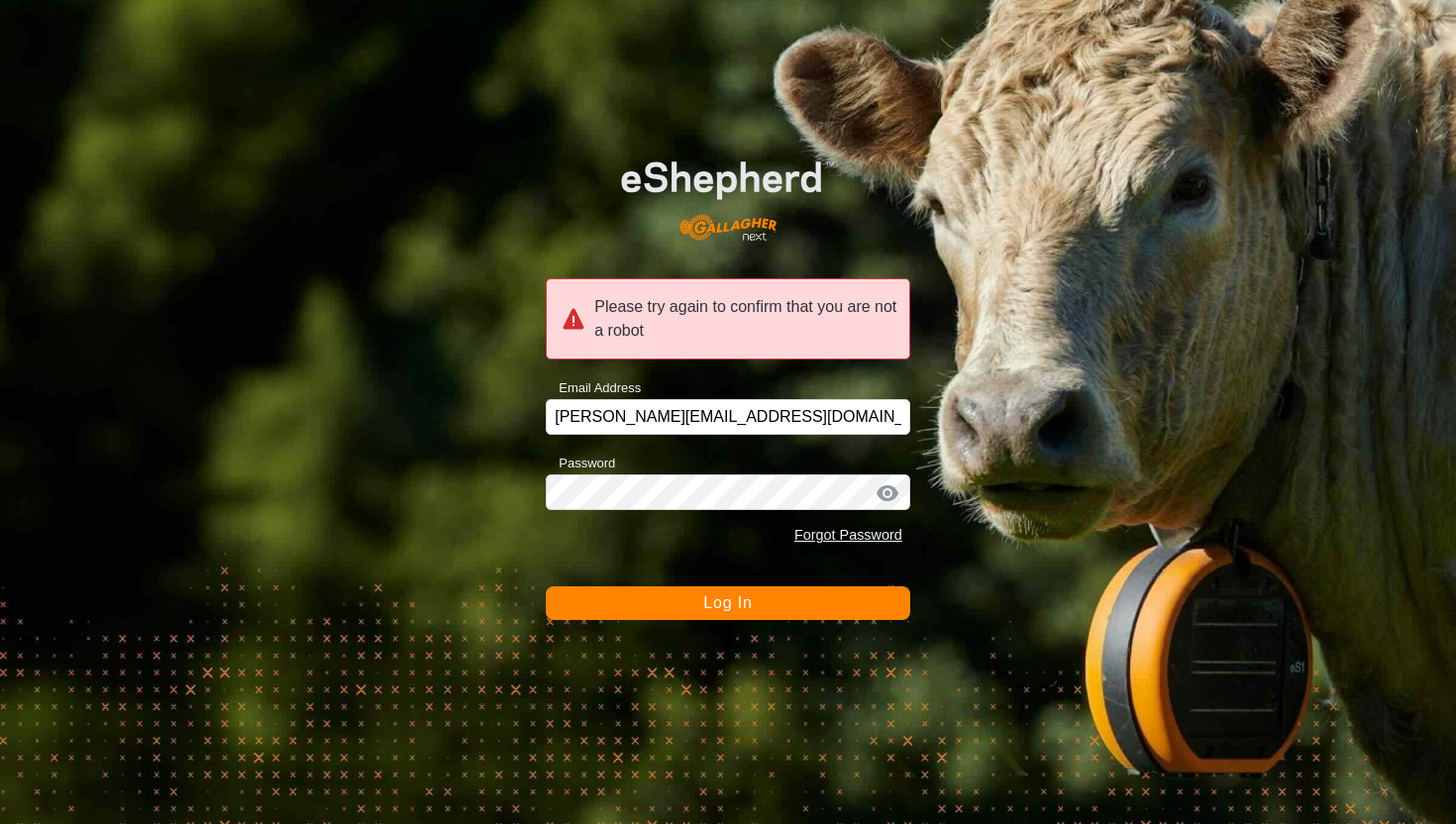 click on "Log In" 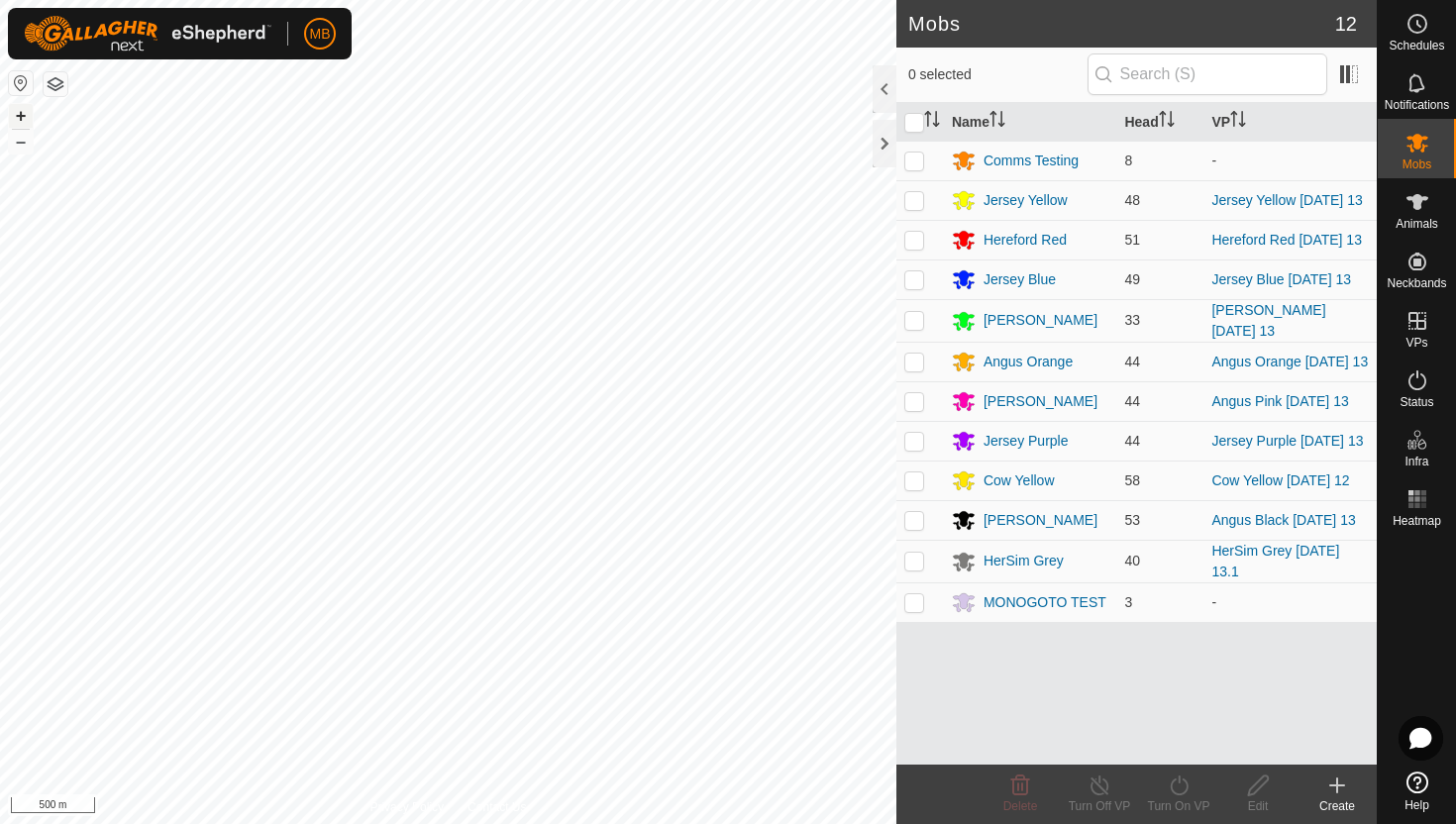 click on "+" at bounding box center [21, 116] 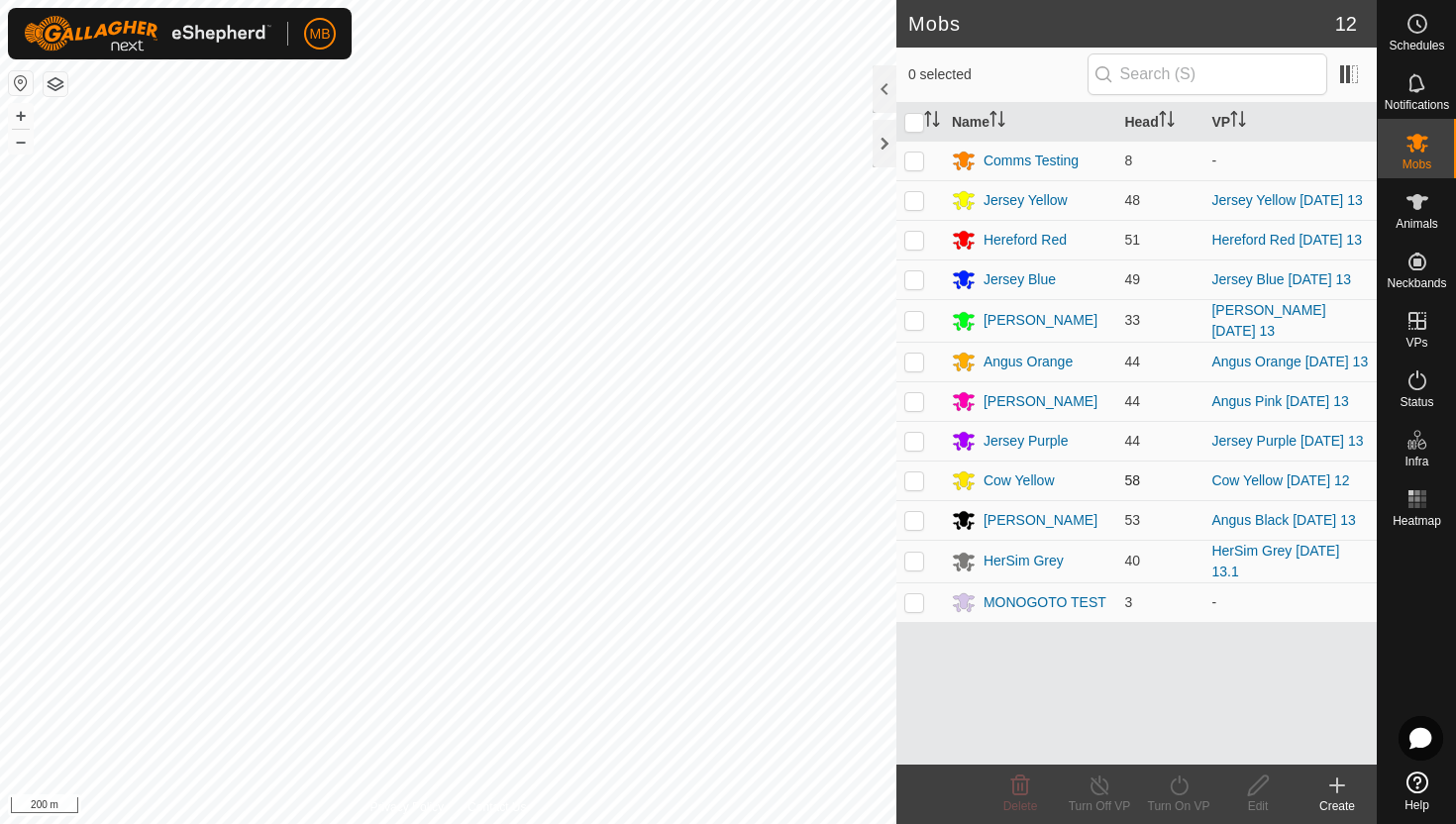 click at bounding box center [914, 480] 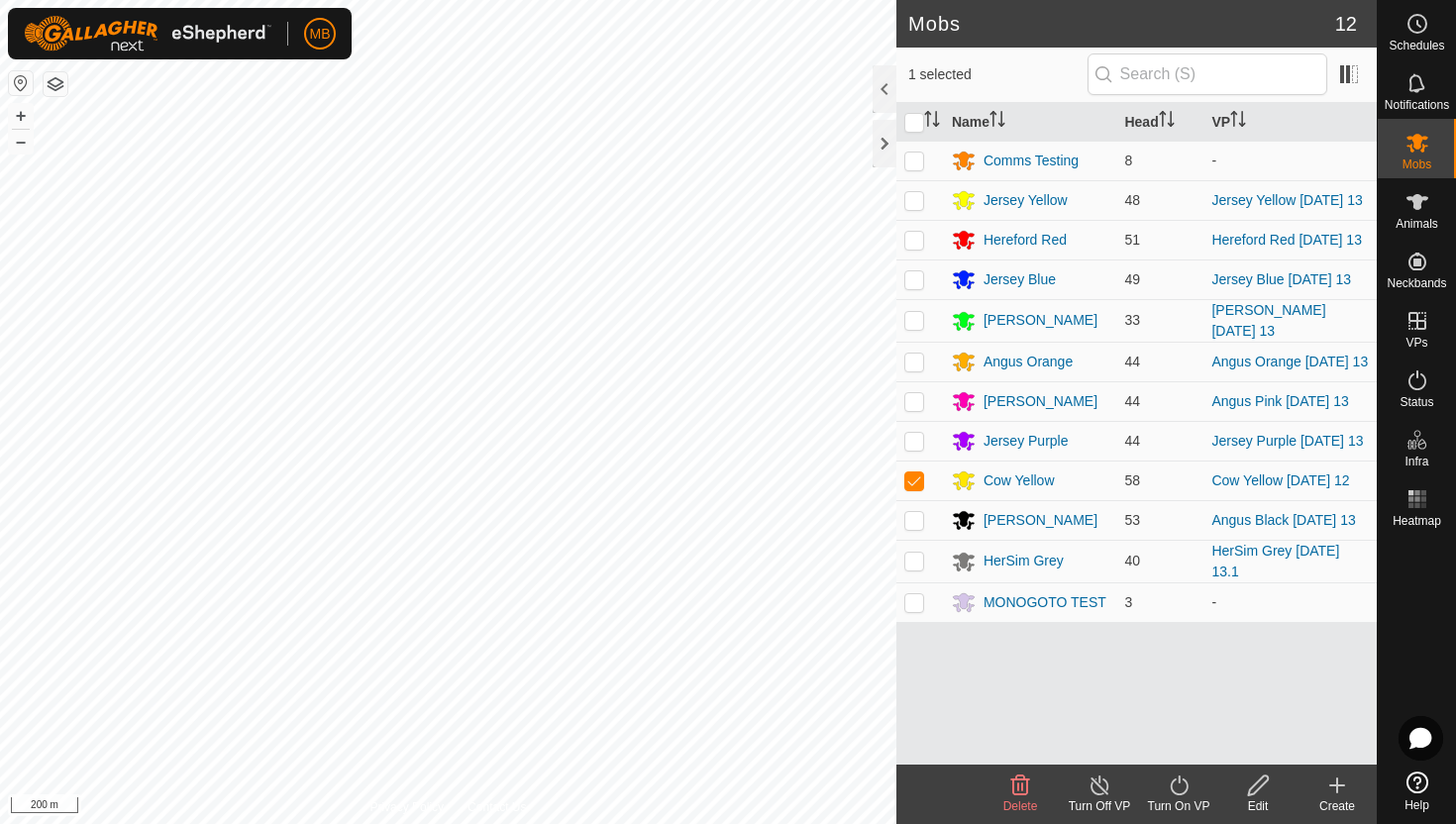click 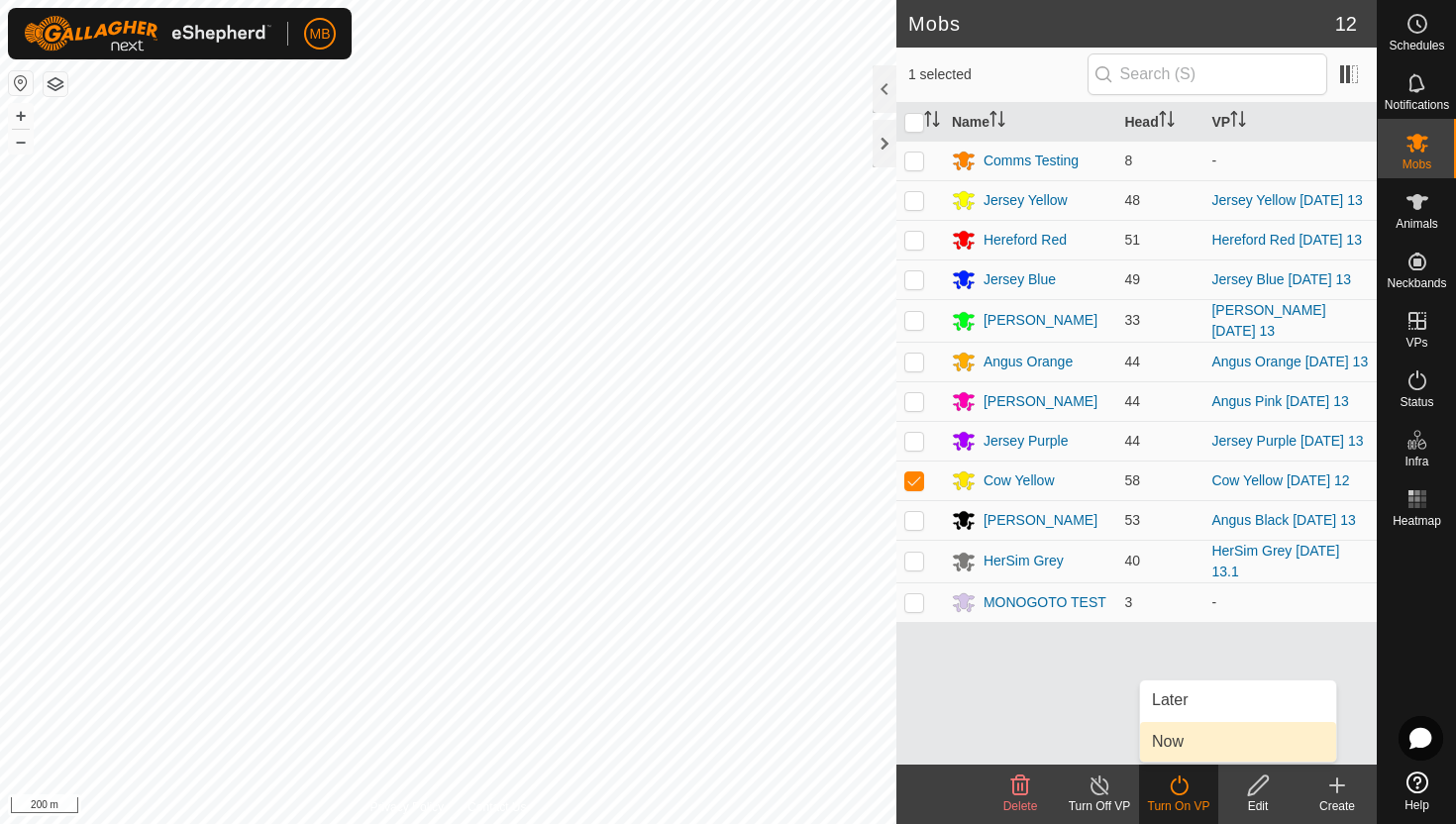 click on "Now" at bounding box center [1238, 742] 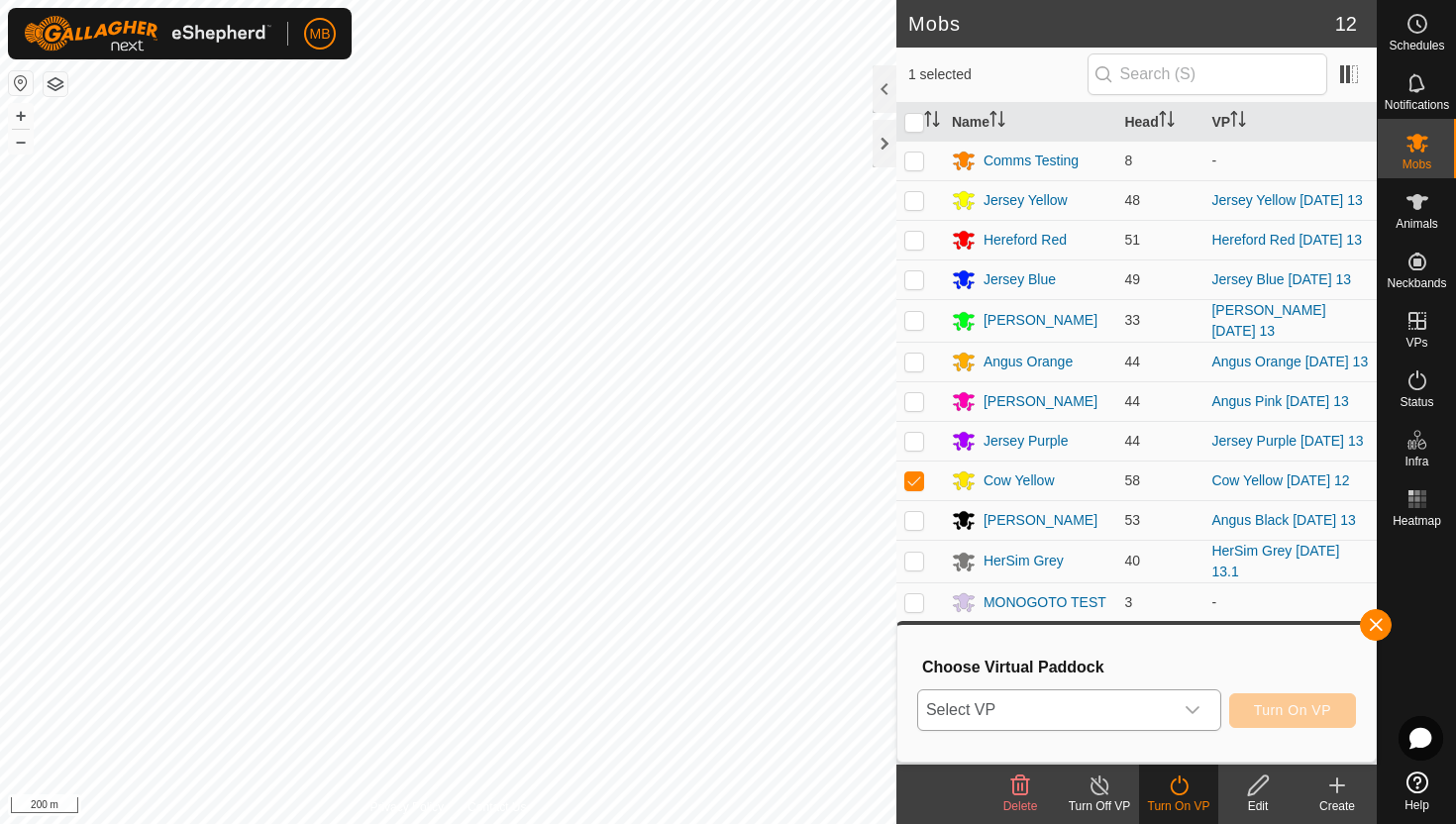 click 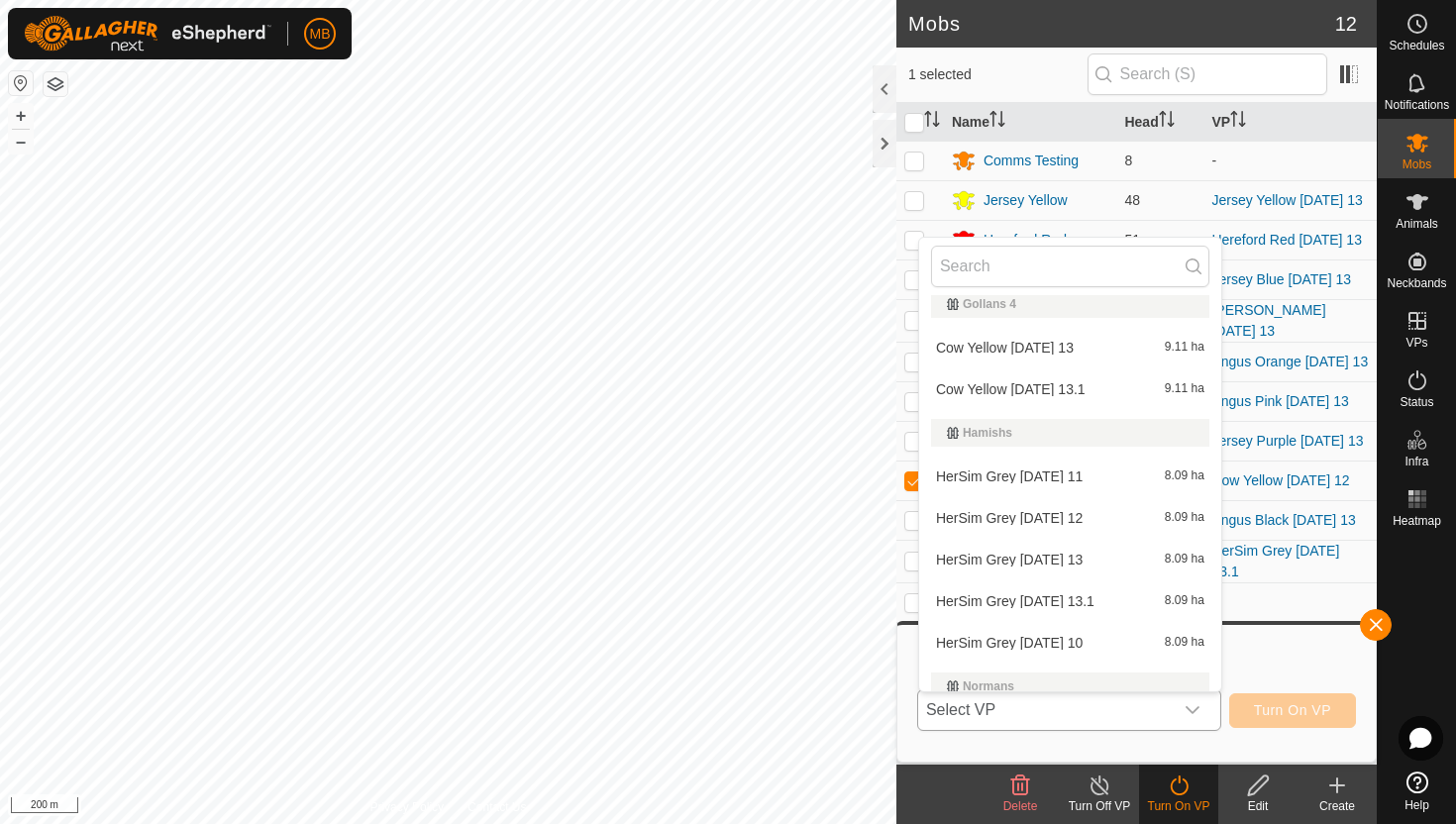scroll, scrollTop: 653, scrollLeft: 0, axis: vertical 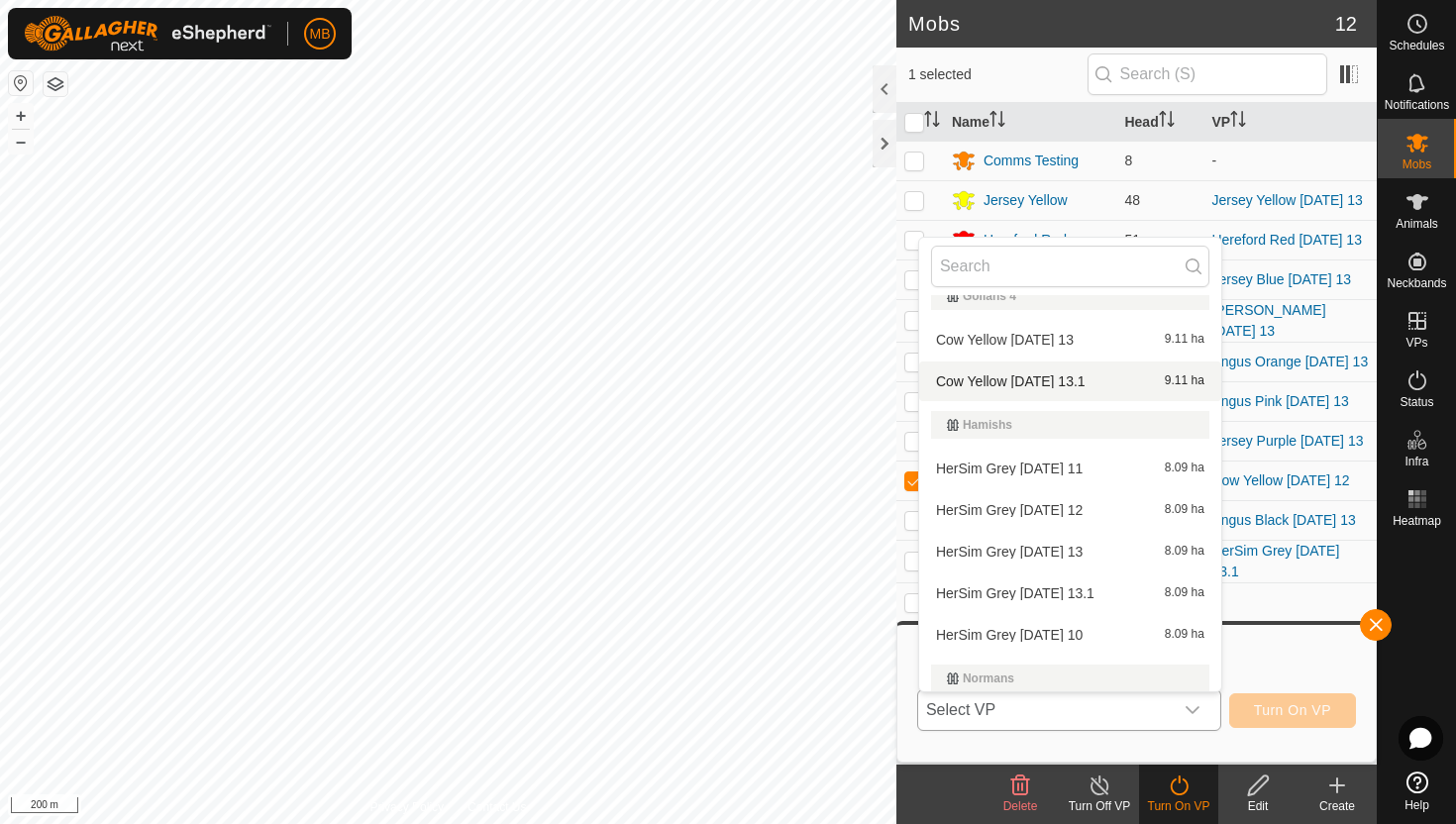 click on "Cow Yellow Sunday 13.1  9.11 ha" at bounding box center (1070, 381) 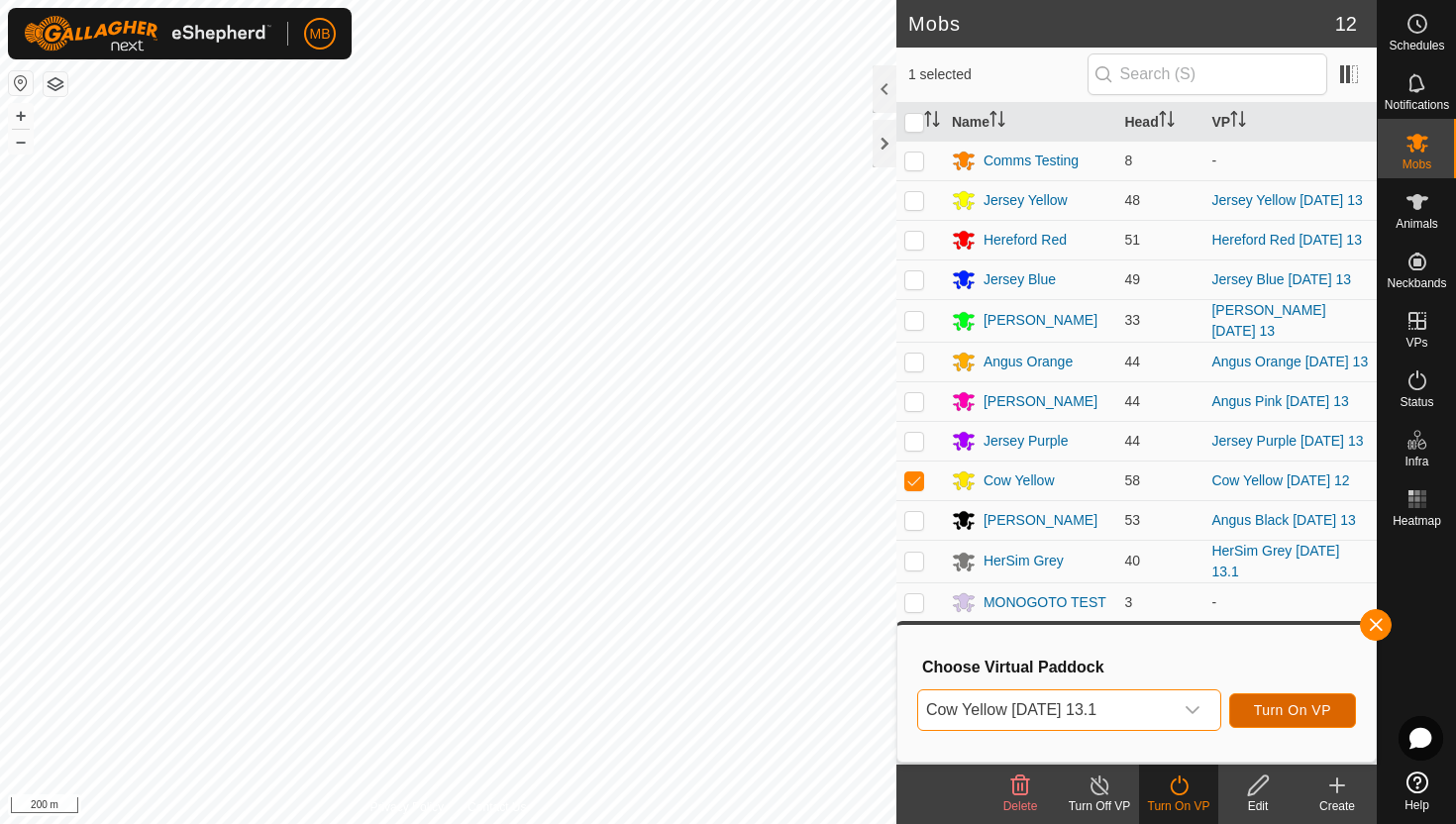 click on "Turn On VP" at bounding box center (1293, 710) 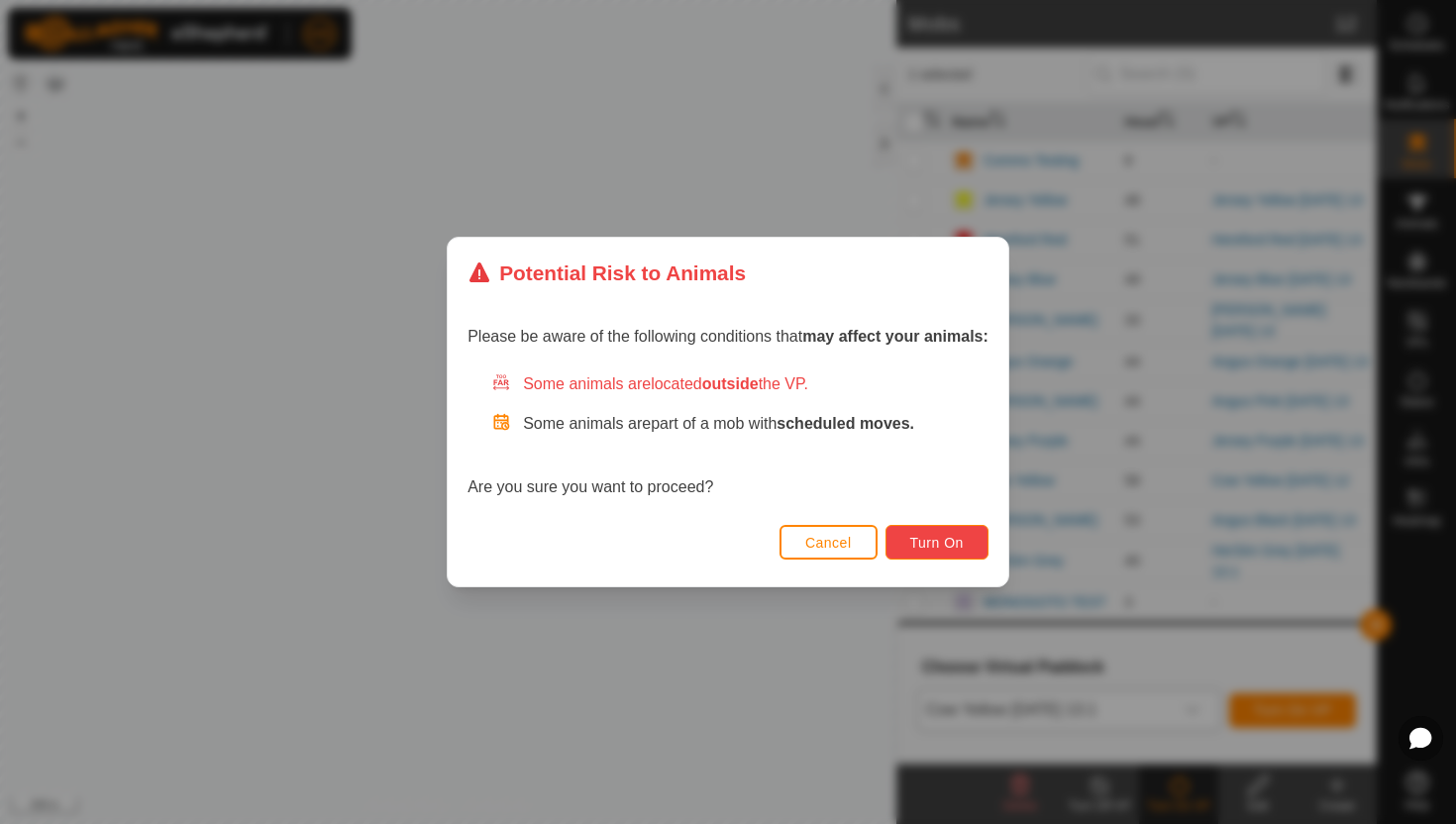 click on "Turn On" at bounding box center (937, 543) 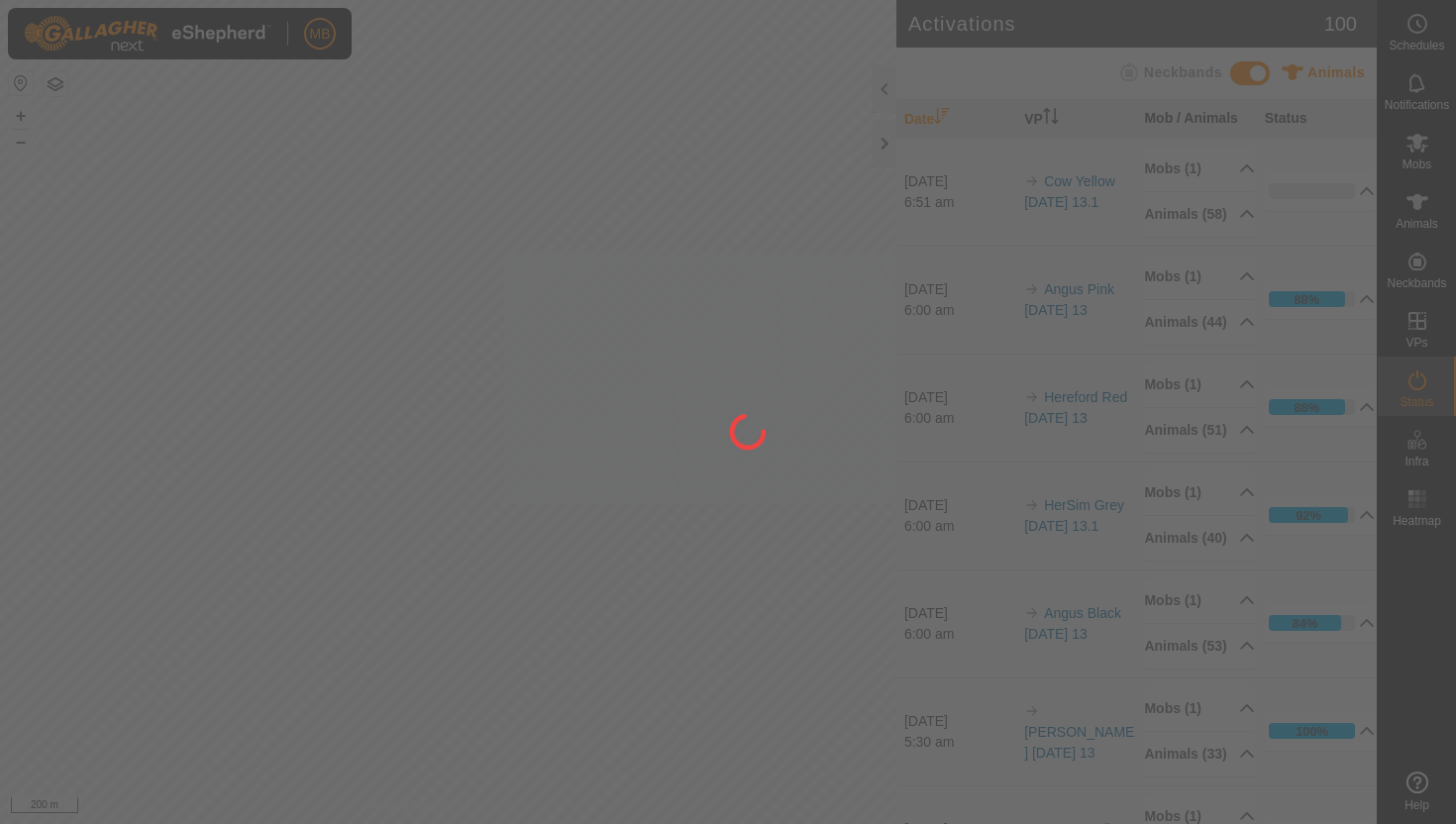 scroll, scrollTop: 0, scrollLeft: 0, axis: both 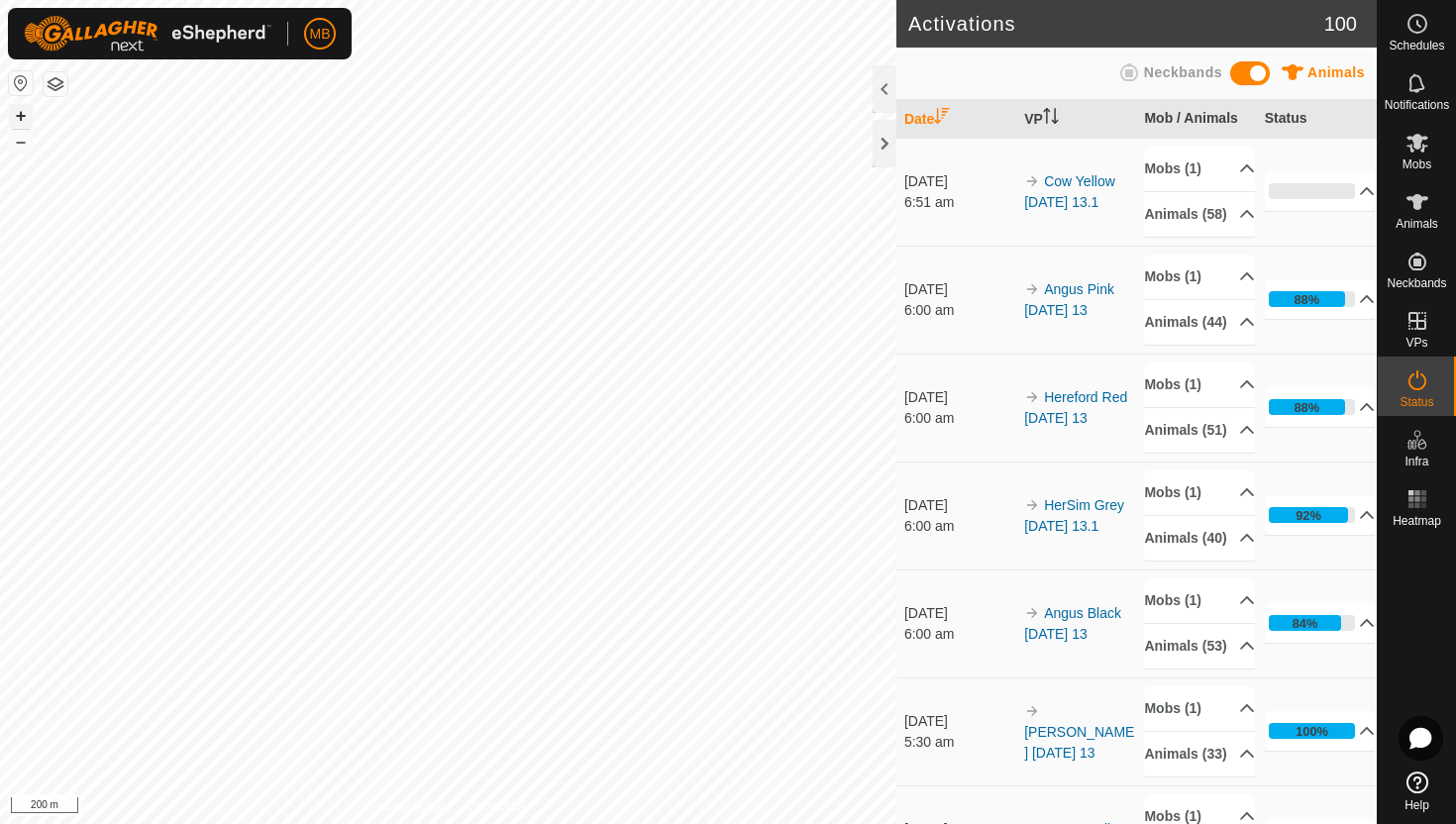 click on "+" at bounding box center (21, 116) 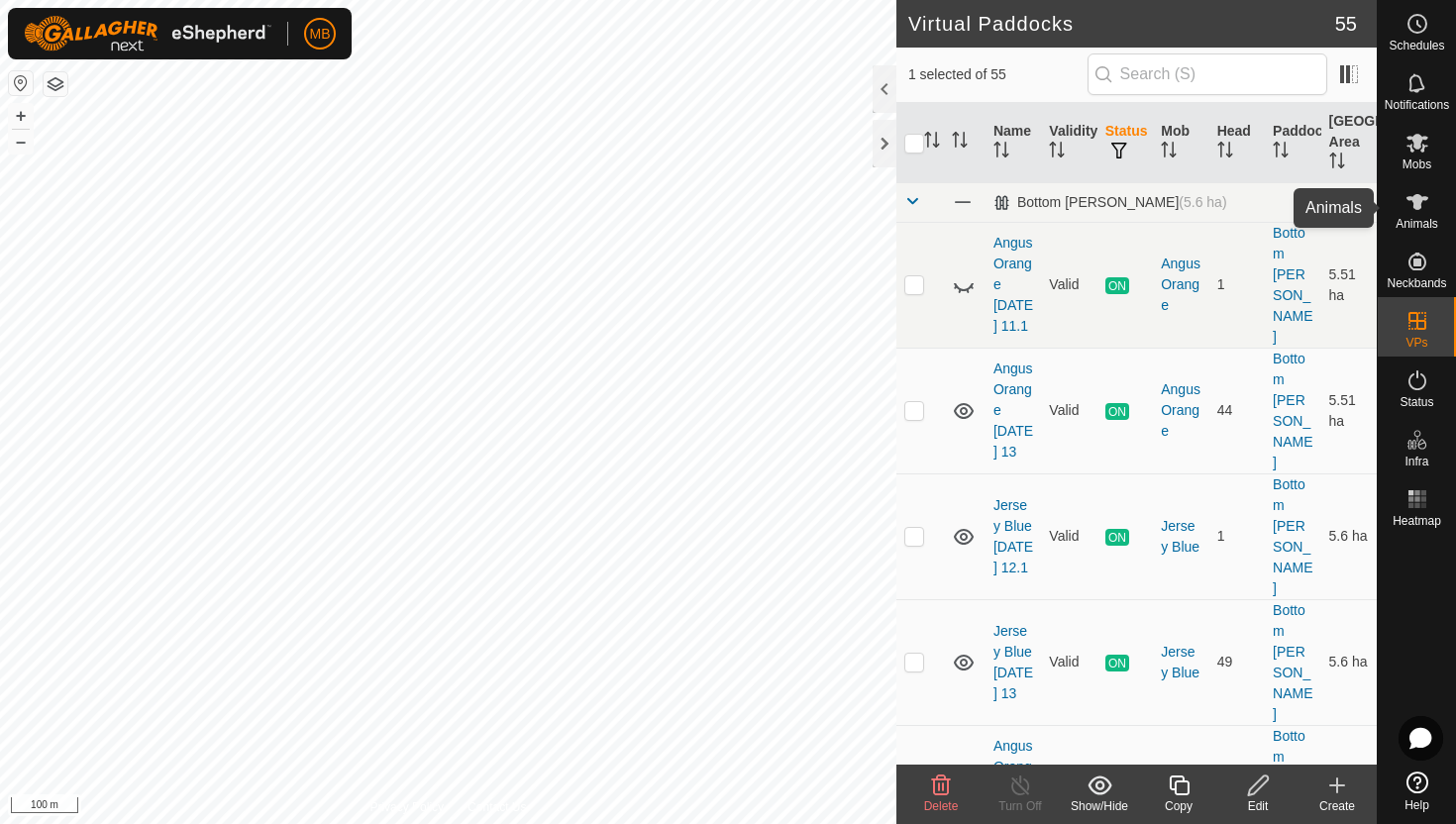 click 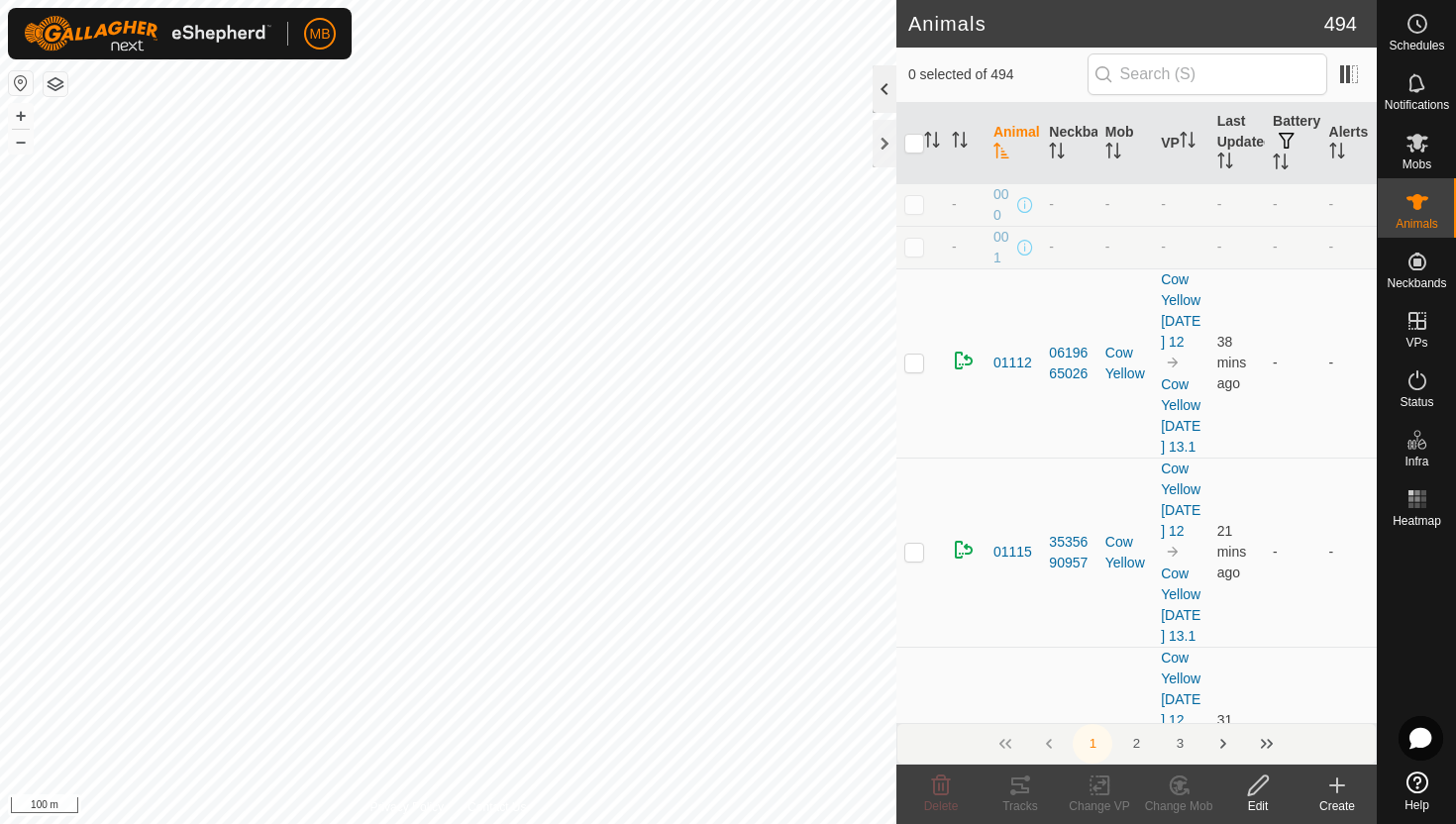 click 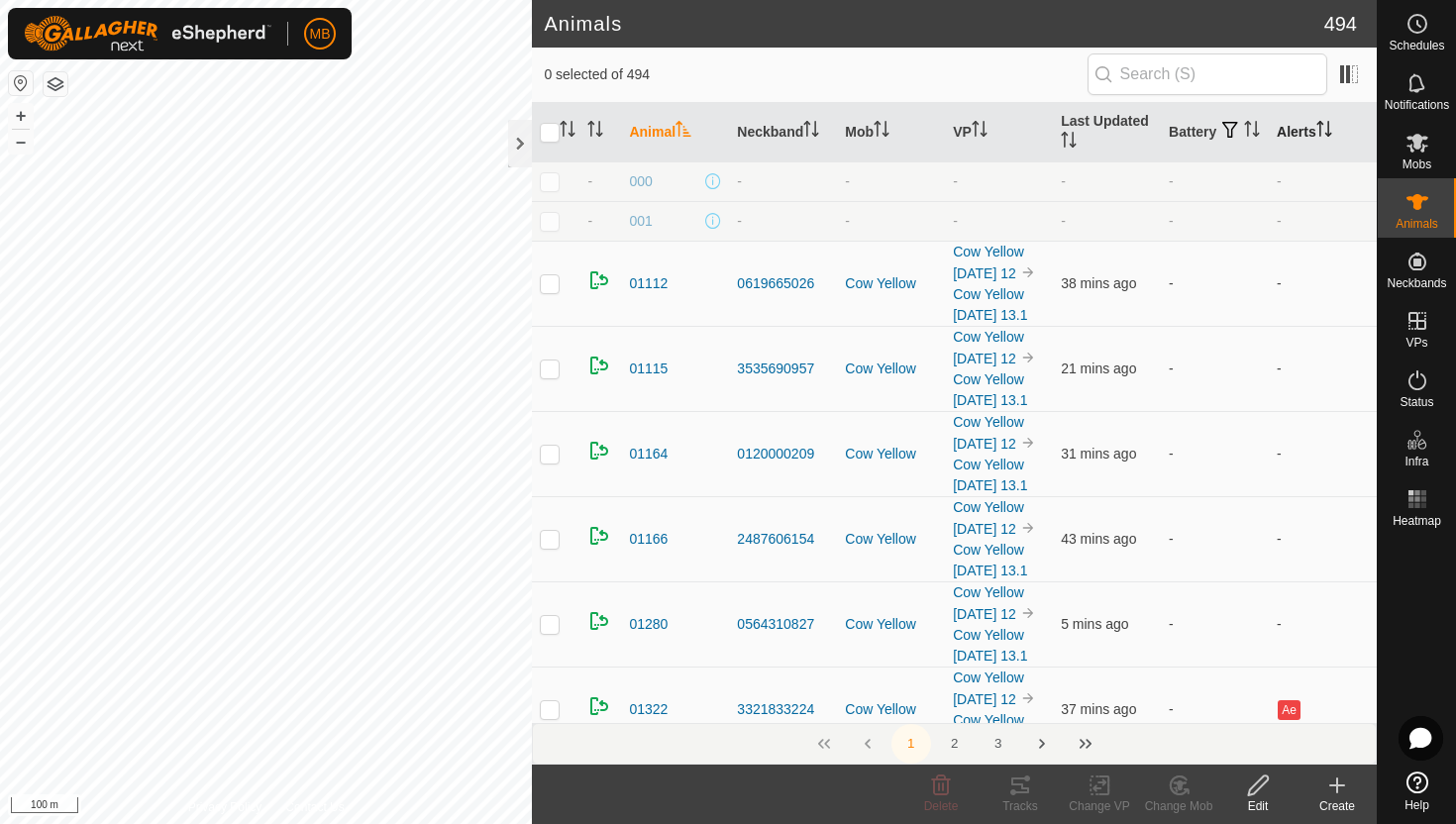click 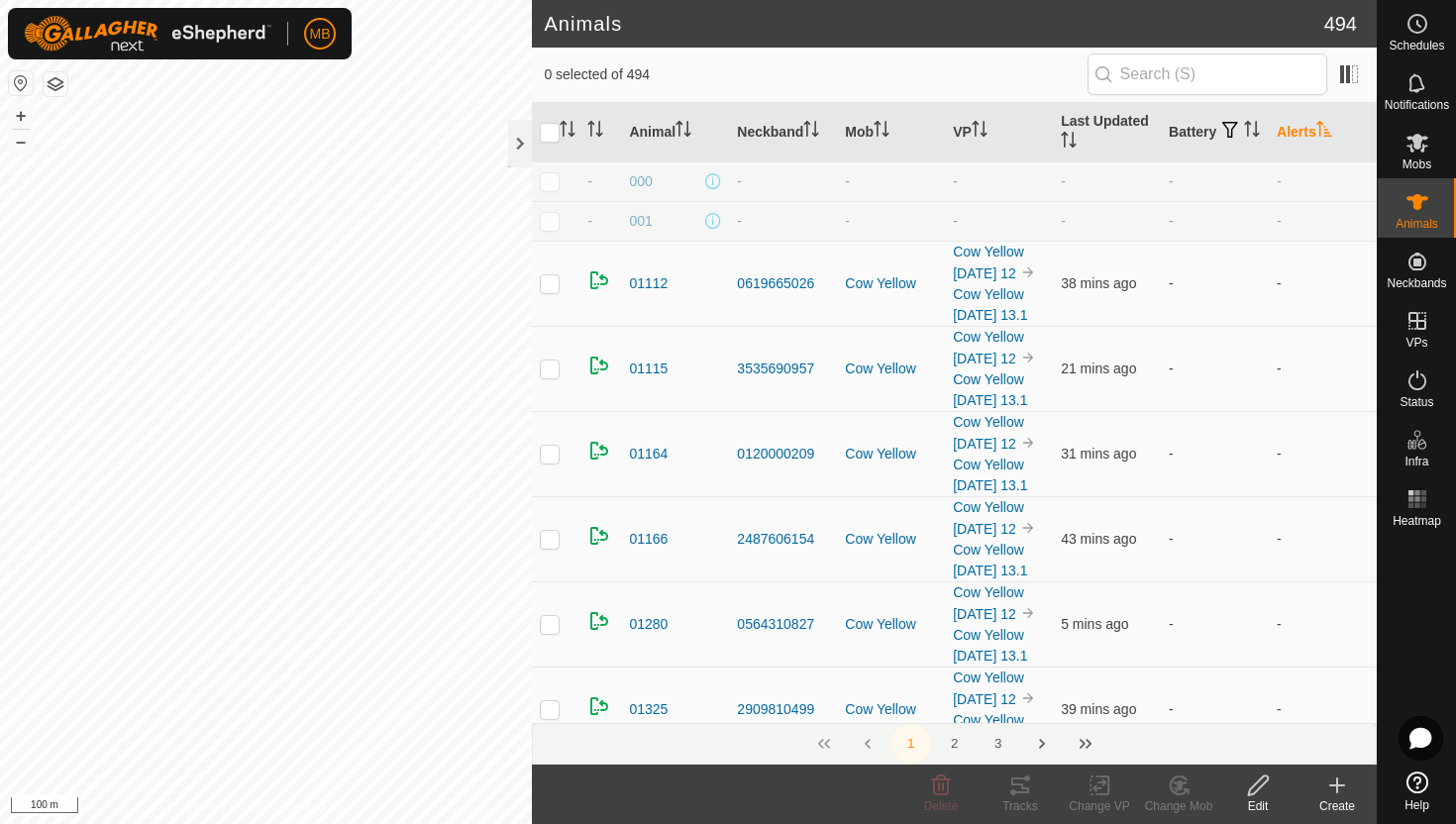 click 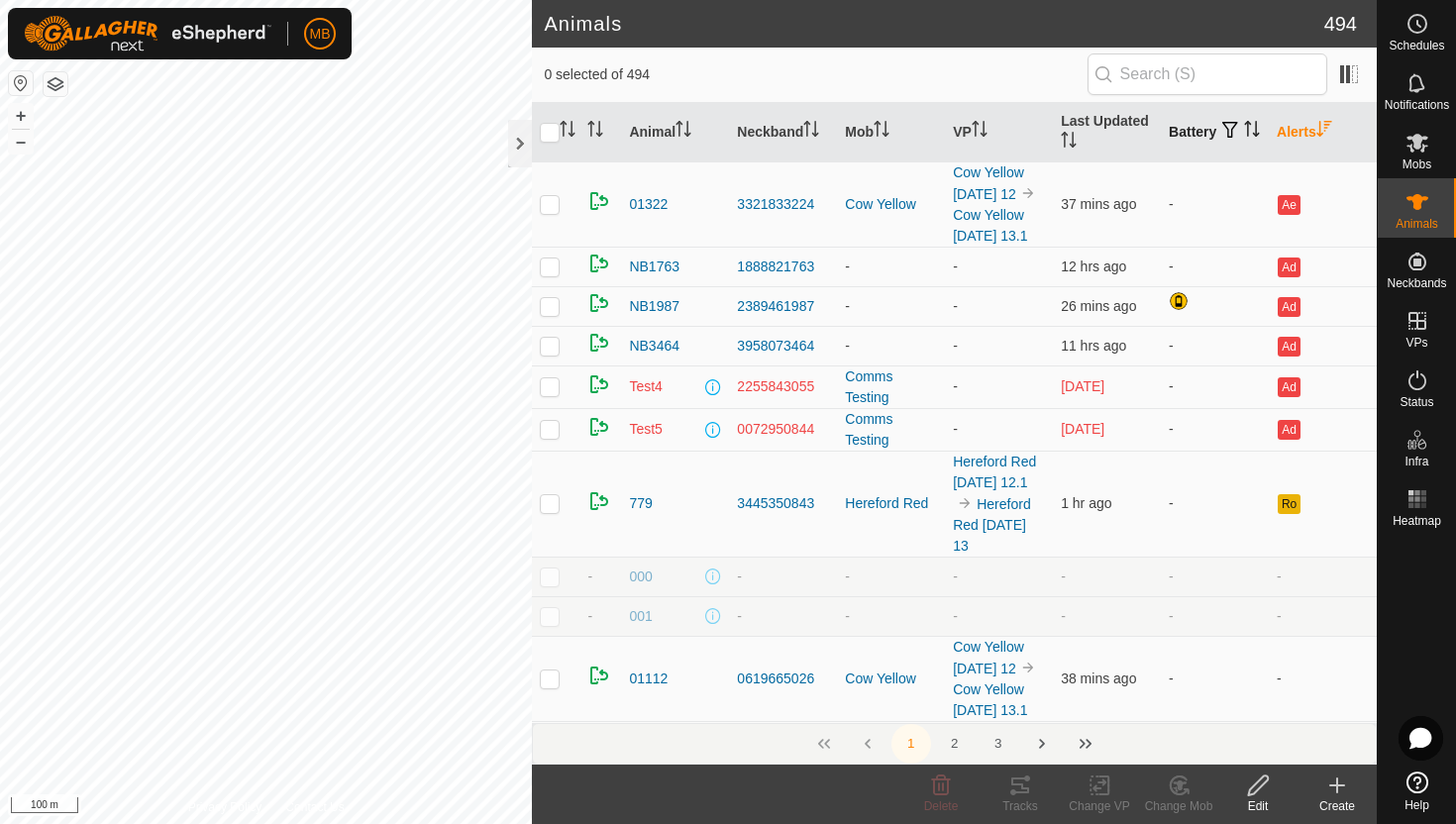 click 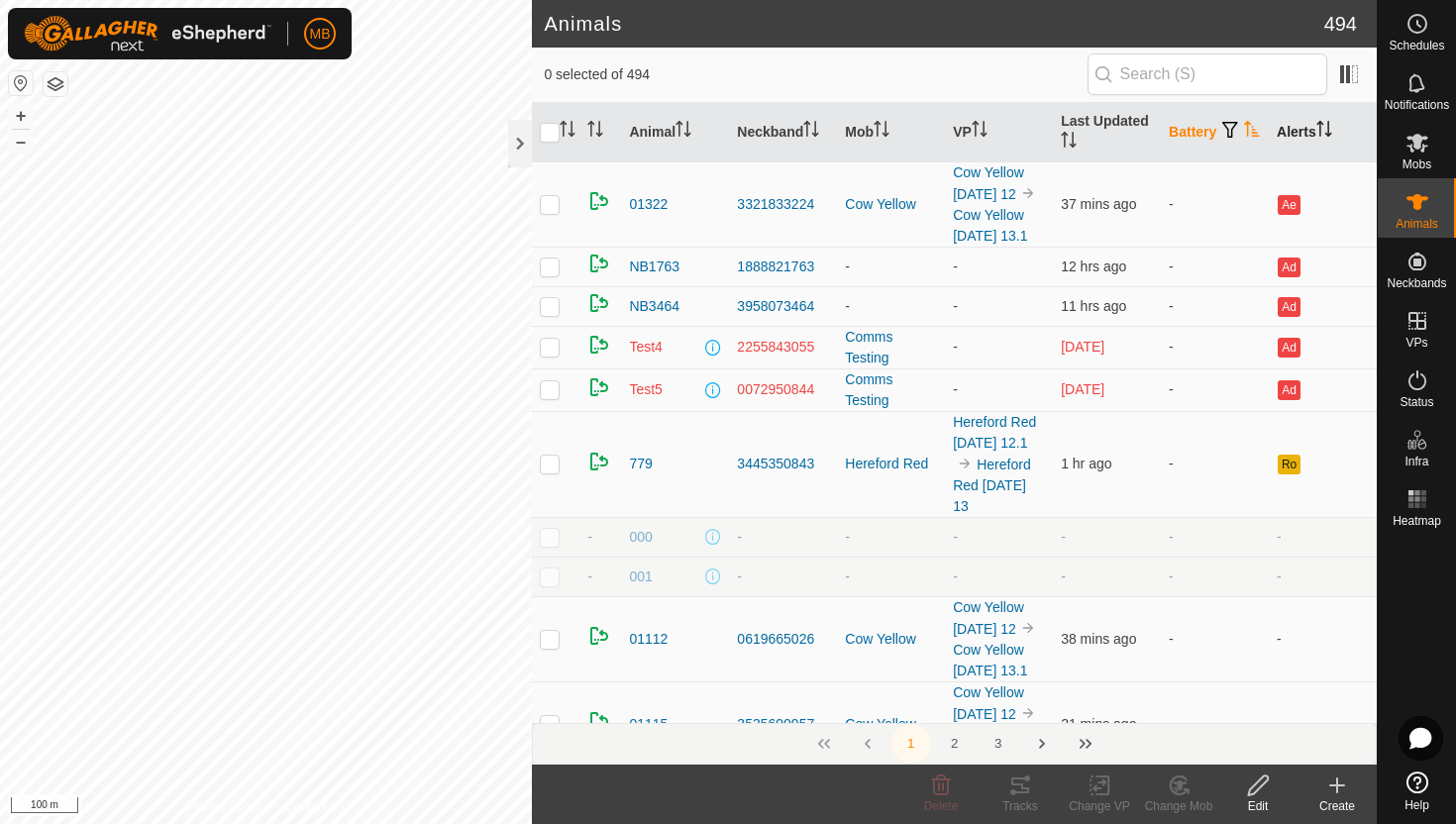 click 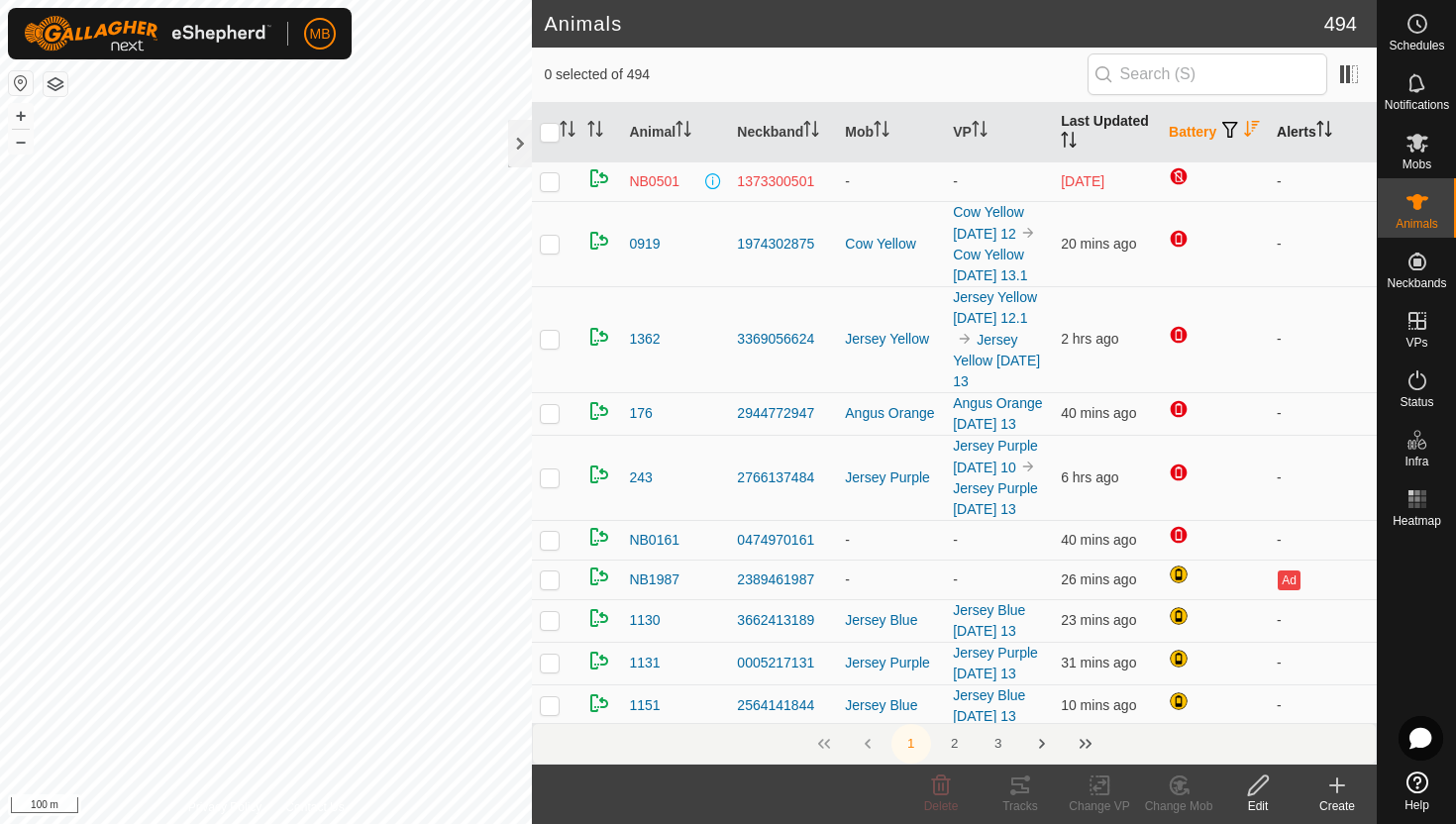 click 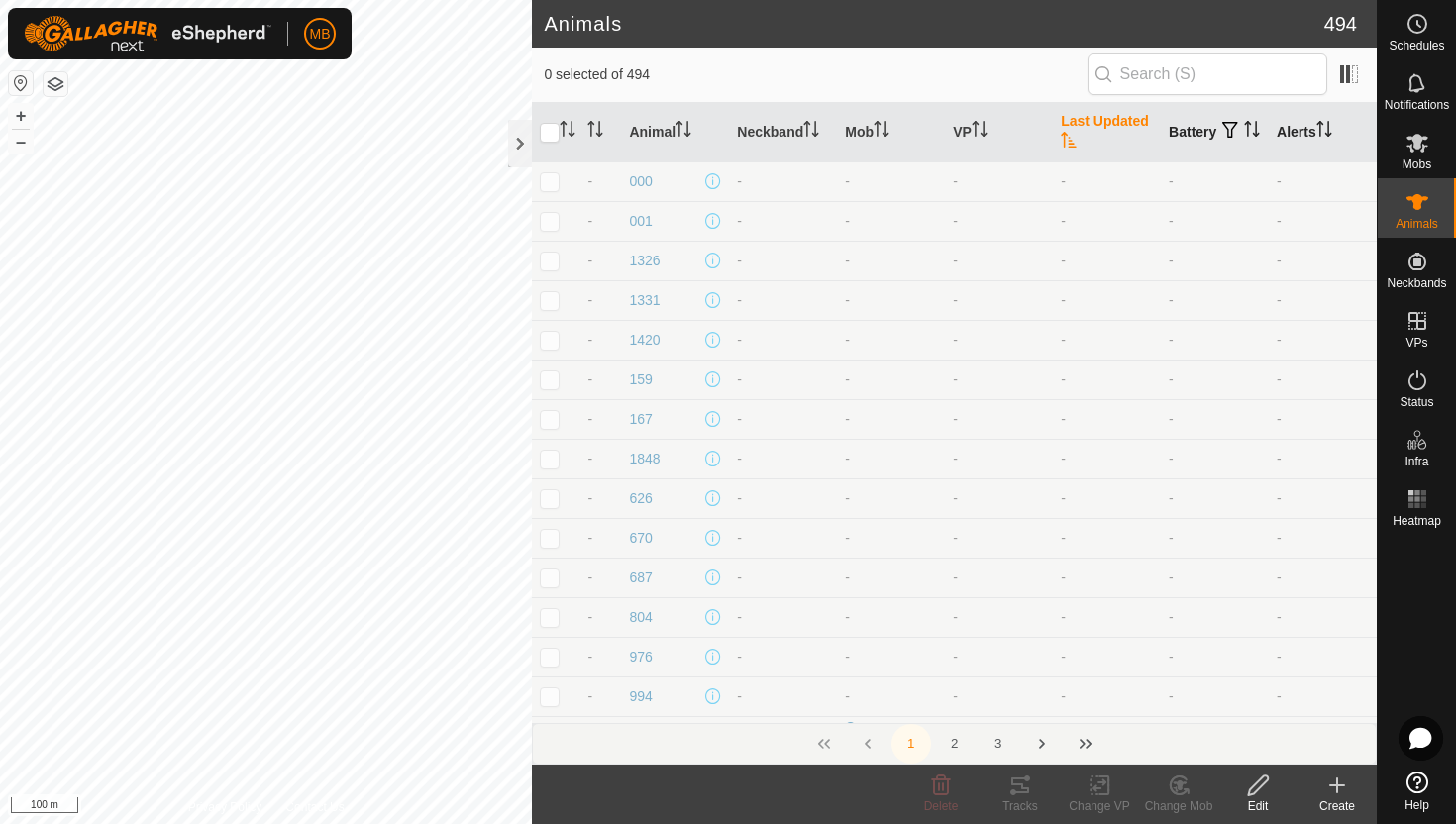 click 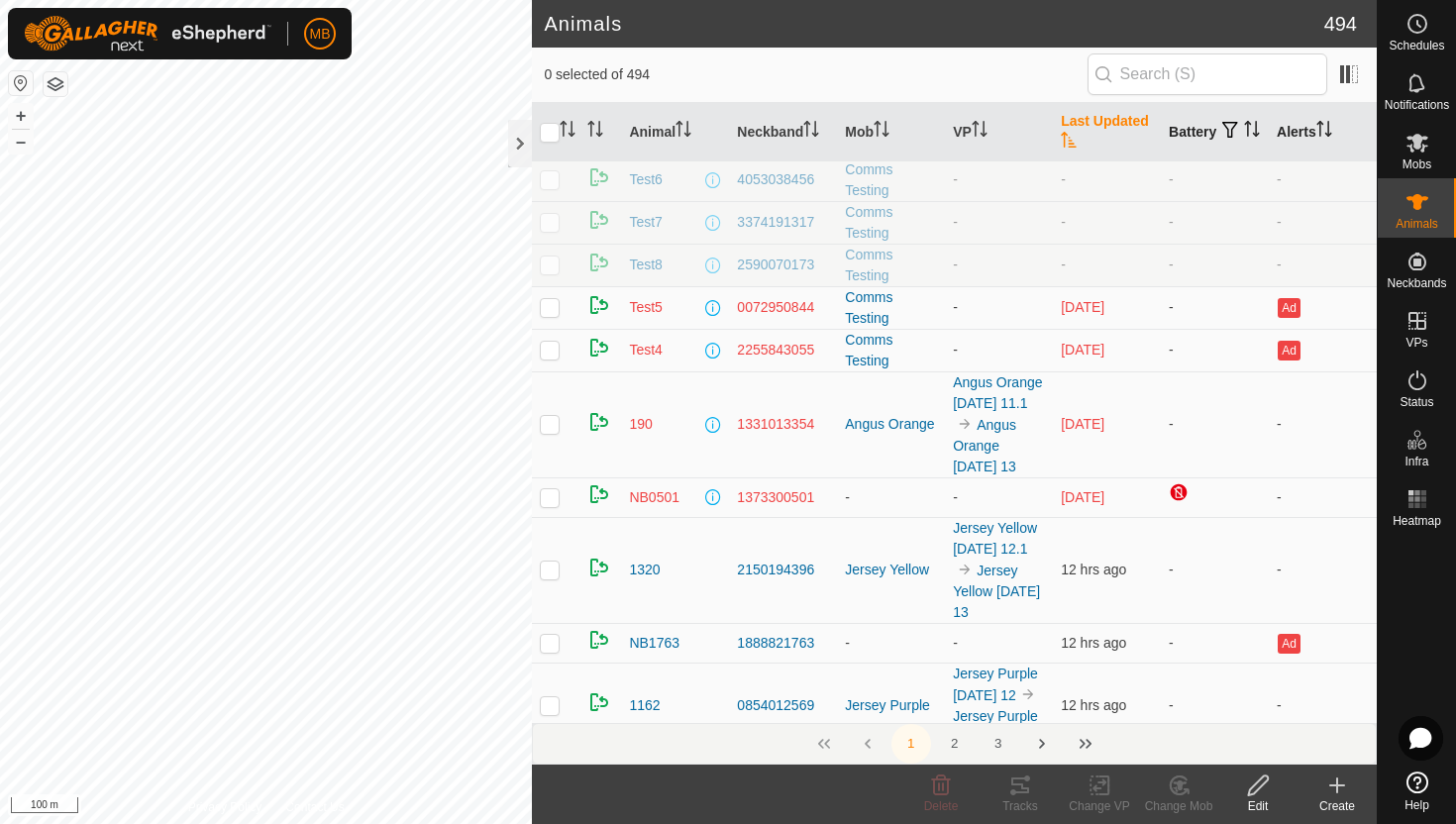 scroll, scrollTop: 690, scrollLeft: 0, axis: vertical 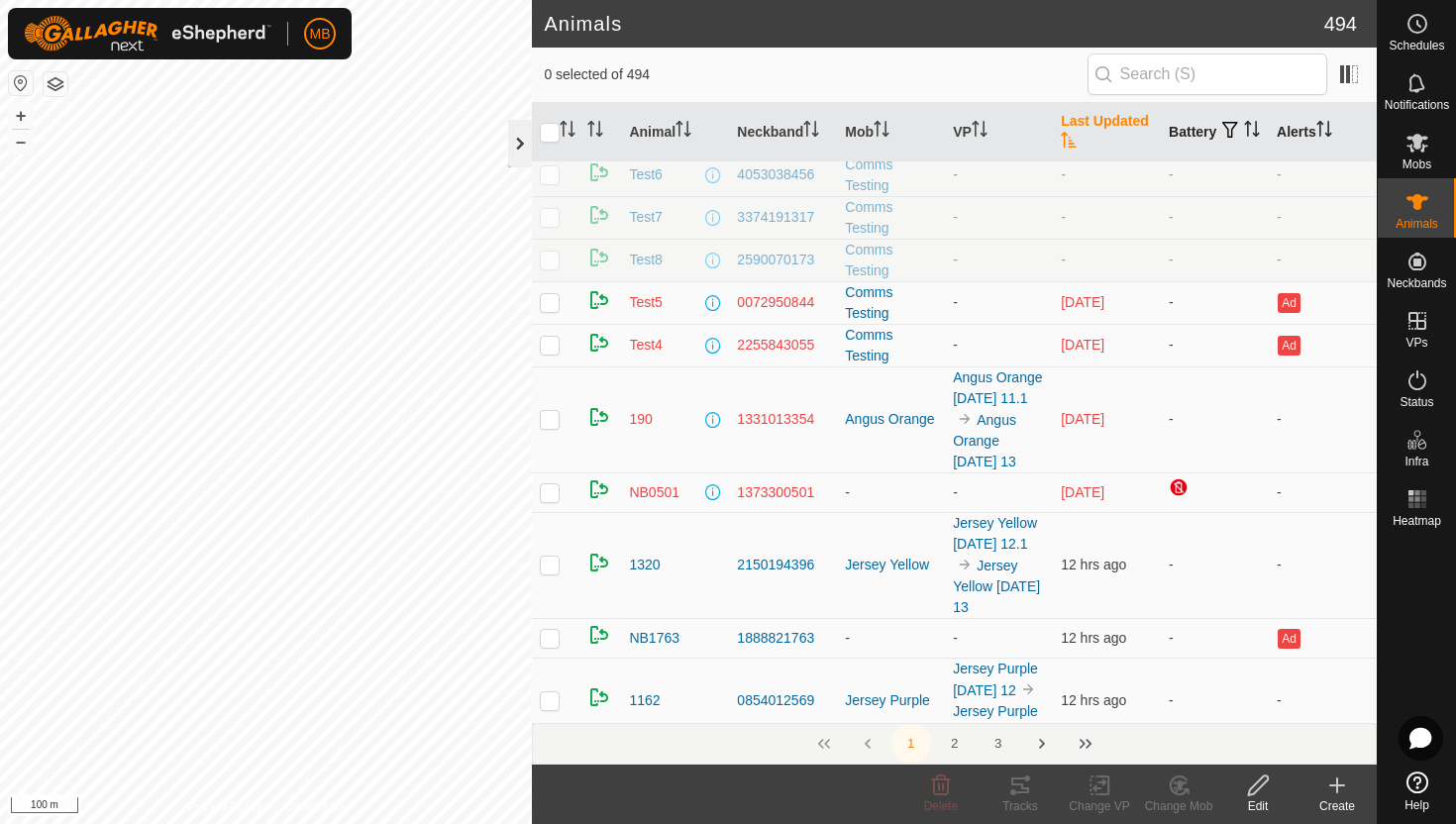 click 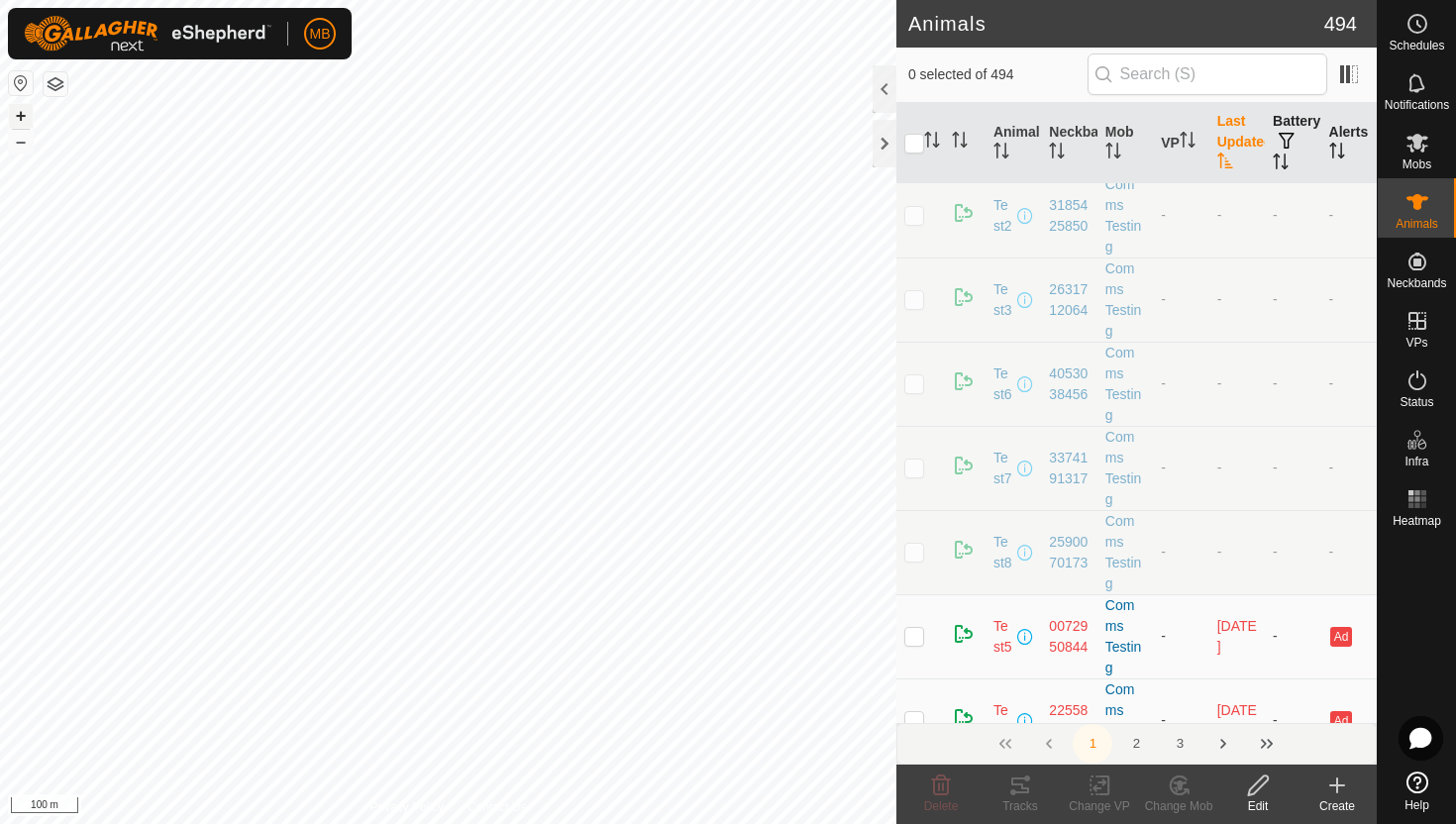 click on "+" at bounding box center (21, 116) 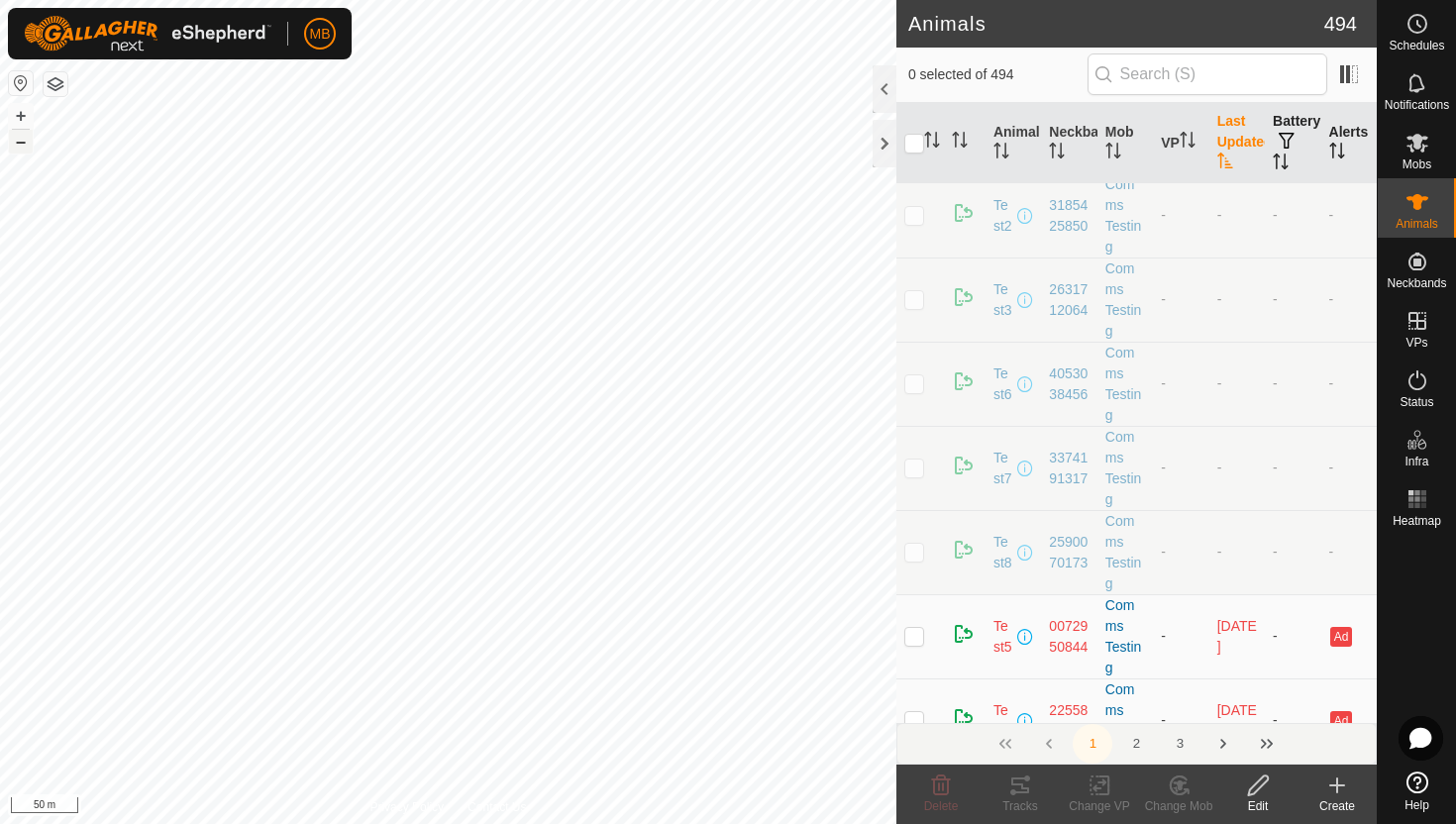 click on "–" at bounding box center (21, 142) 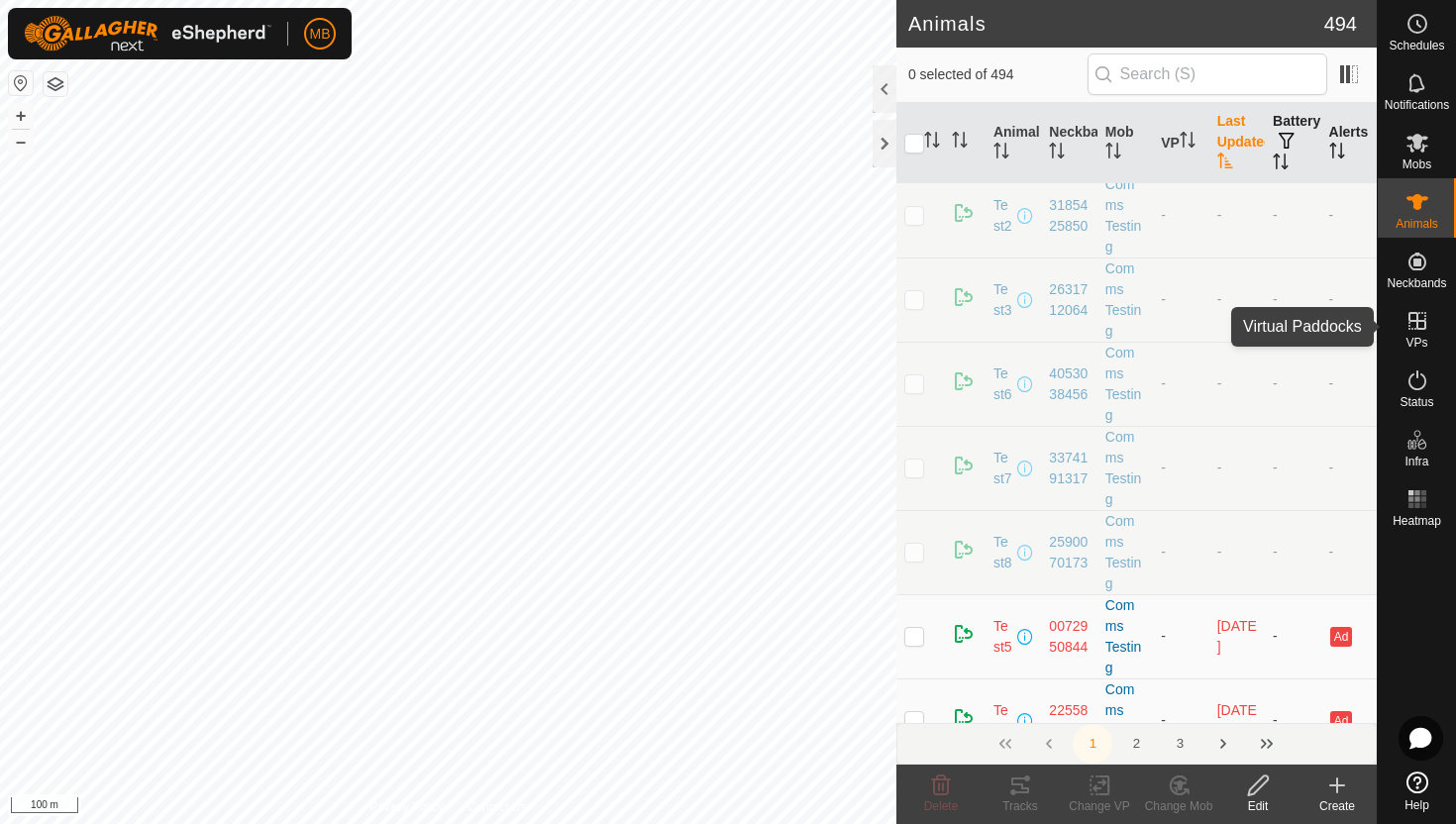 click 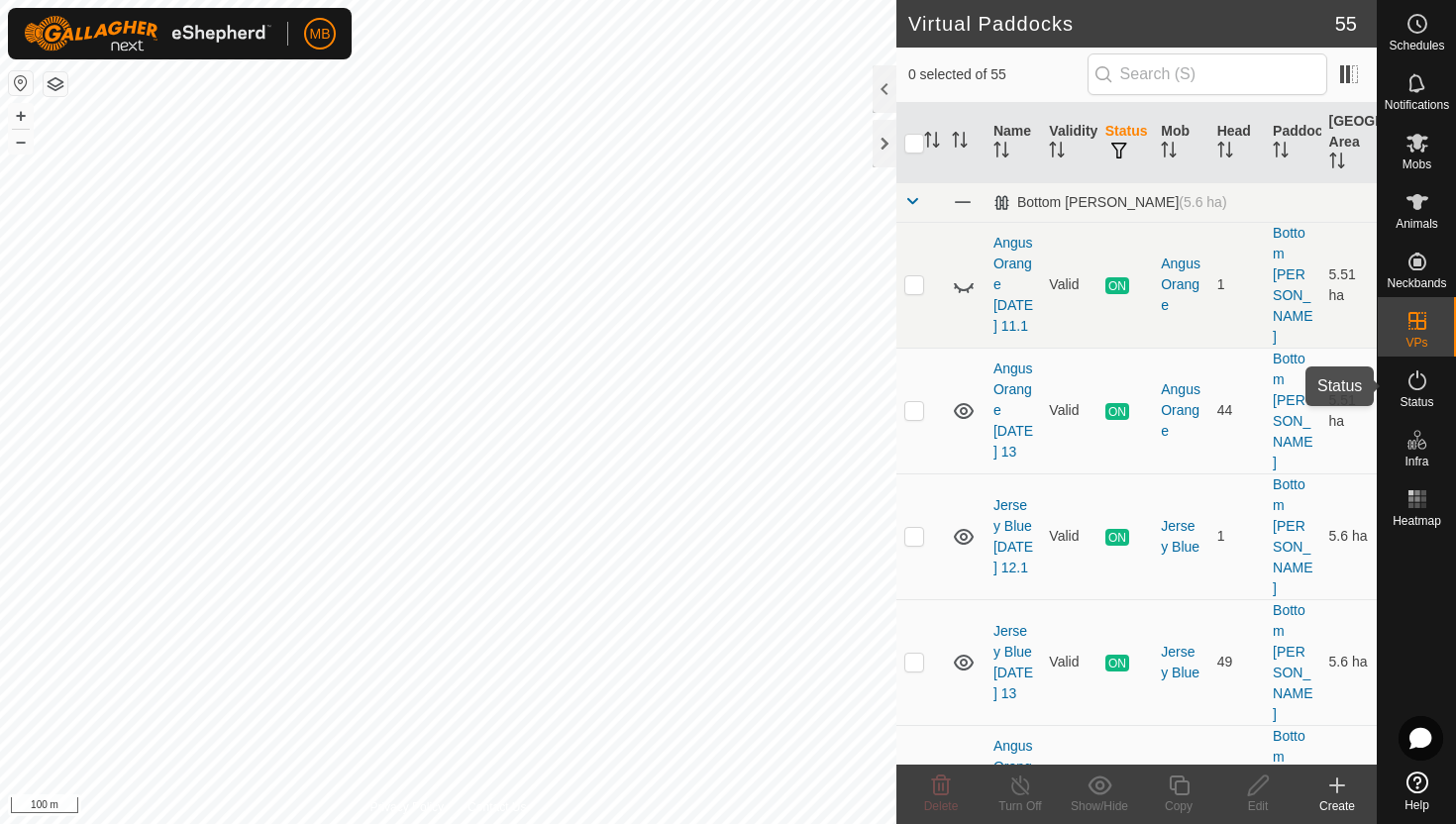 click 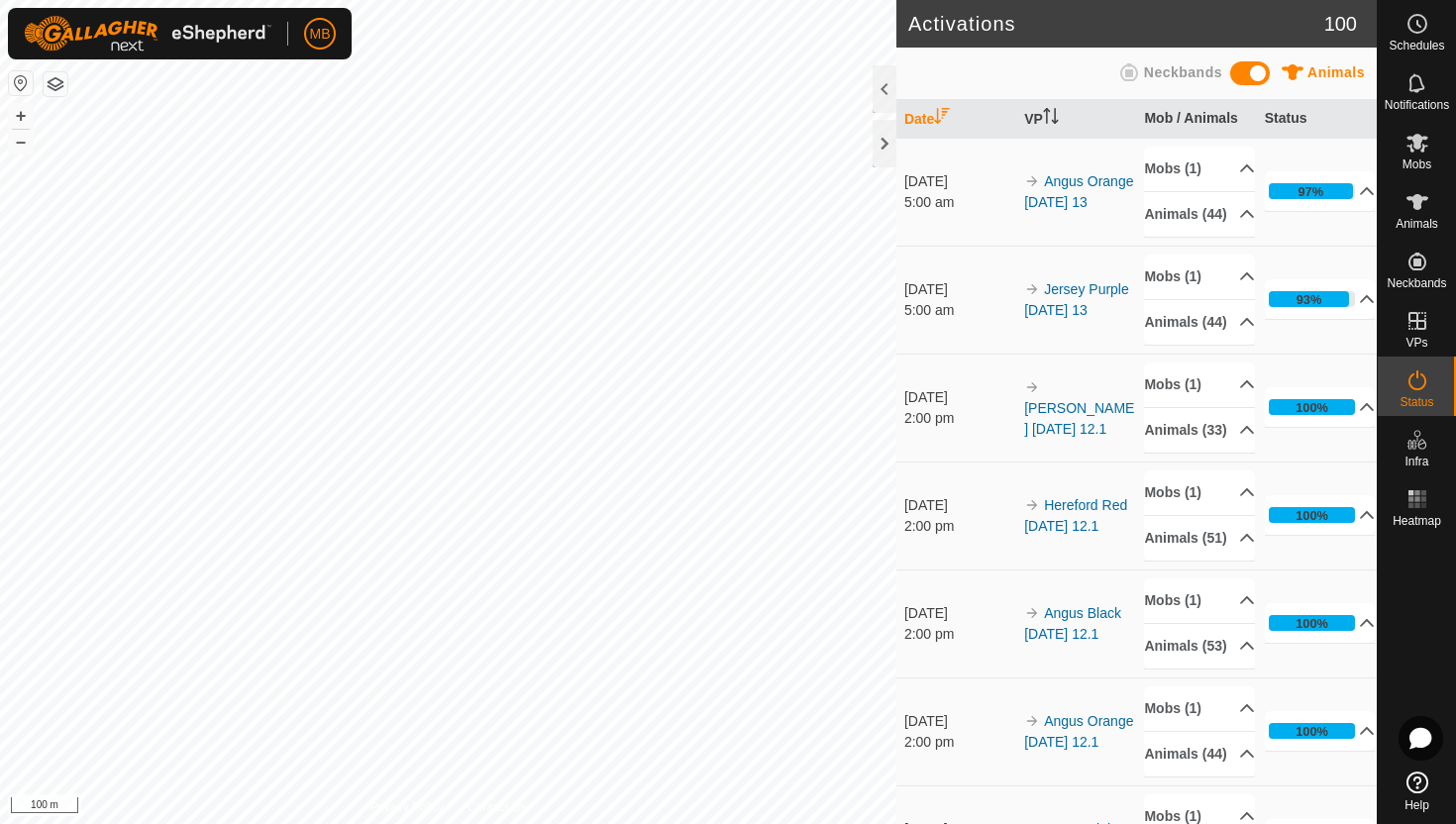 scroll, scrollTop: 862, scrollLeft: 0, axis: vertical 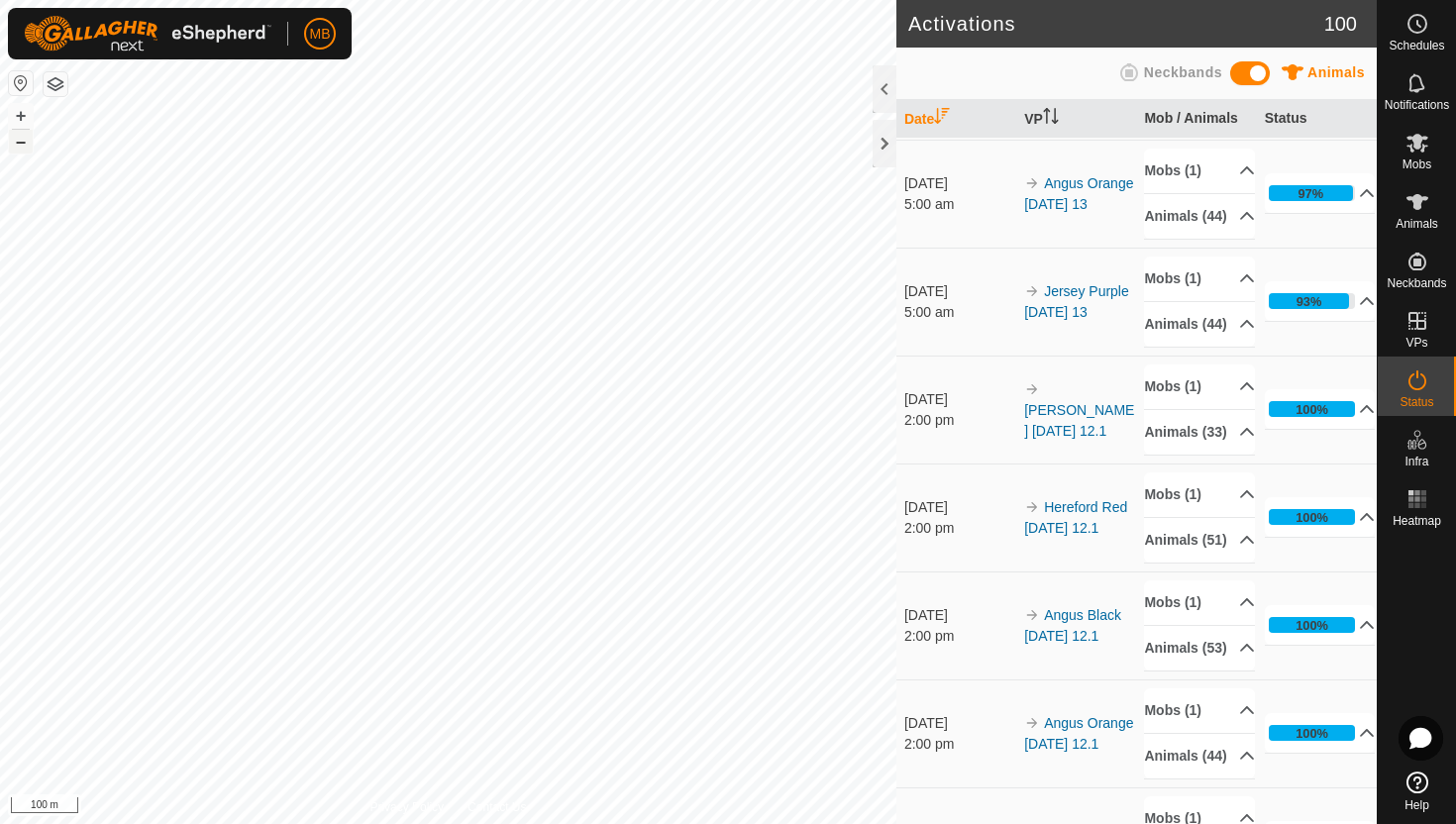 click on "–" at bounding box center [21, 142] 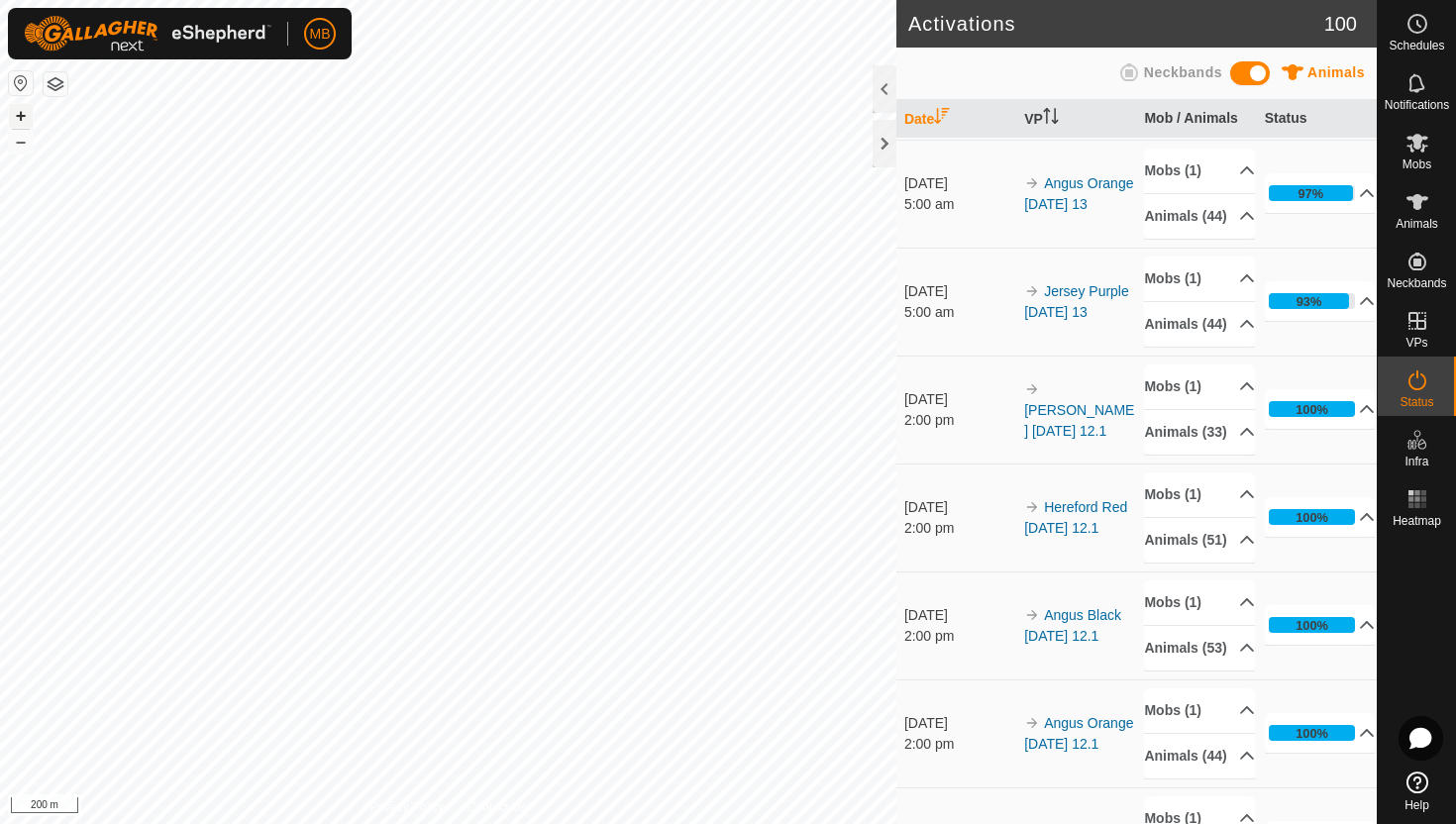 click on "+" at bounding box center (21, 116) 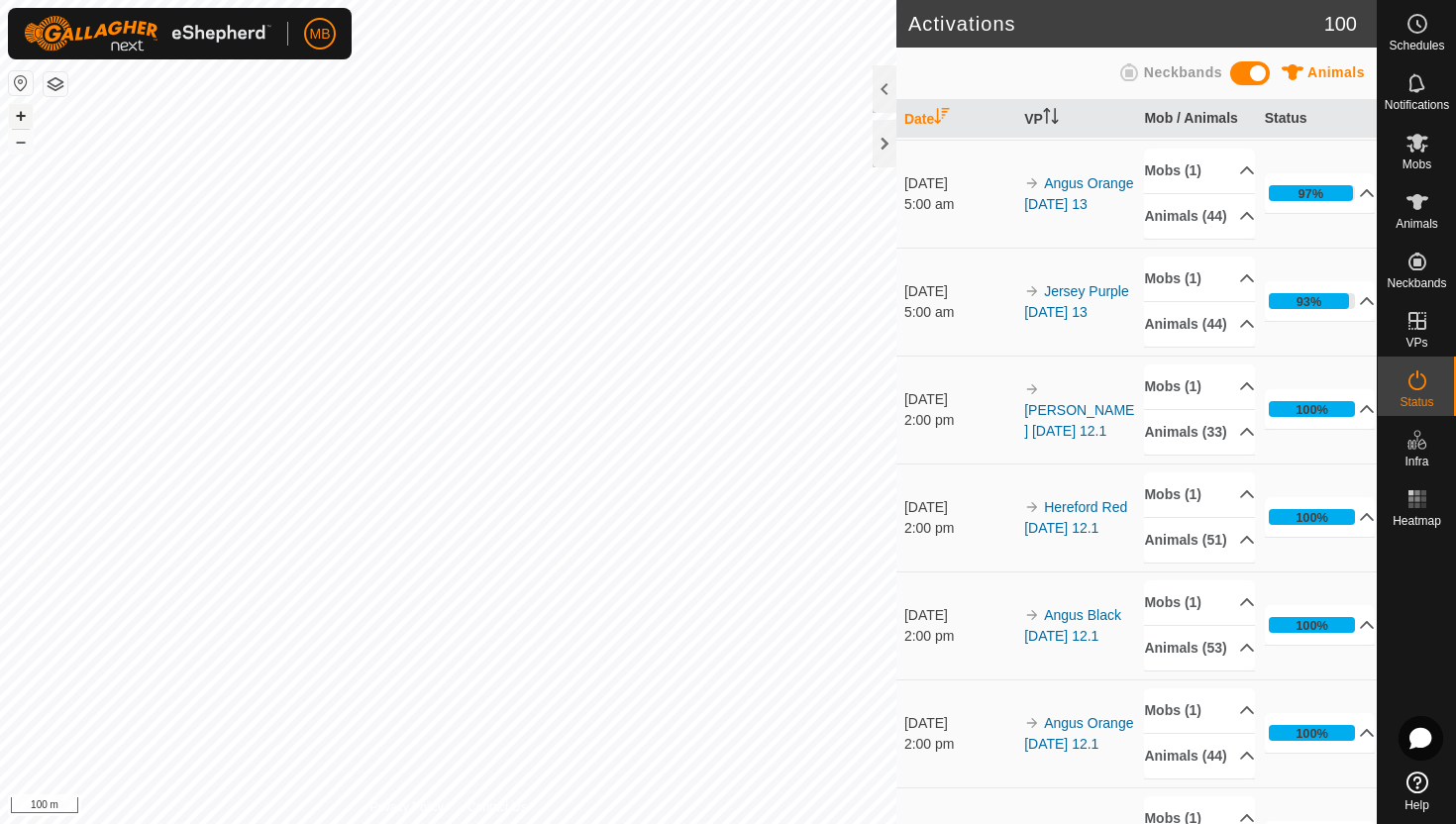 click on "+" at bounding box center (21, 116) 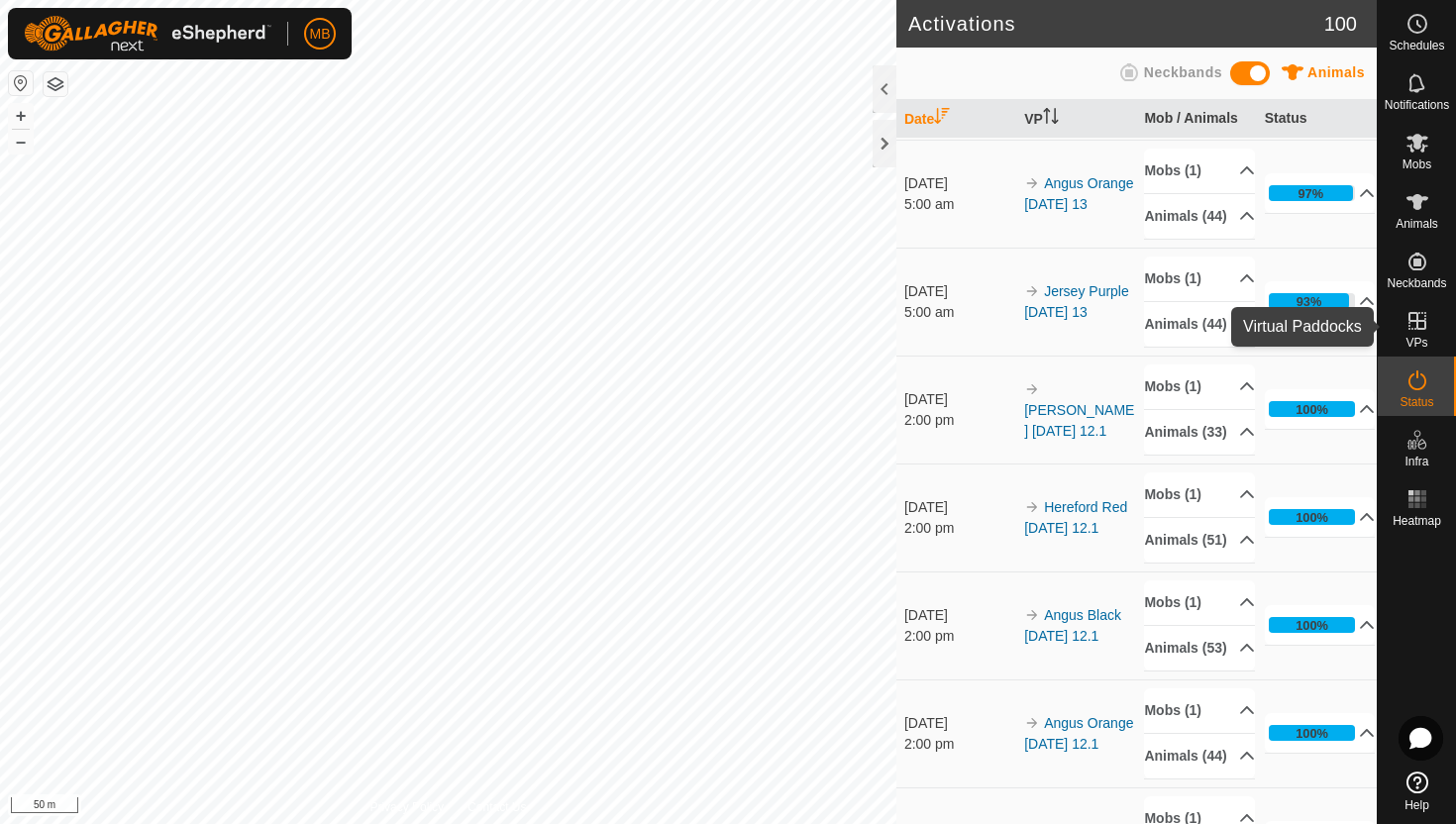 click 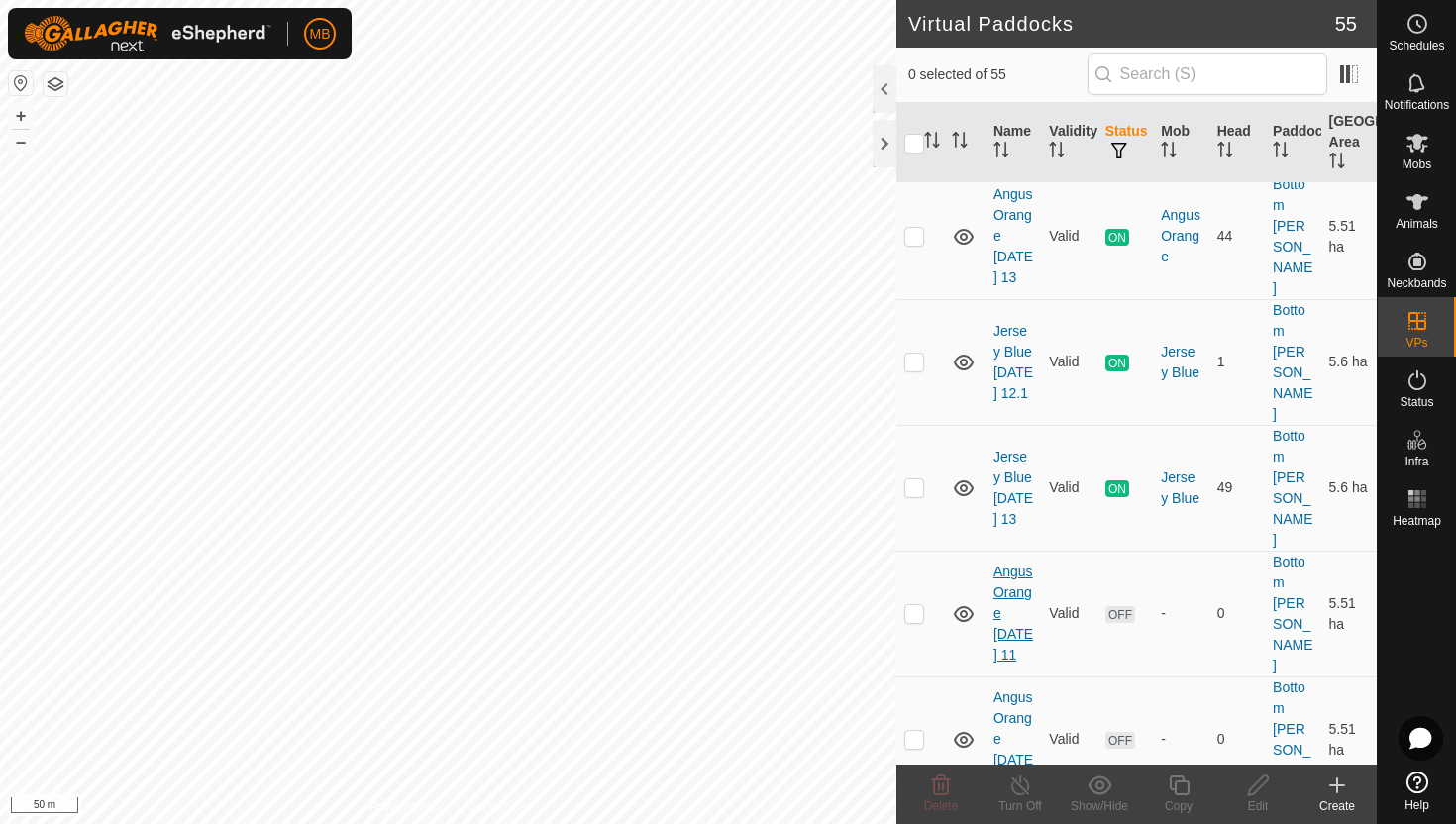 scroll, scrollTop: 175, scrollLeft: 0, axis: vertical 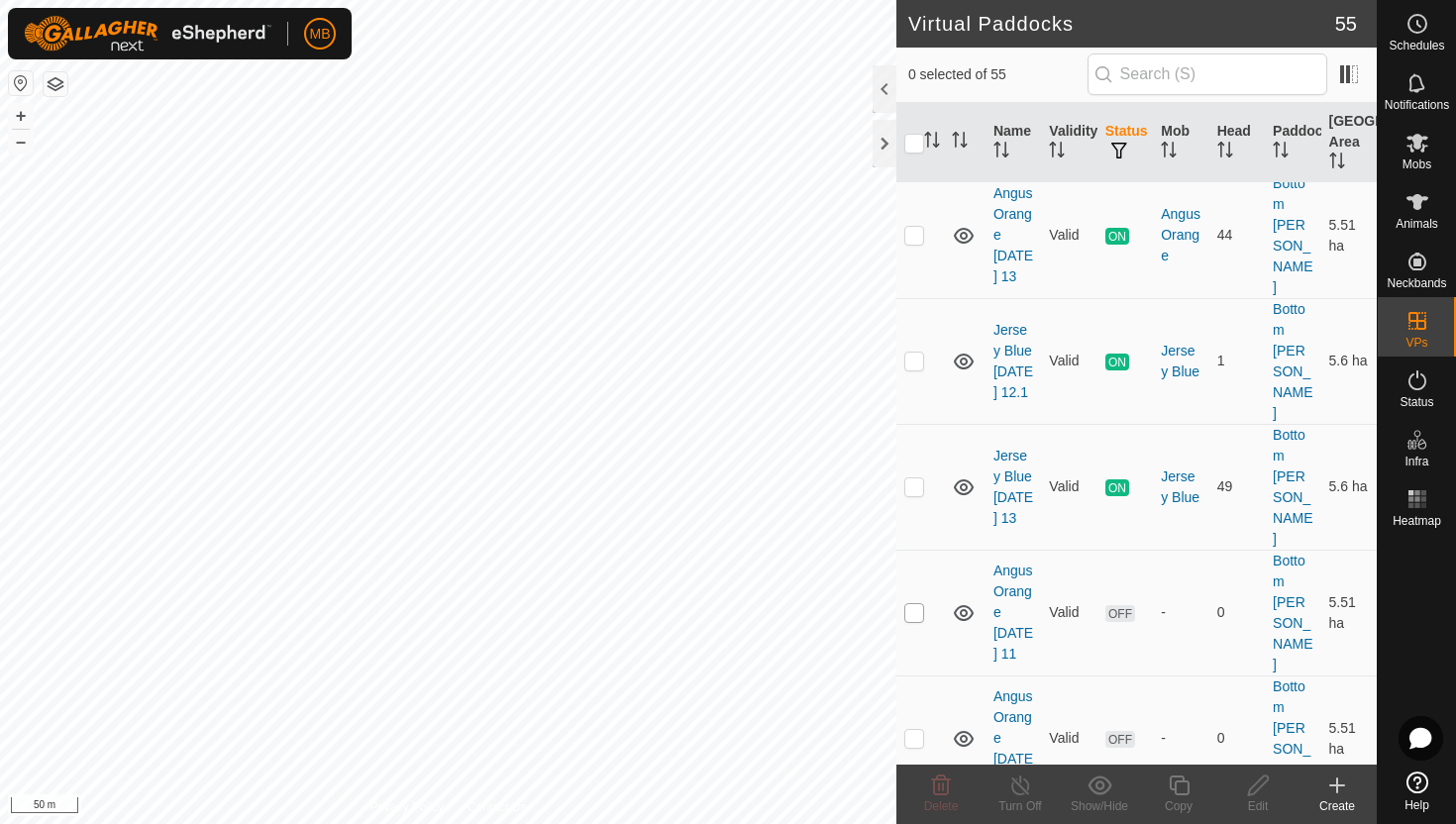 click at bounding box center [914, 613] 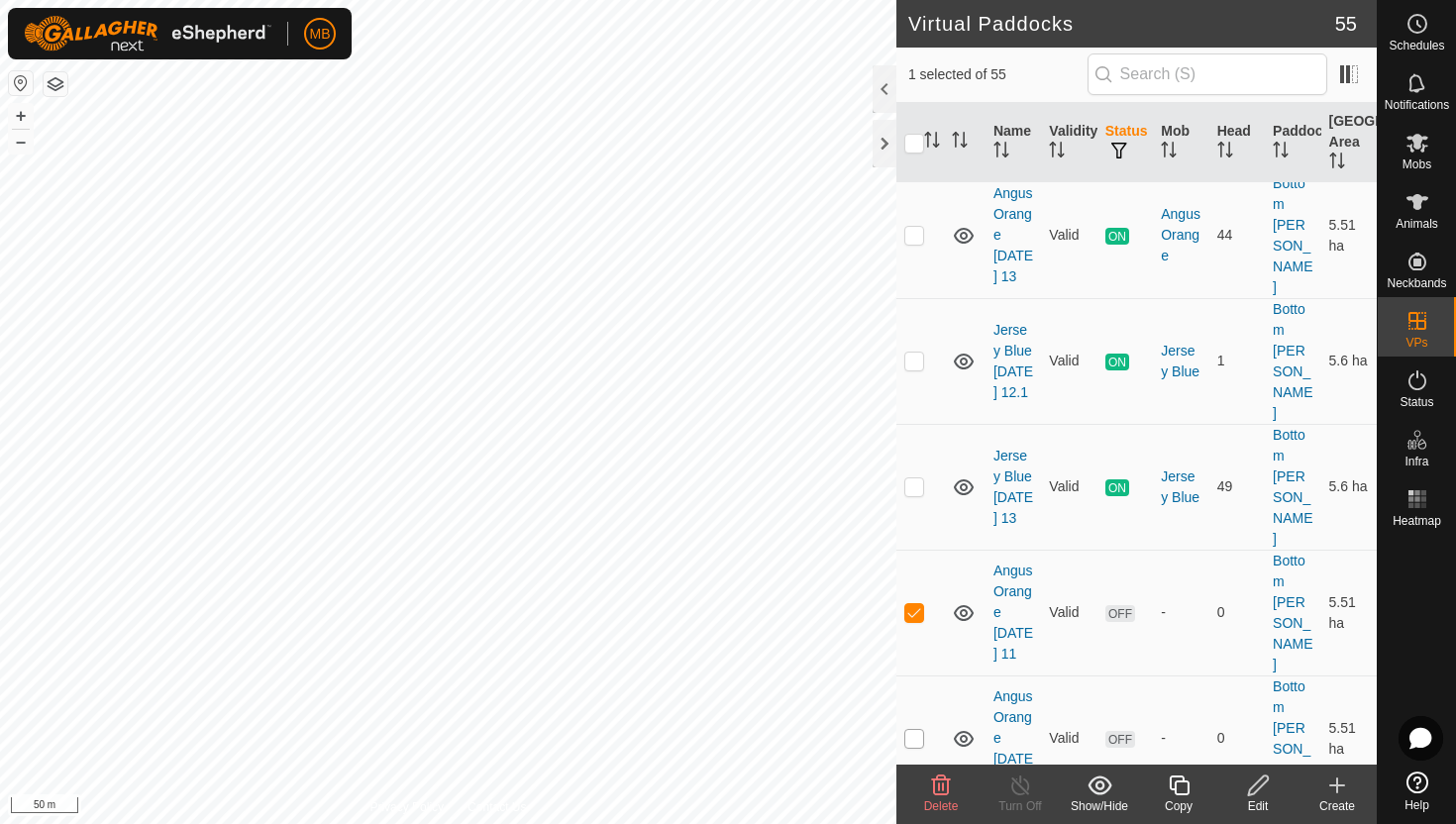 click at bounding box center [914, 739] 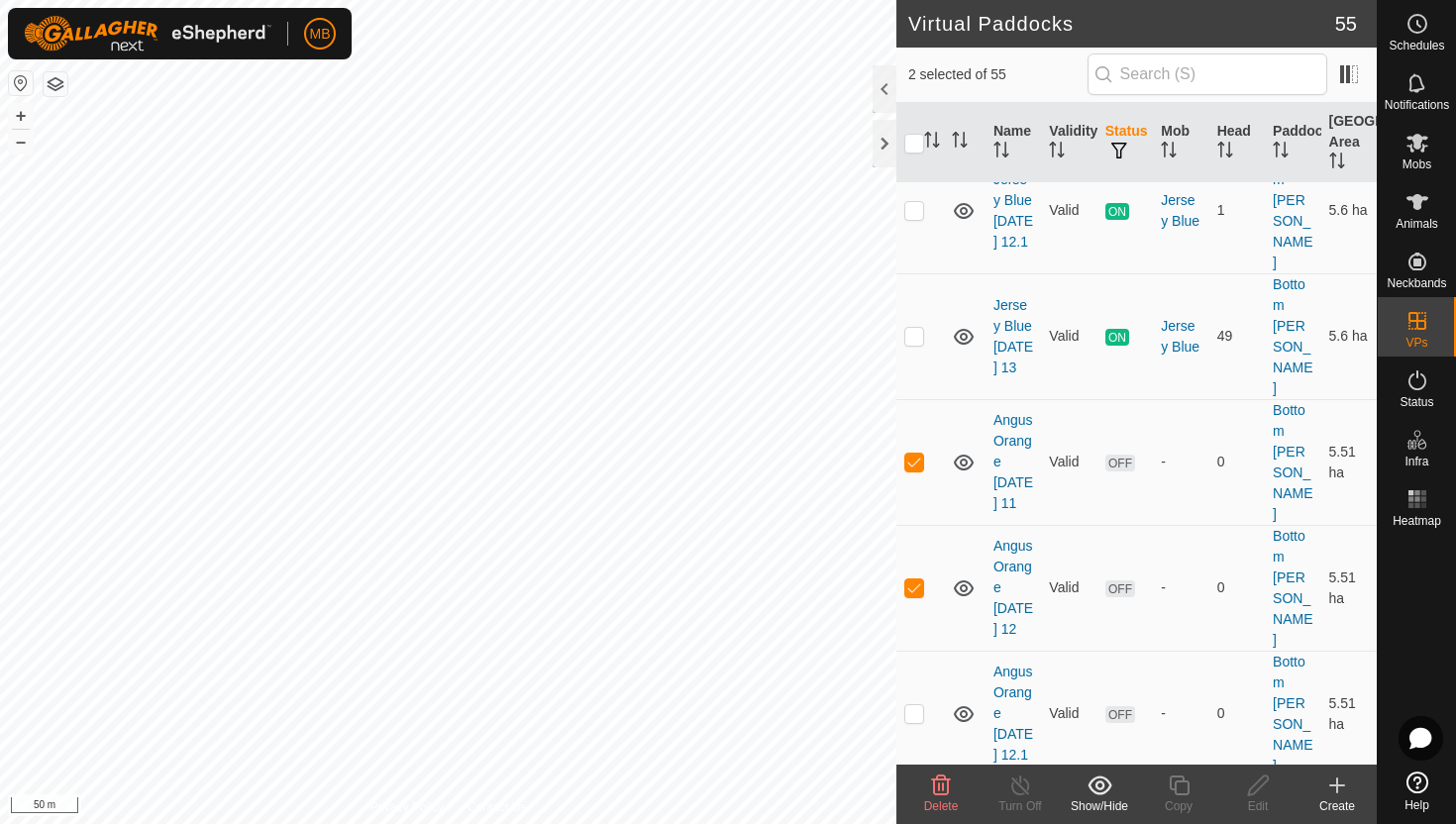 scroll, scrollTop: 330, scrollLeft: 0, axis: vertical 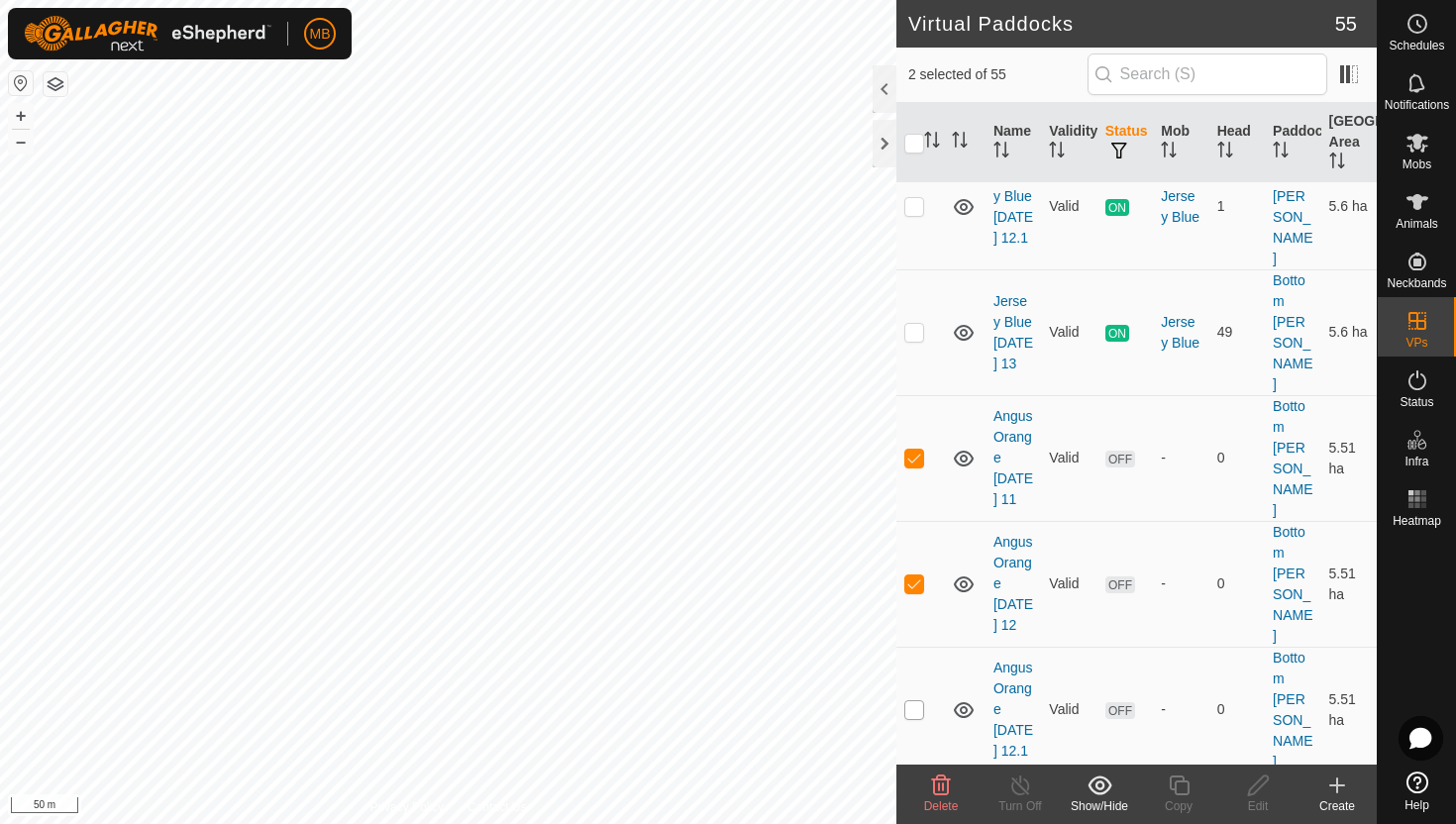 click at bounding box center (914, 710) 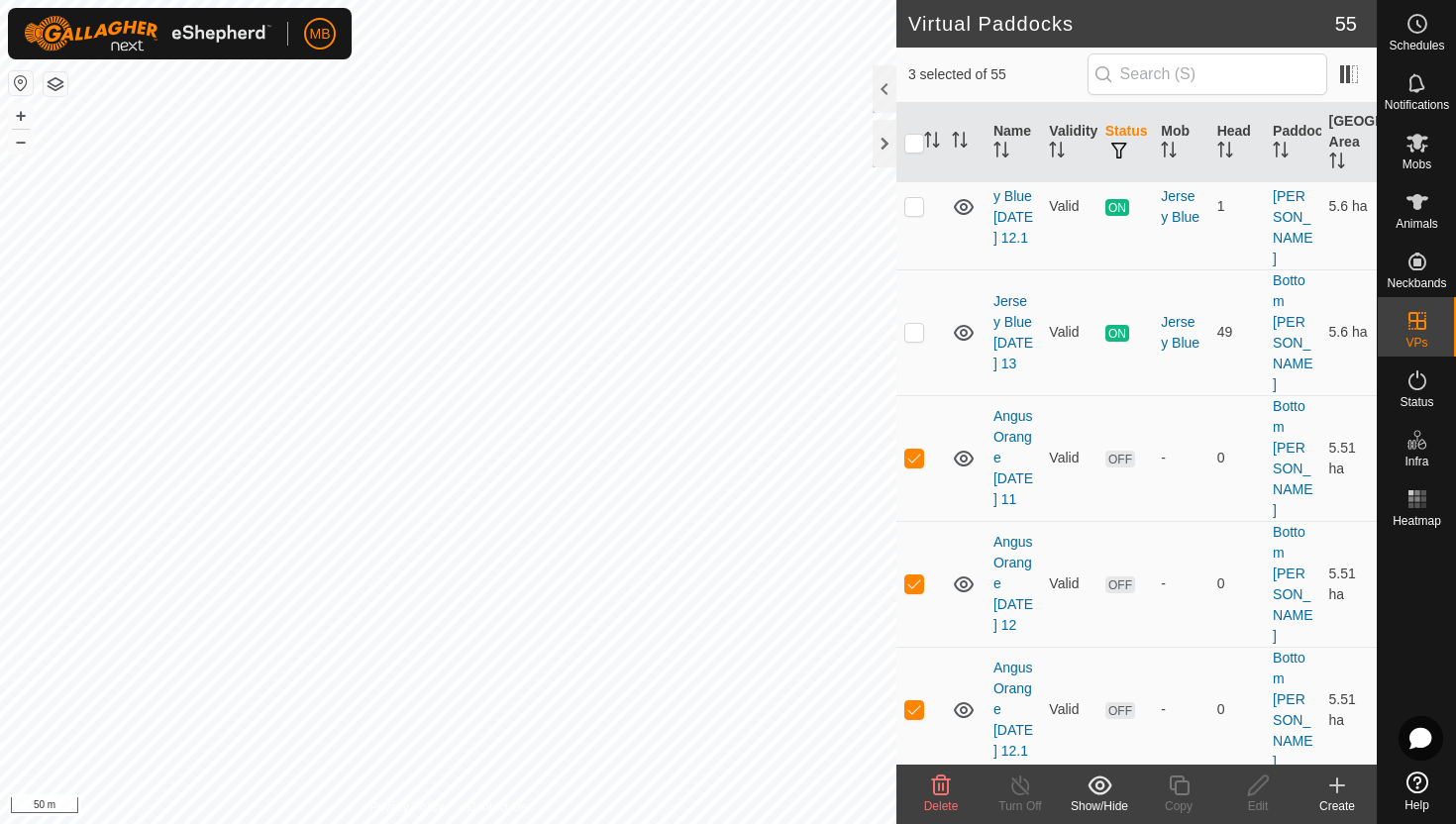 click at bounding box center [914, 836] 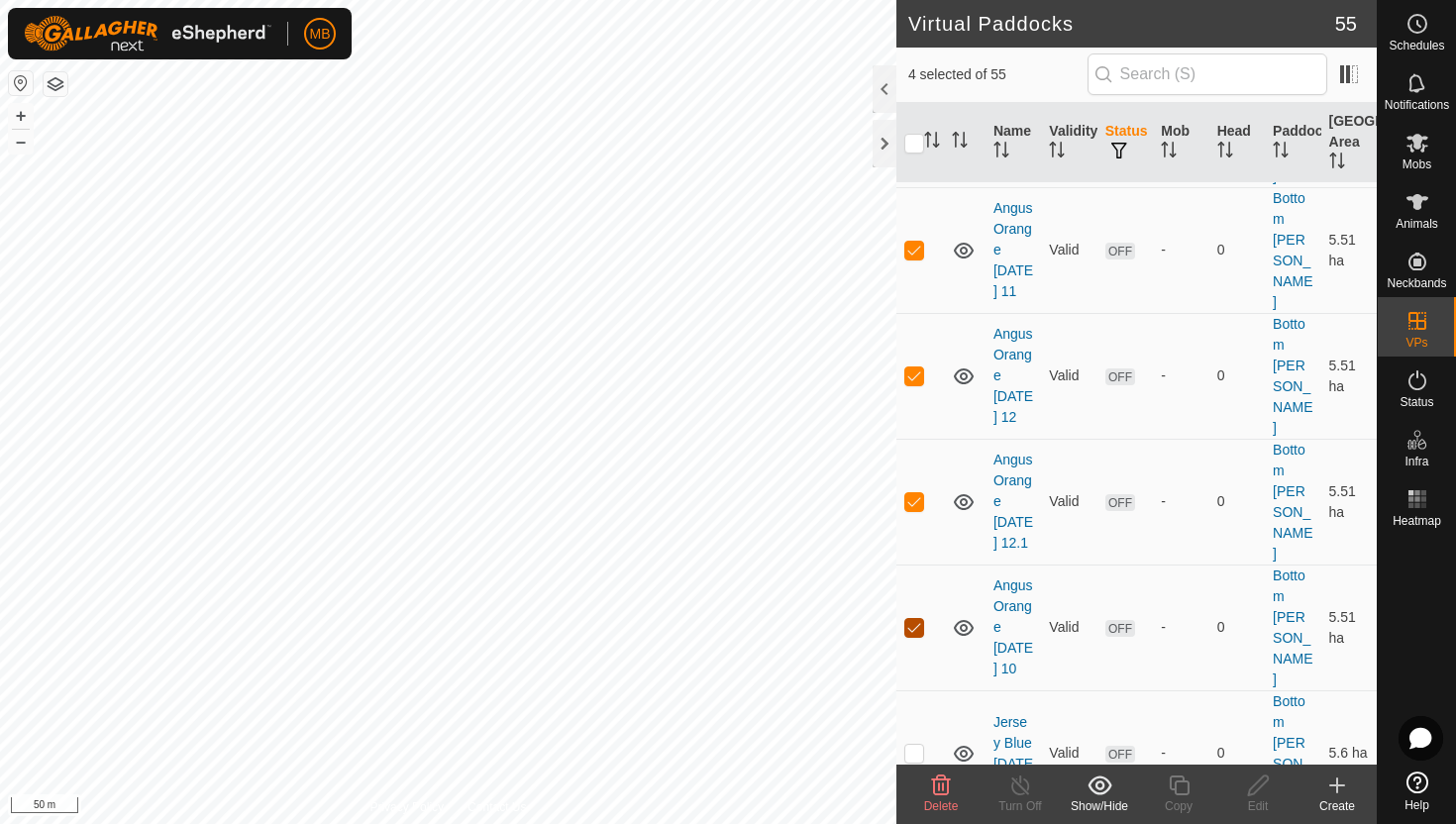 scroll, scrollTop: 546, scrollLeft: 0, axis: vertical 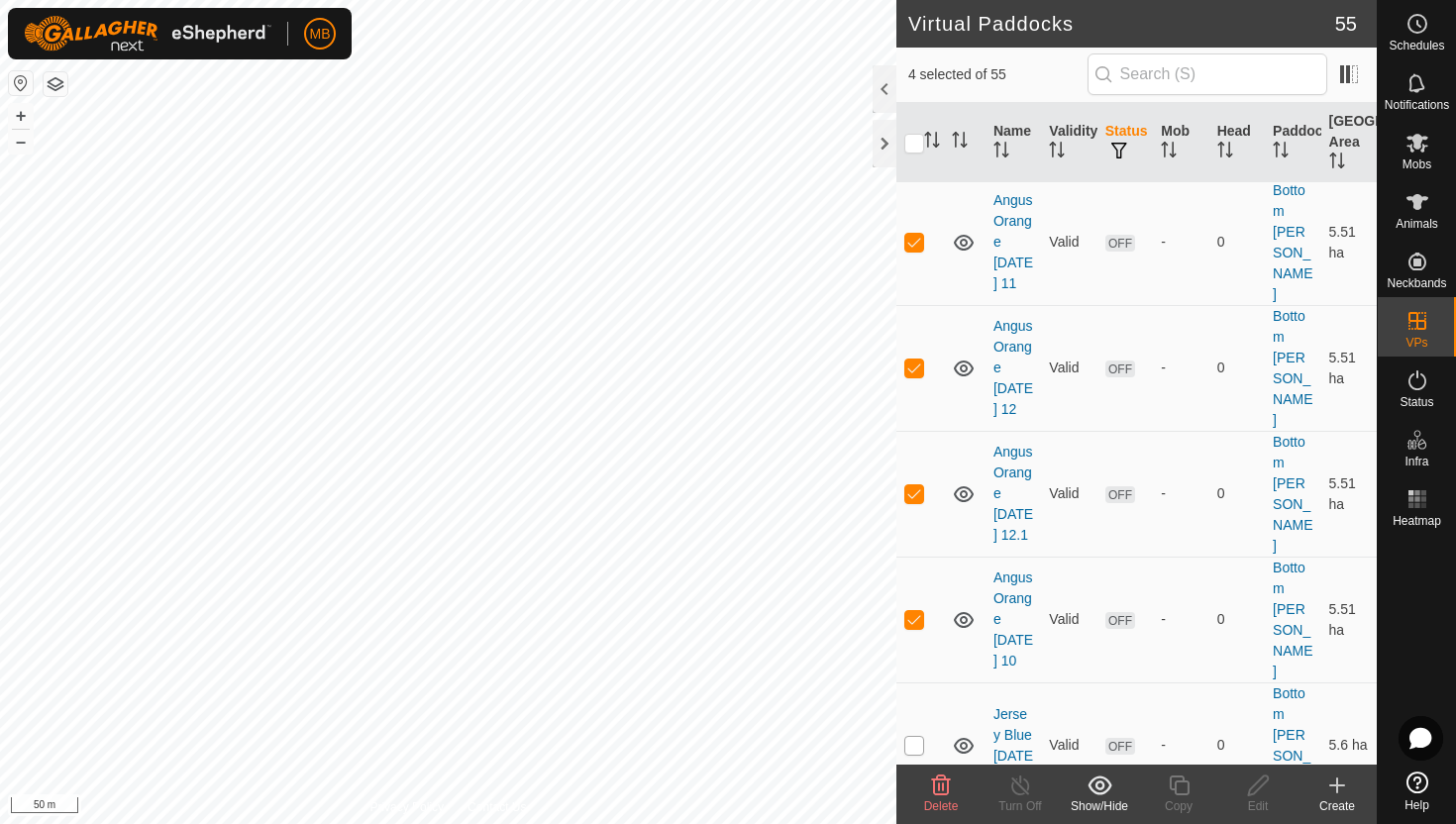 click at bounding box center (914, 746) 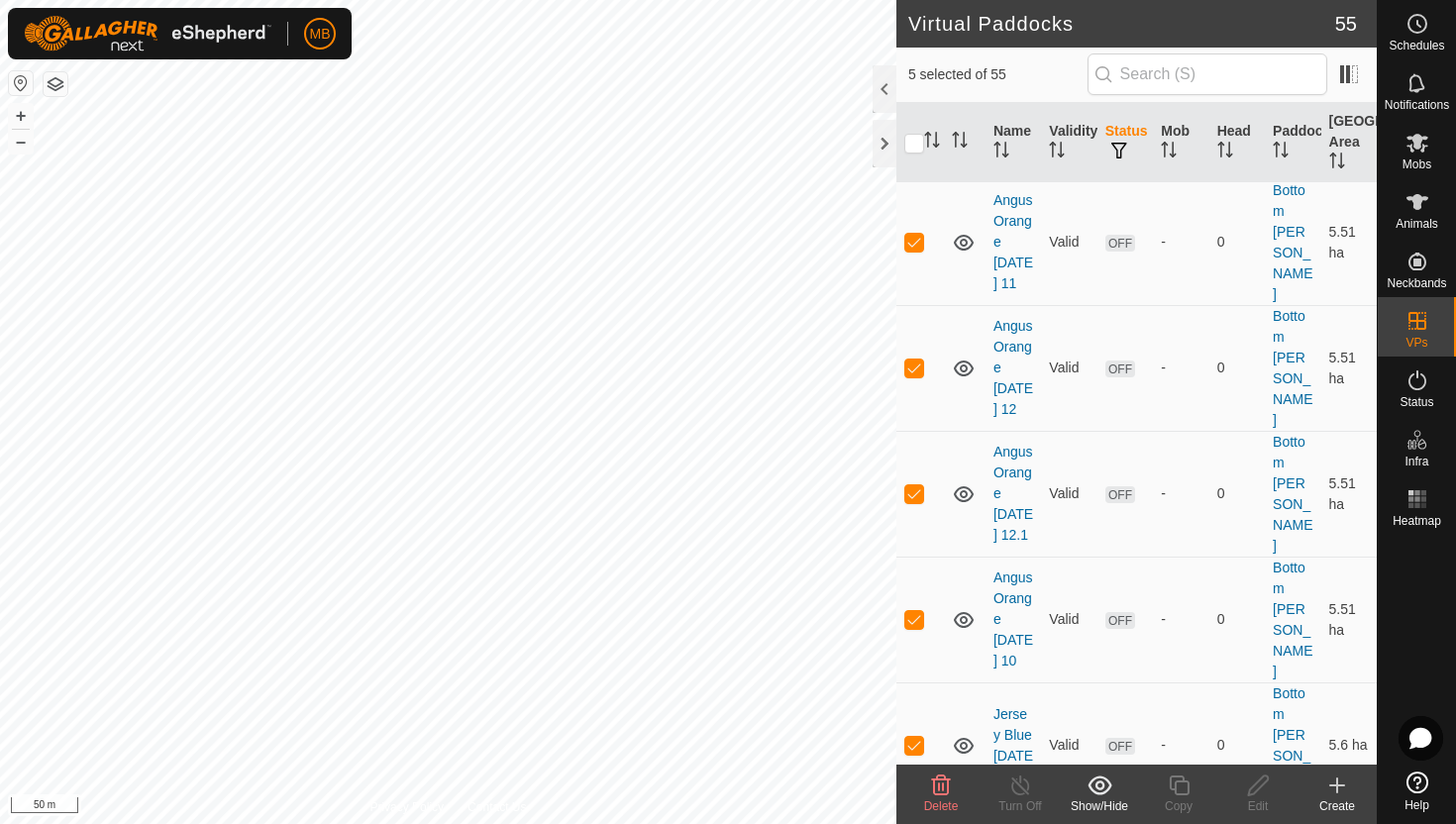 click at bounding box center [914, 872] 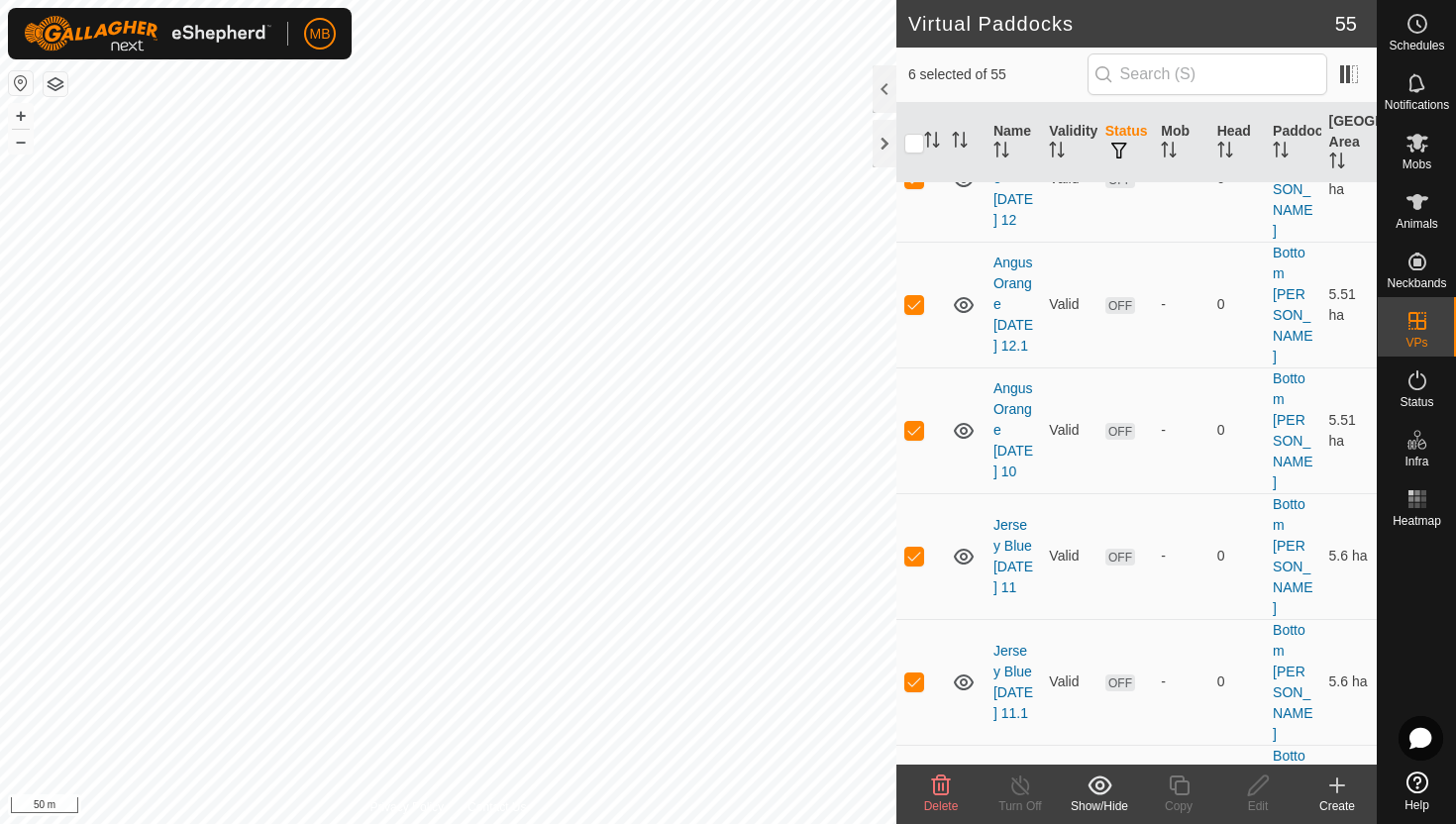 scroll, scrollTop: 741, scrollLeft: 0, axis: vertical 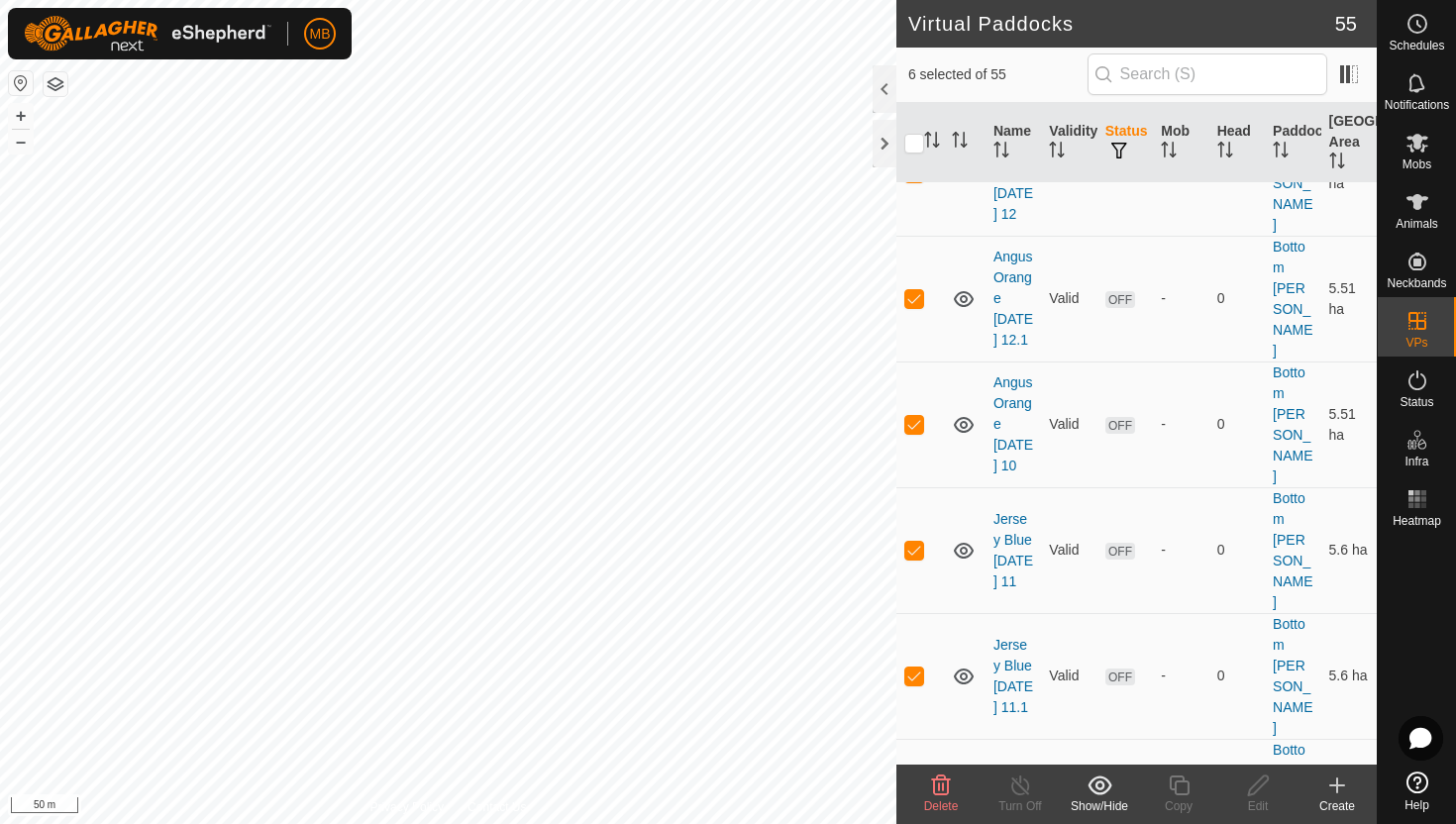 click at bounding box center (914, 802) 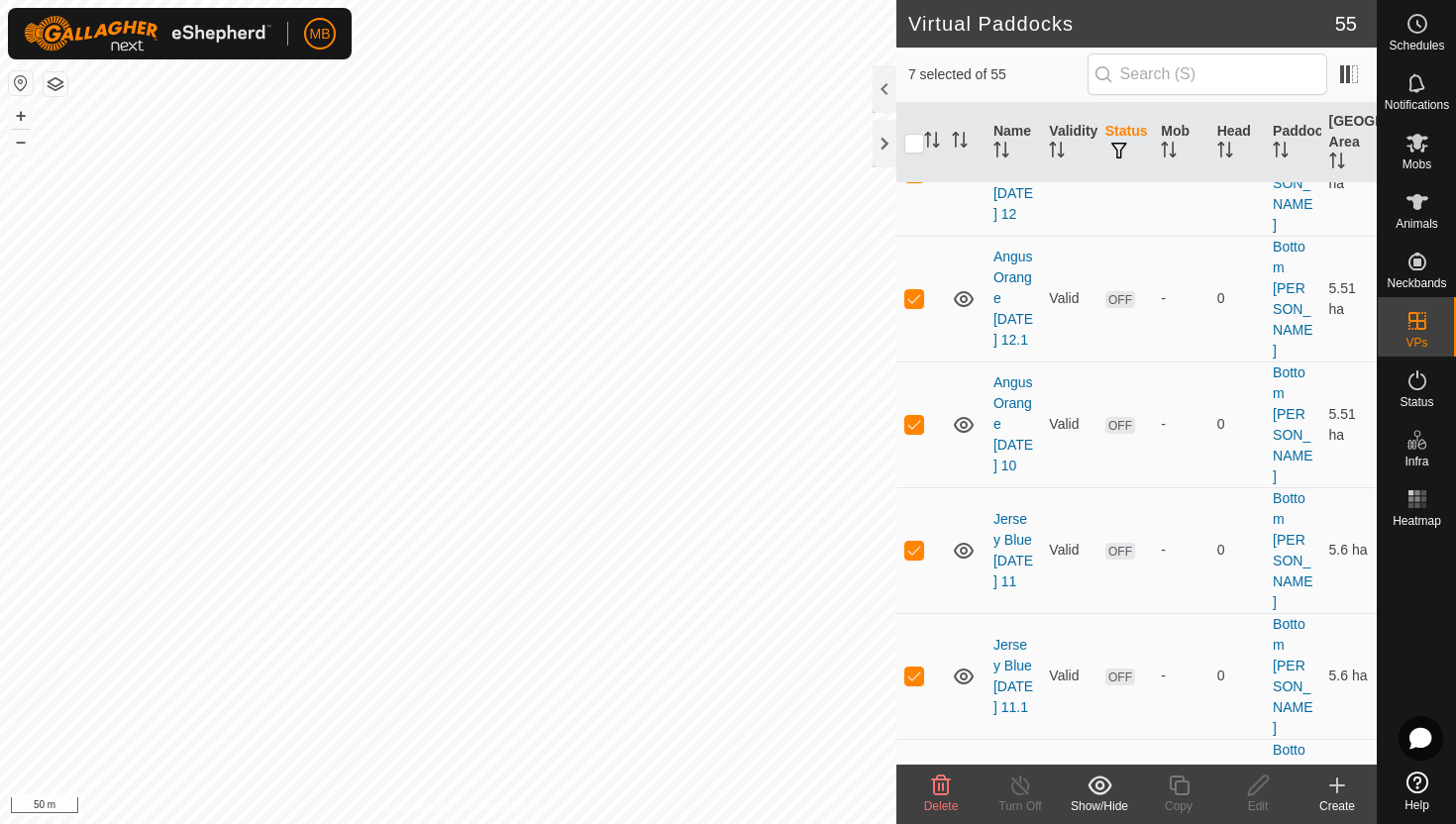 click at bounding box center (914, 928) 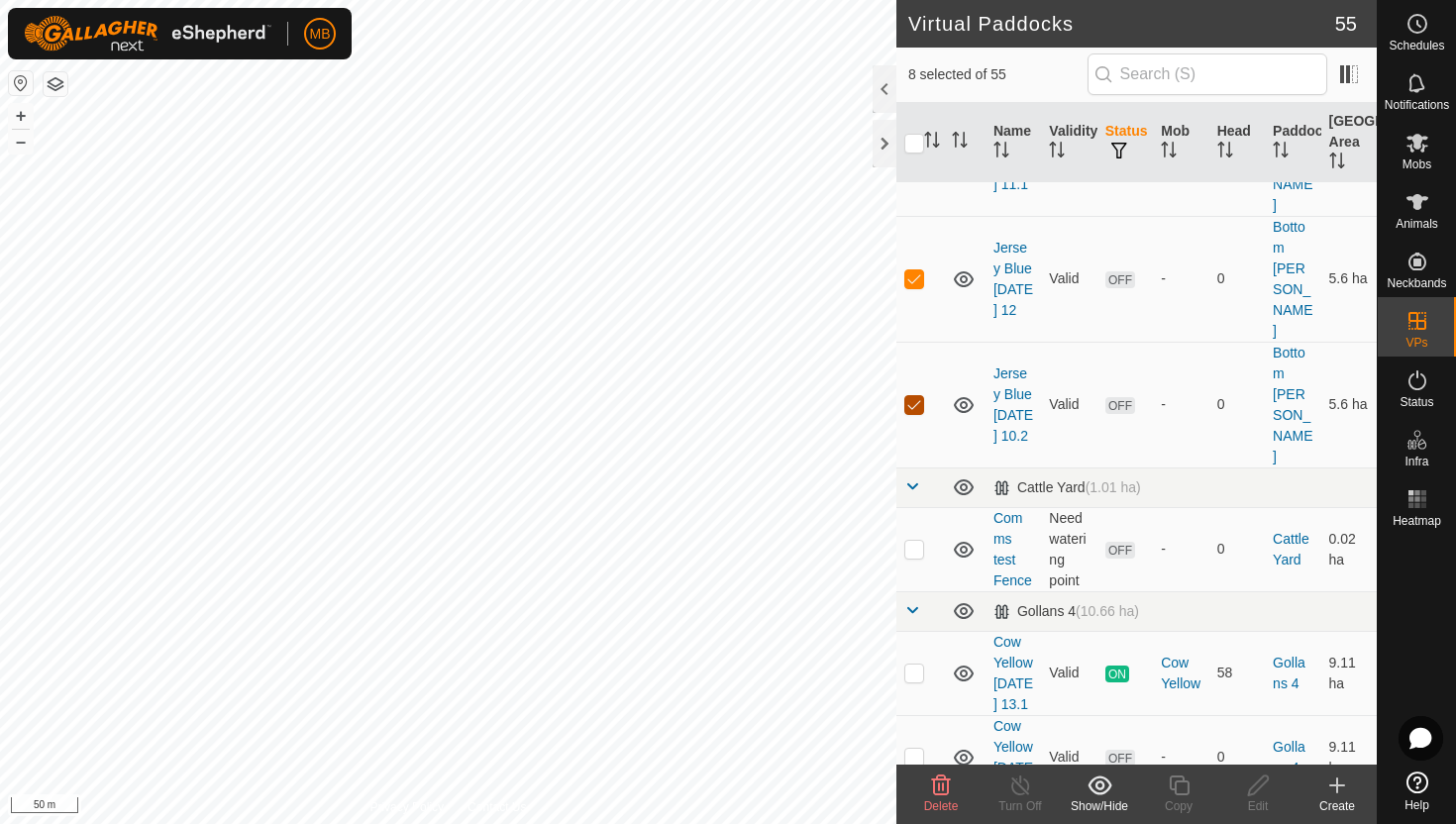 scroll, scrollTop: 1270, scrollLeft: 0, axis: vertical 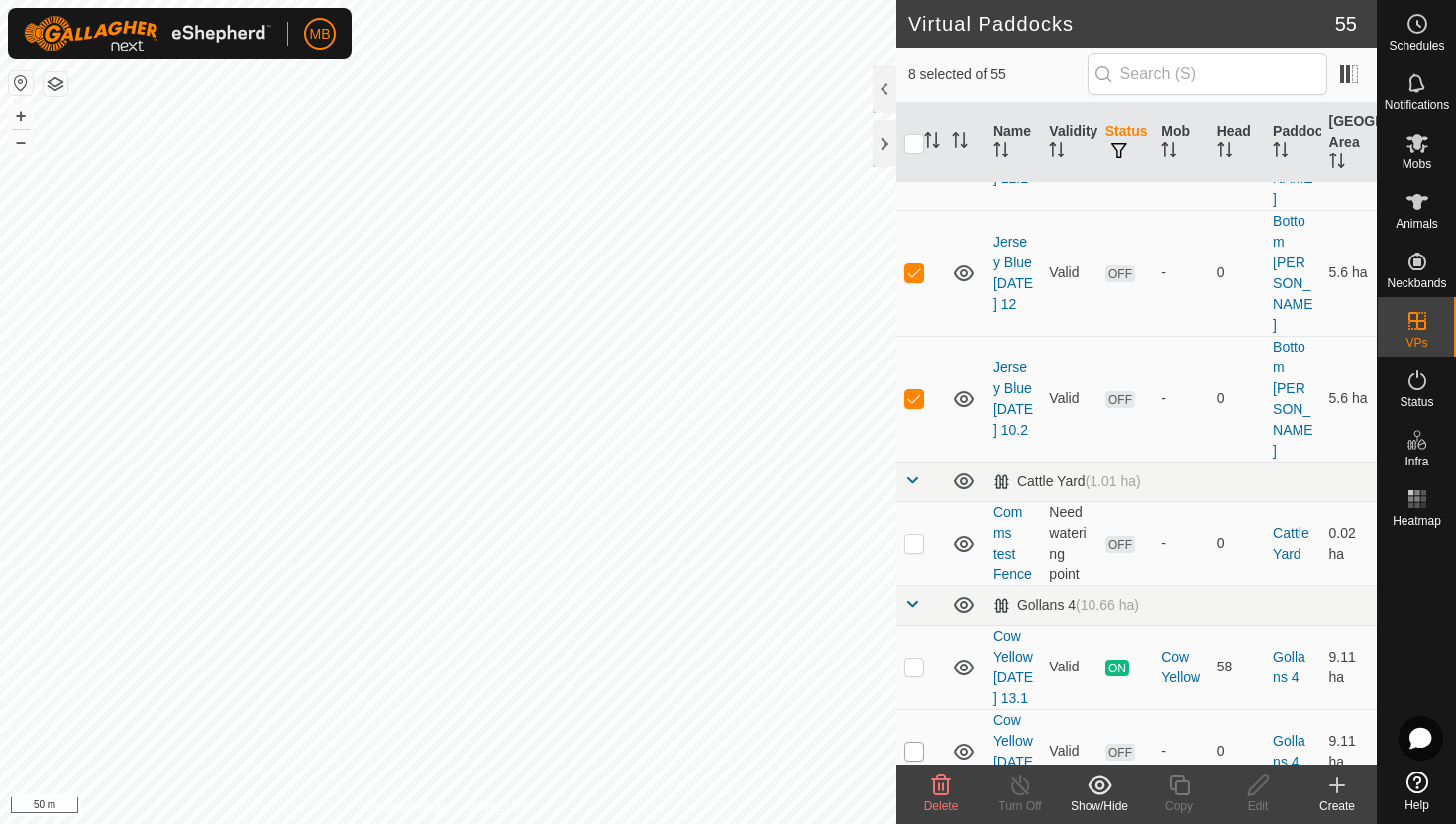 click at bounding box center [914, 752] 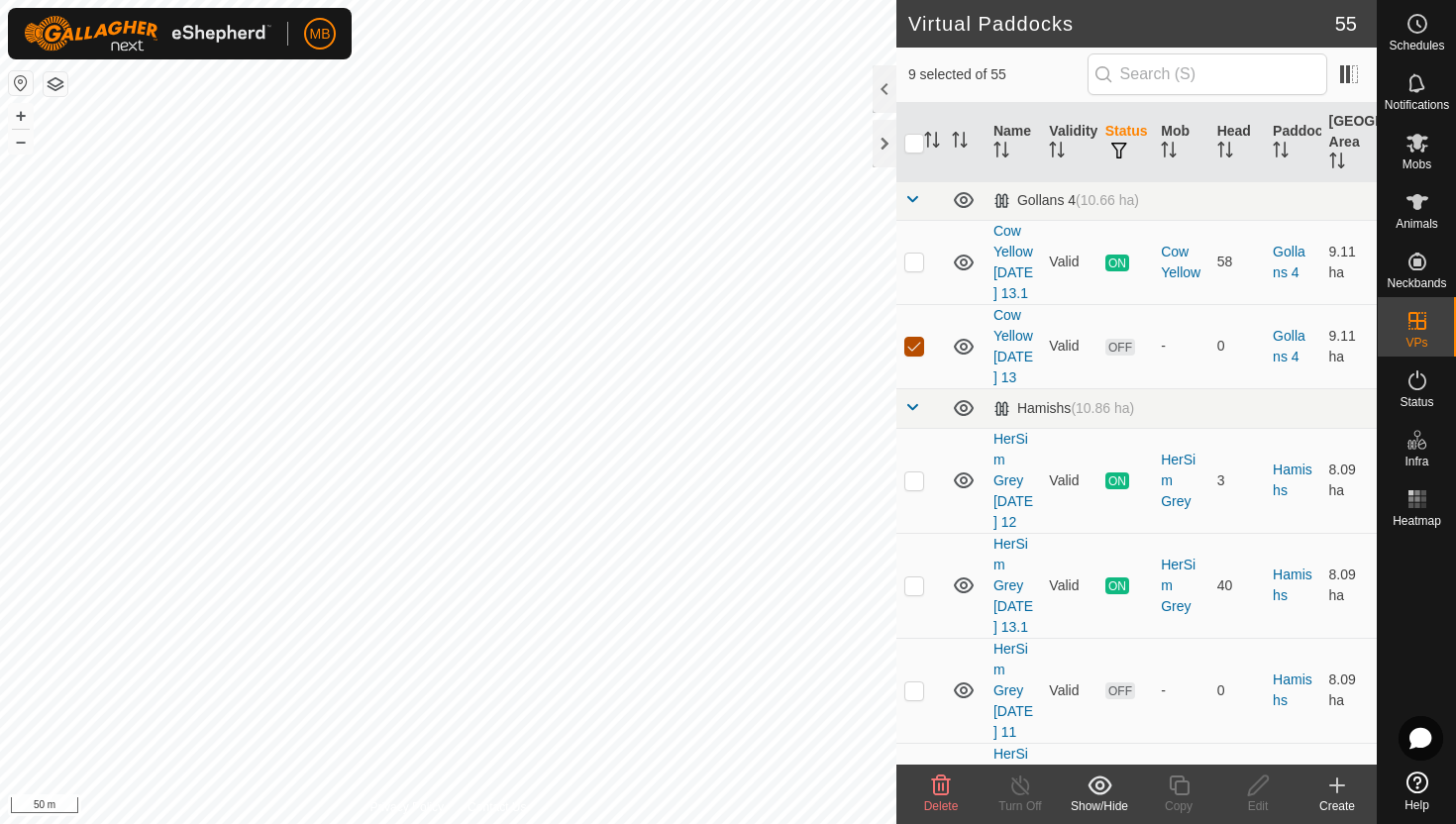 scroll, scrollTop: 1686, scrollLeft: 0, axis: vertical 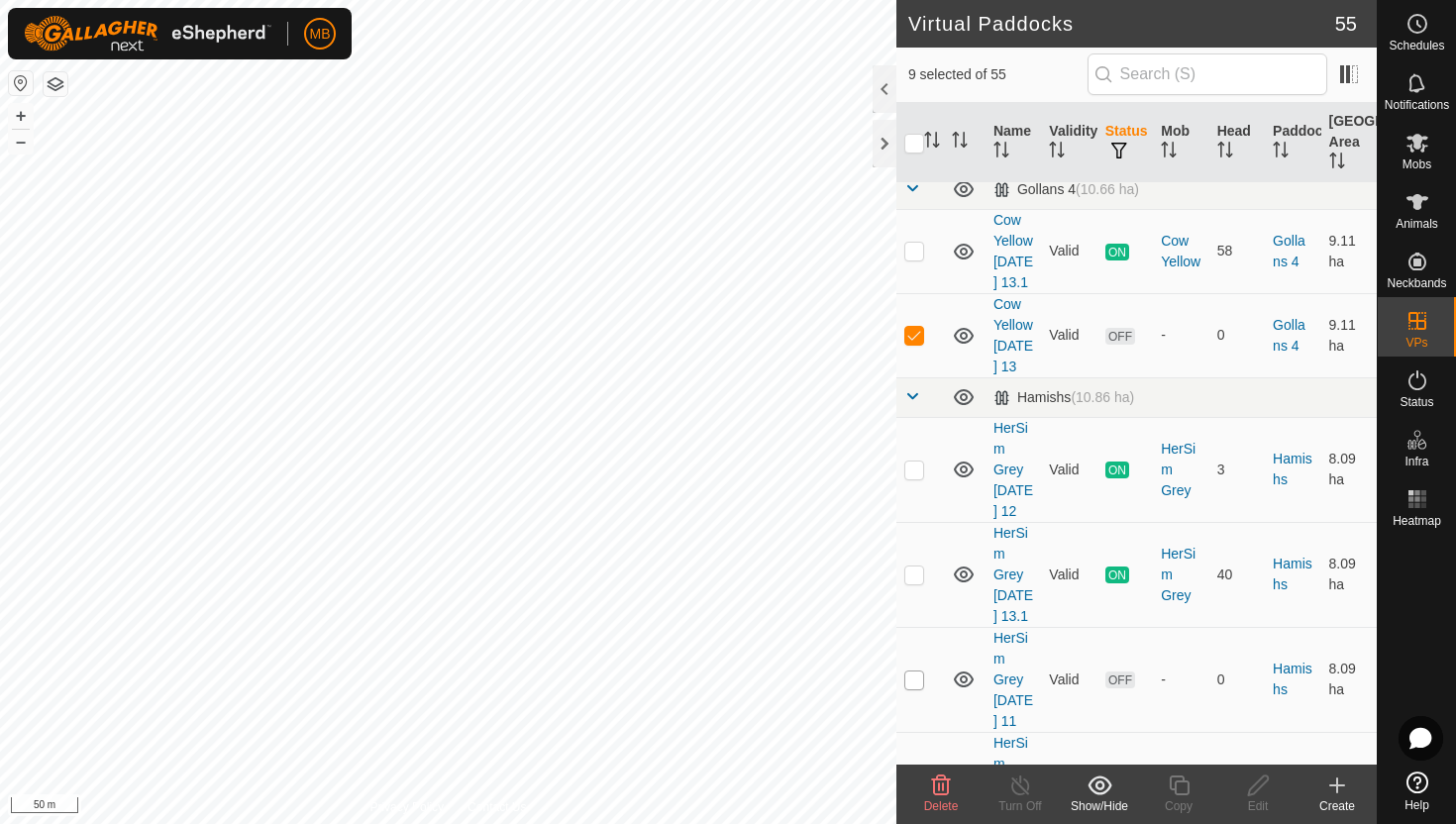 click at bounding box center [914, 680] 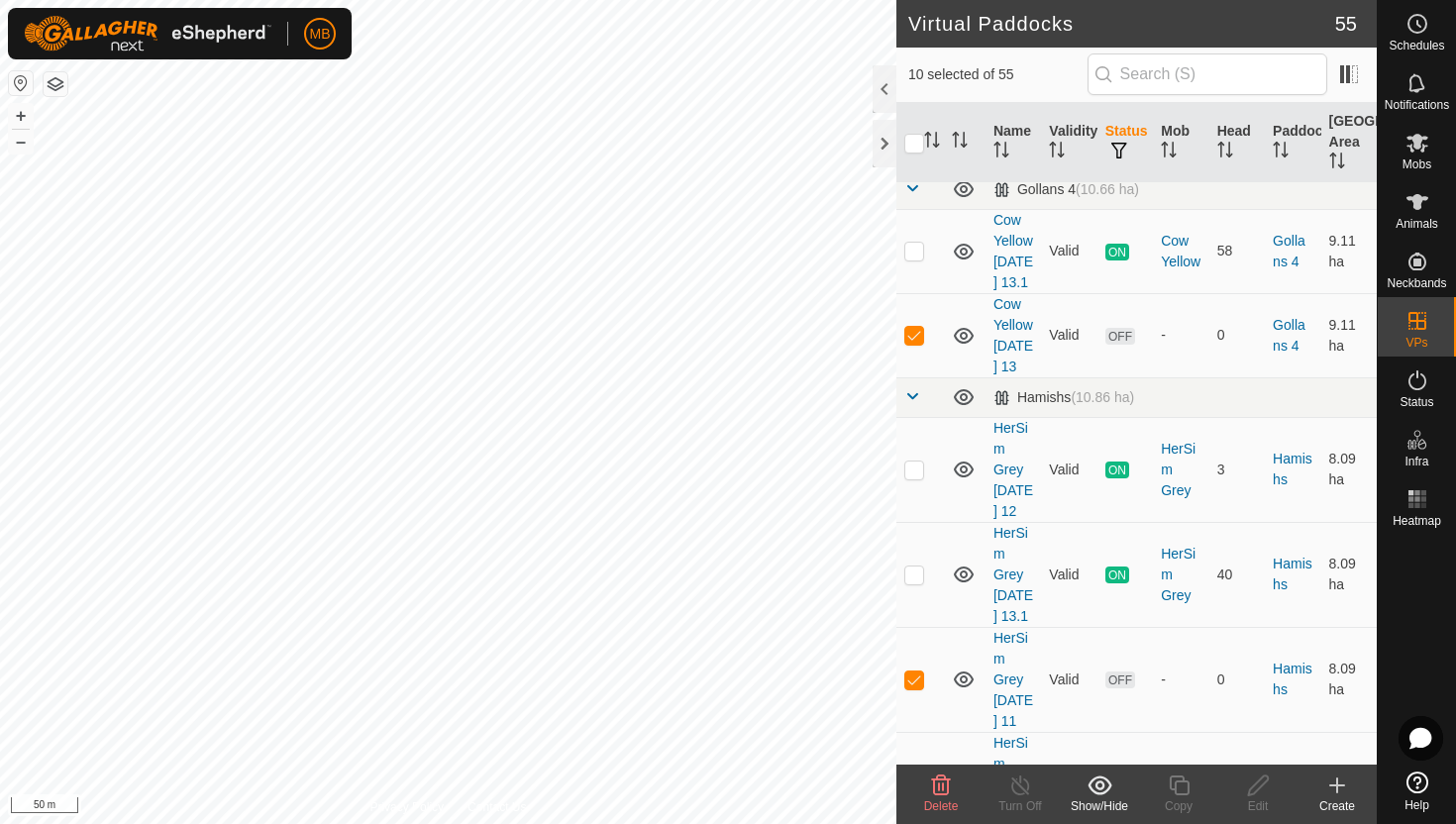 click at bounding box center (914, 785) 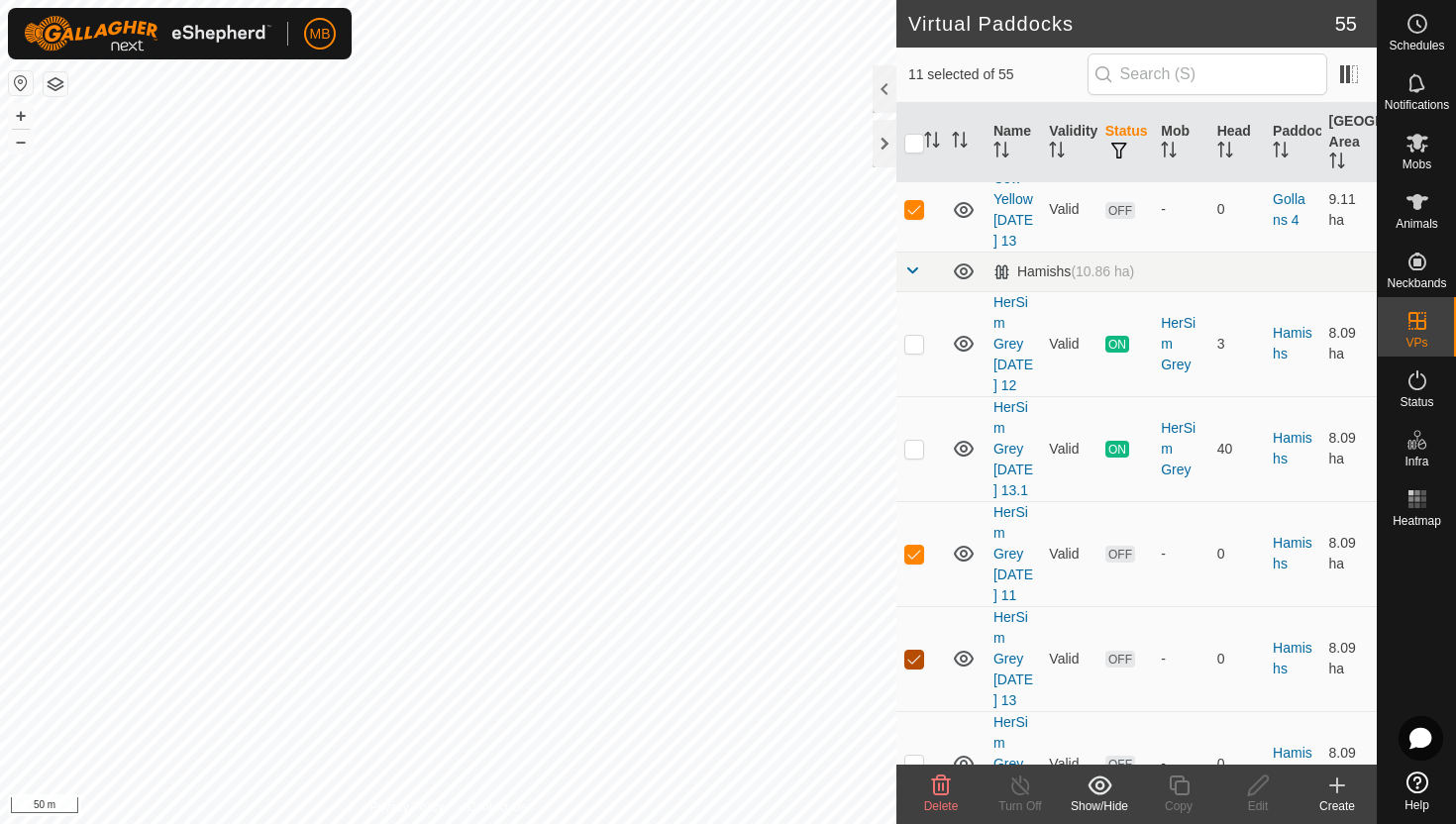 scroll, scrollTop: 1813, scrollLeft: 0, axis: vertical 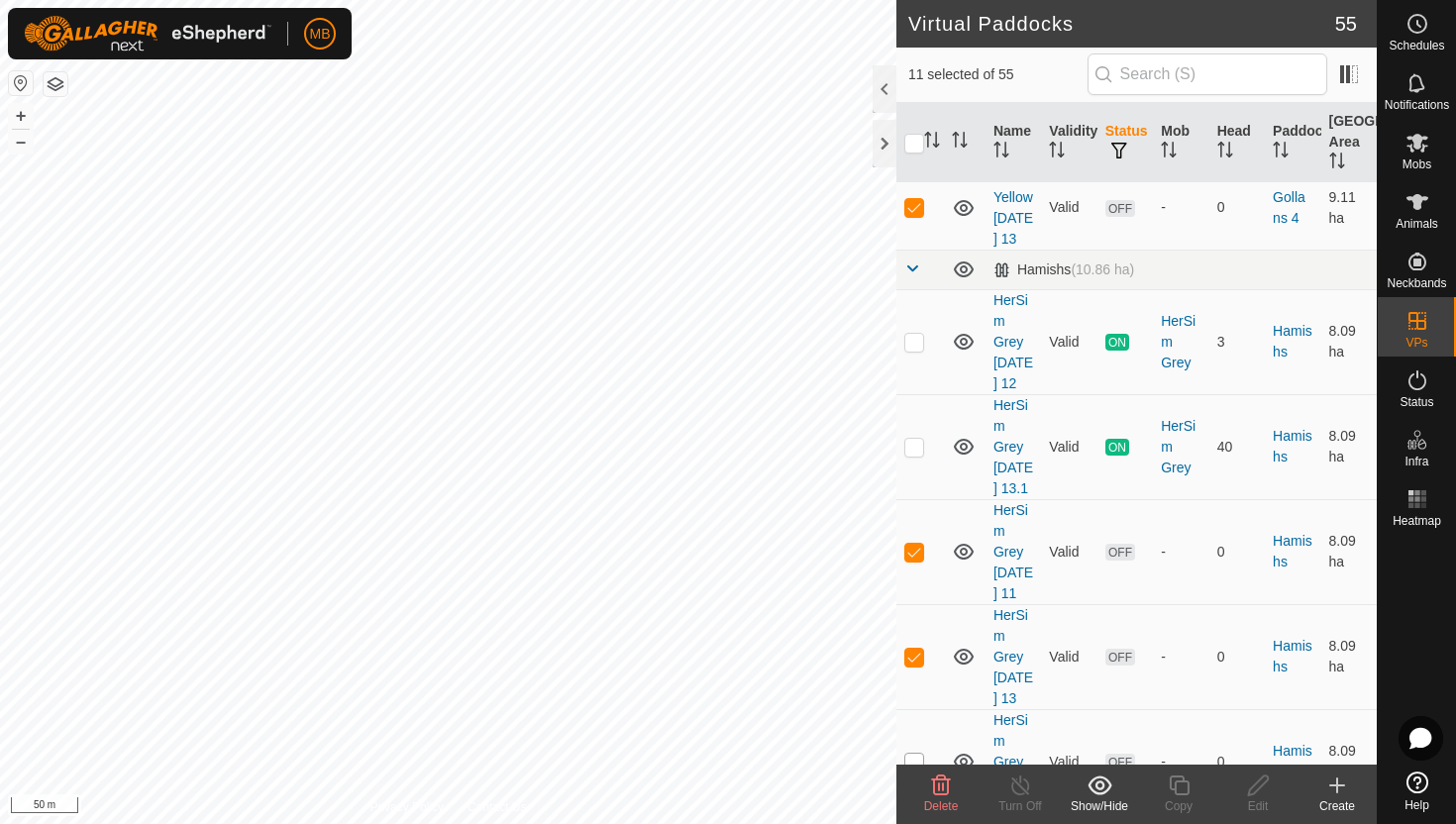 click at bounding box center [914, 763] 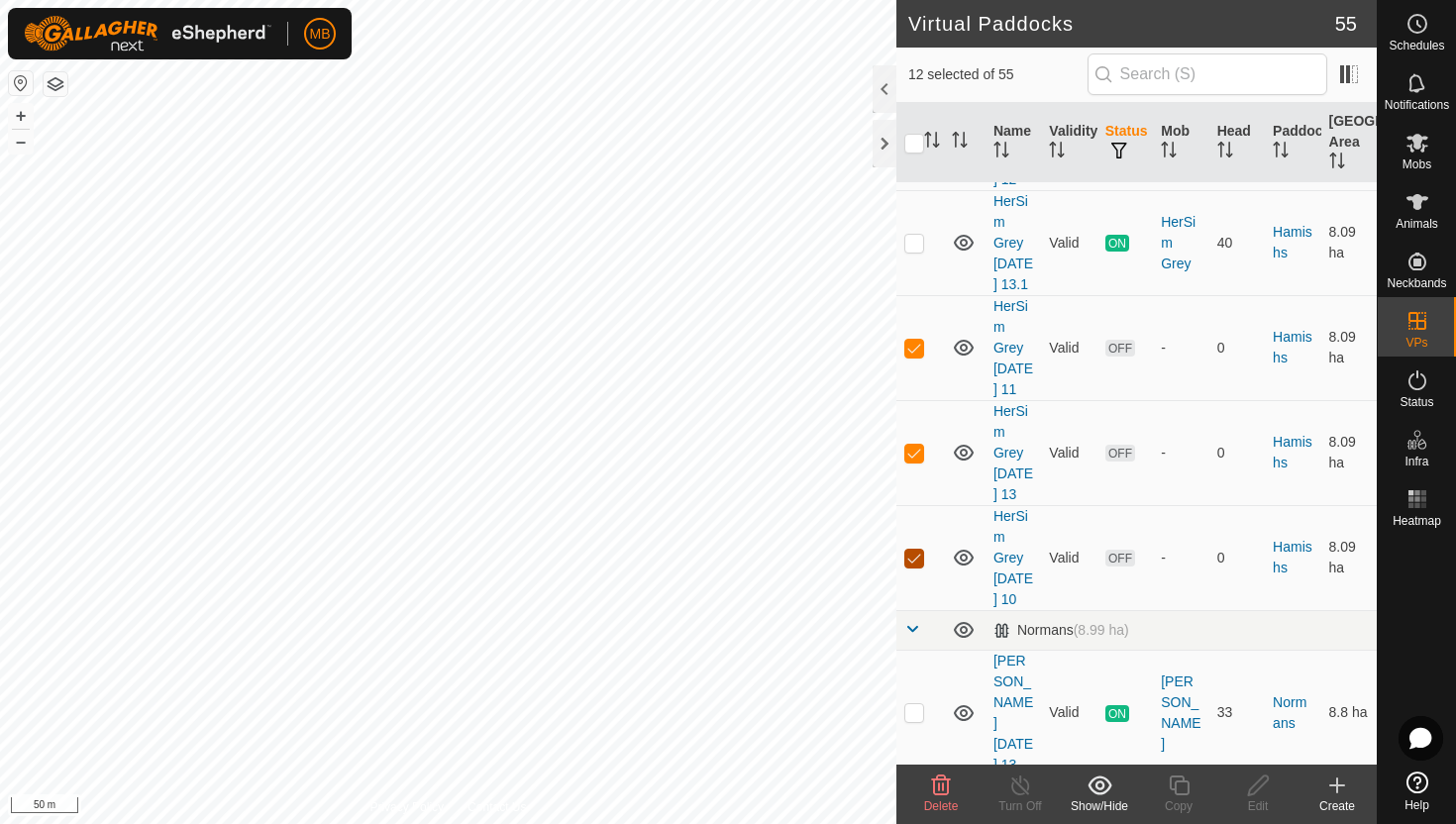 scroll, scrollTop: 2018, scrollLeft: 0, axis: vertical 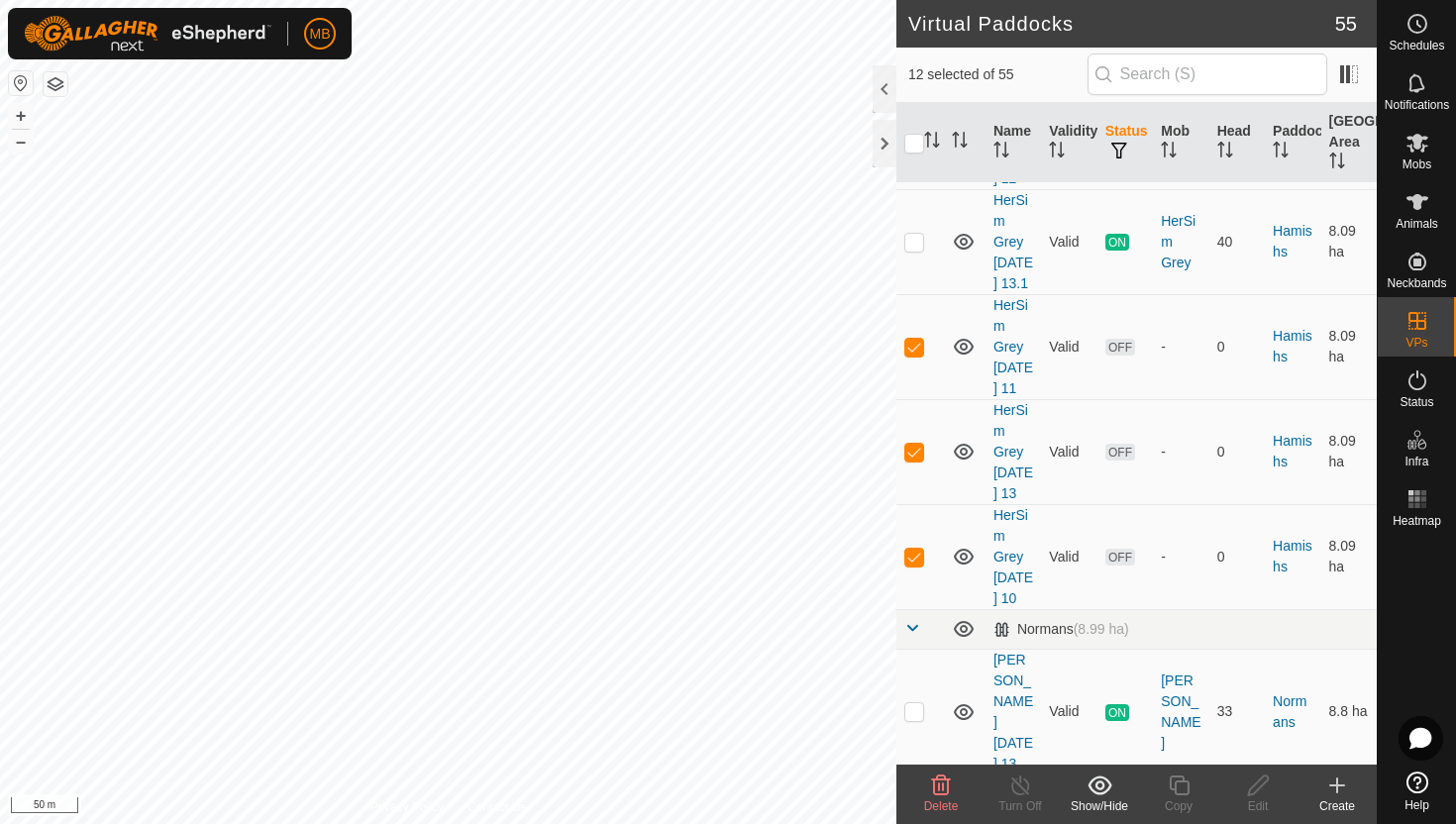 click at bounding box center [914, 838] 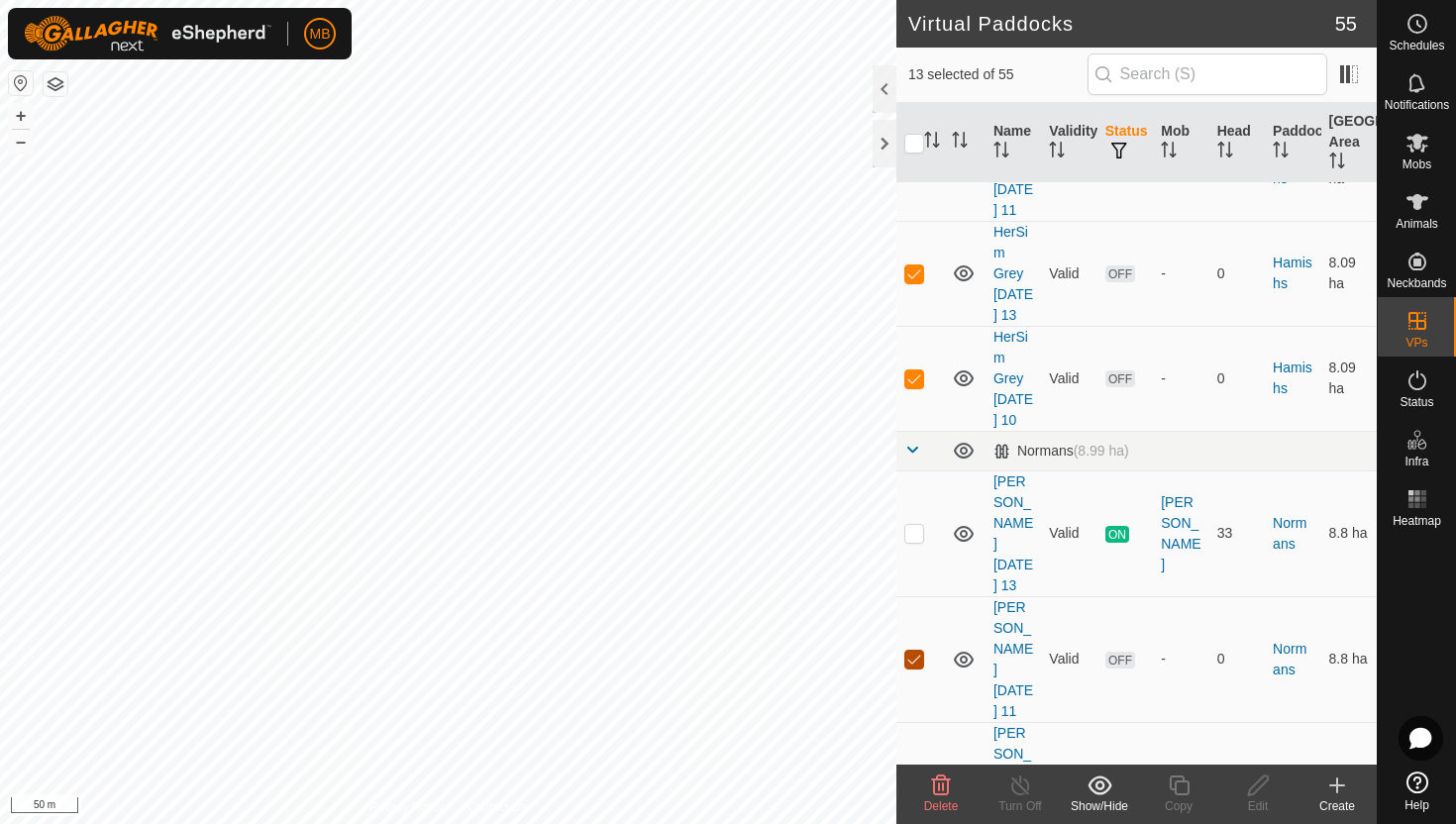 scroll, scrollTop: 2216, scrollLeft: 0, axis: vertical 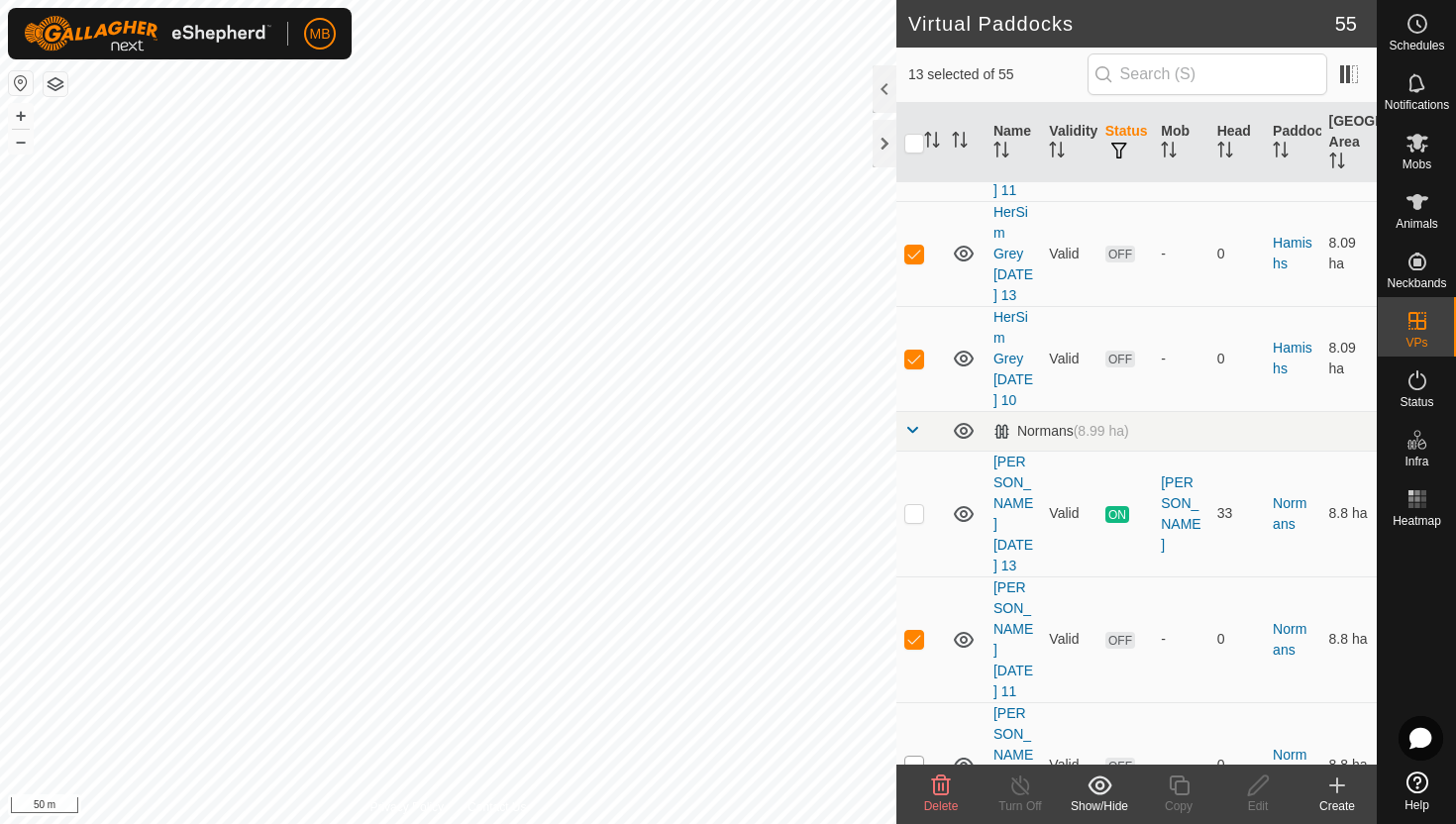 click at bounding box center (914, 766) 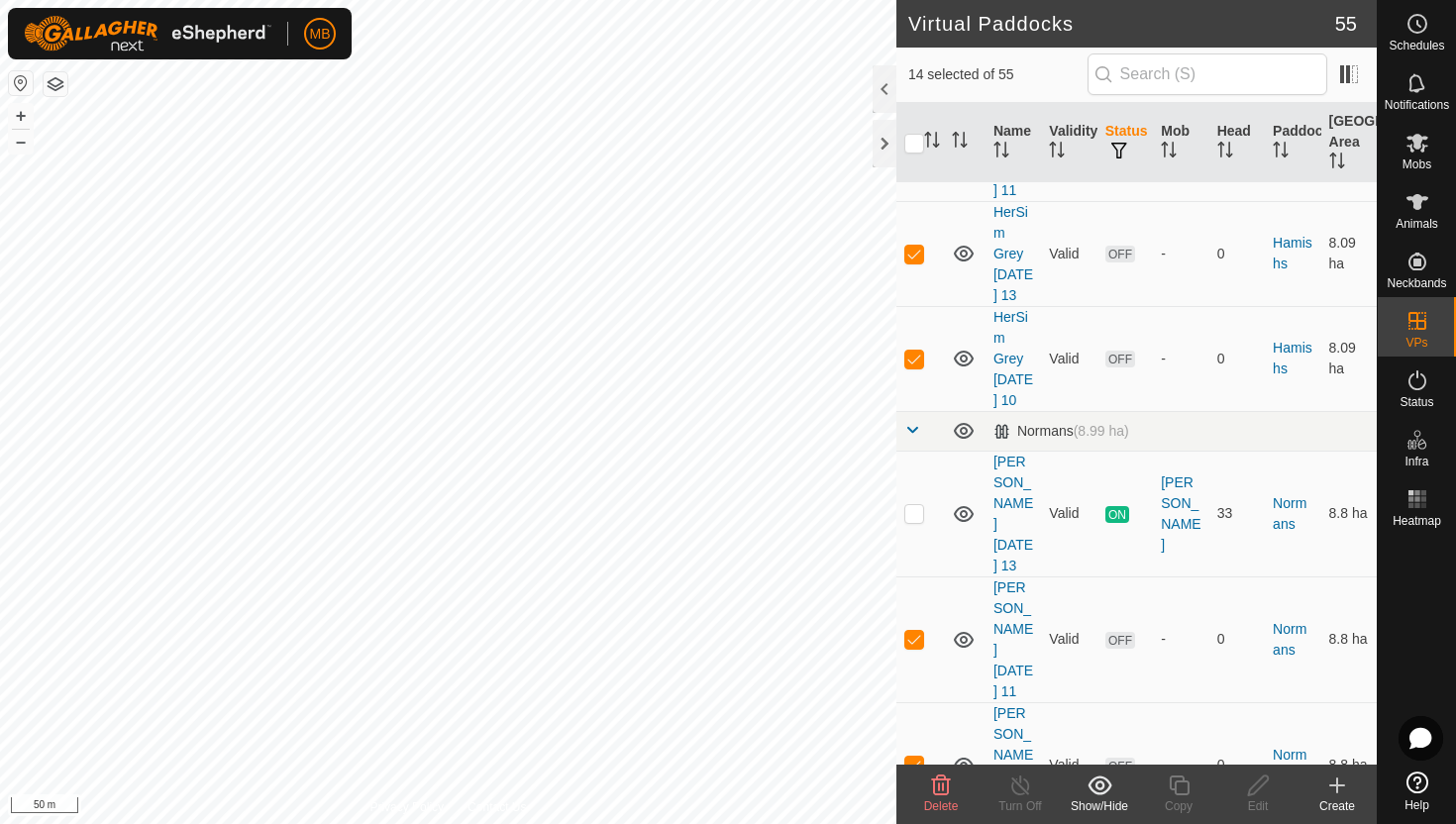 click at bounding box center [914, 891] 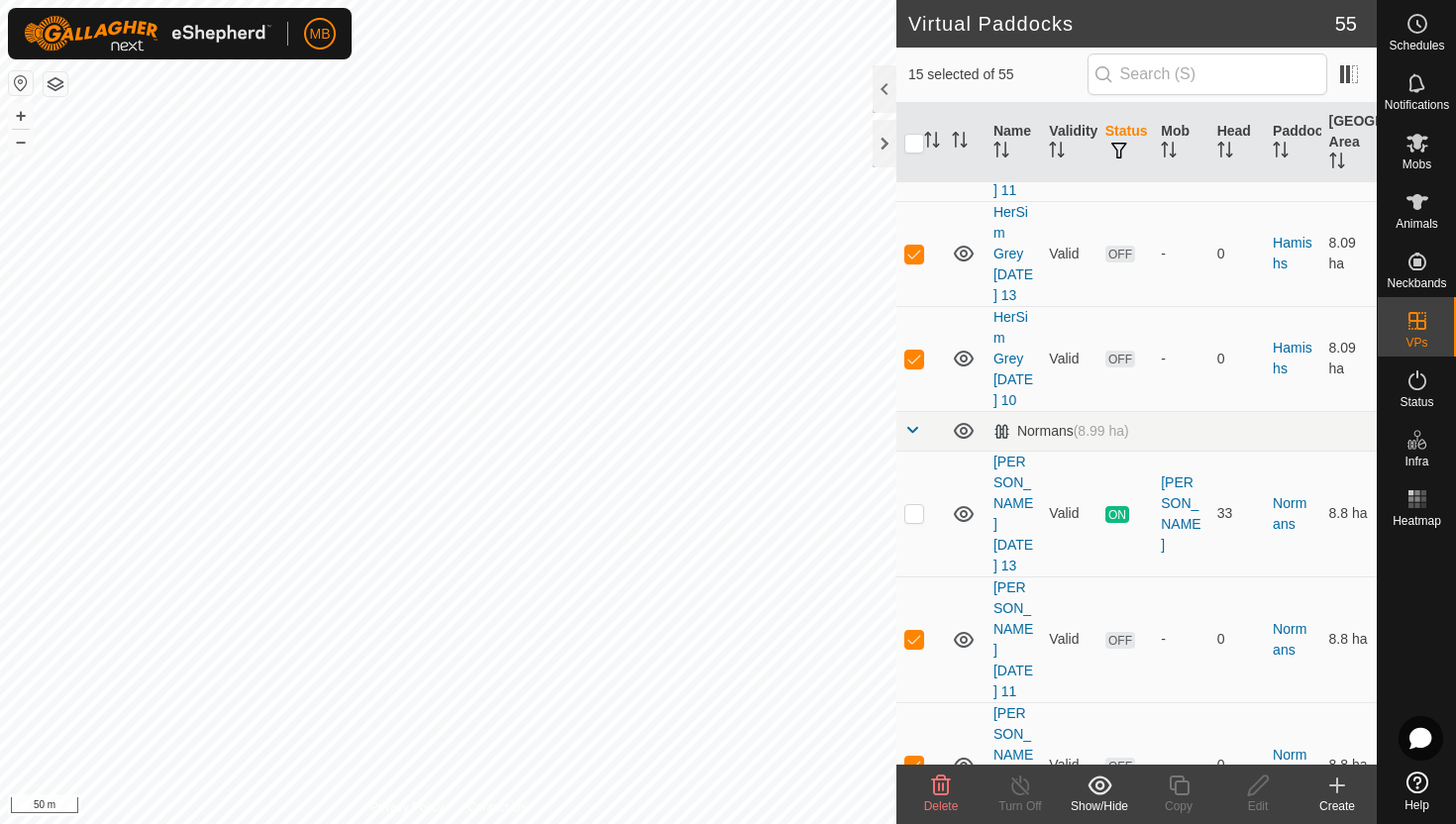 click at bounding box center [914, 1017] 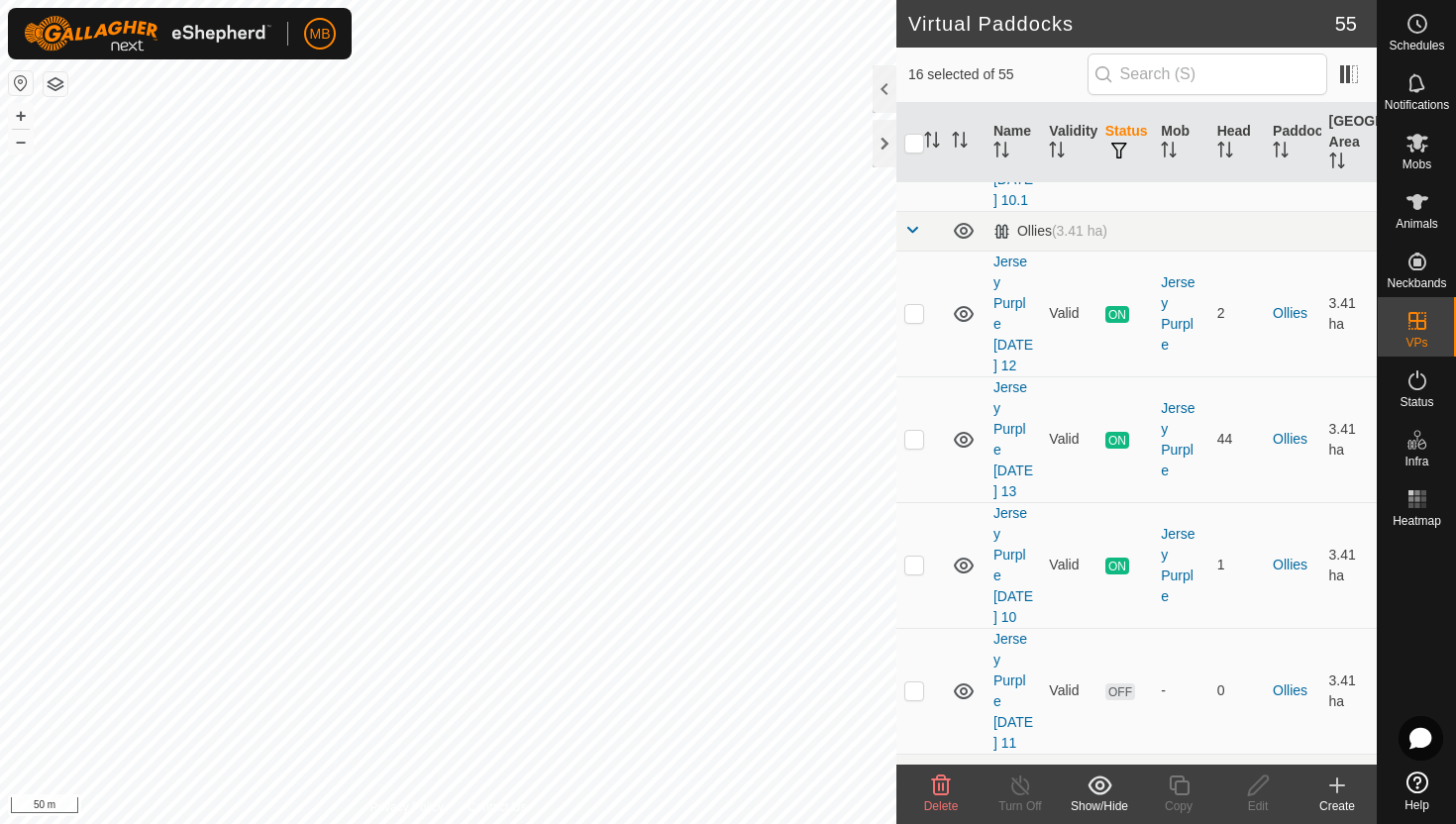scroll, scrollTop: 3094, scrollLeft: 0, axis: vertical 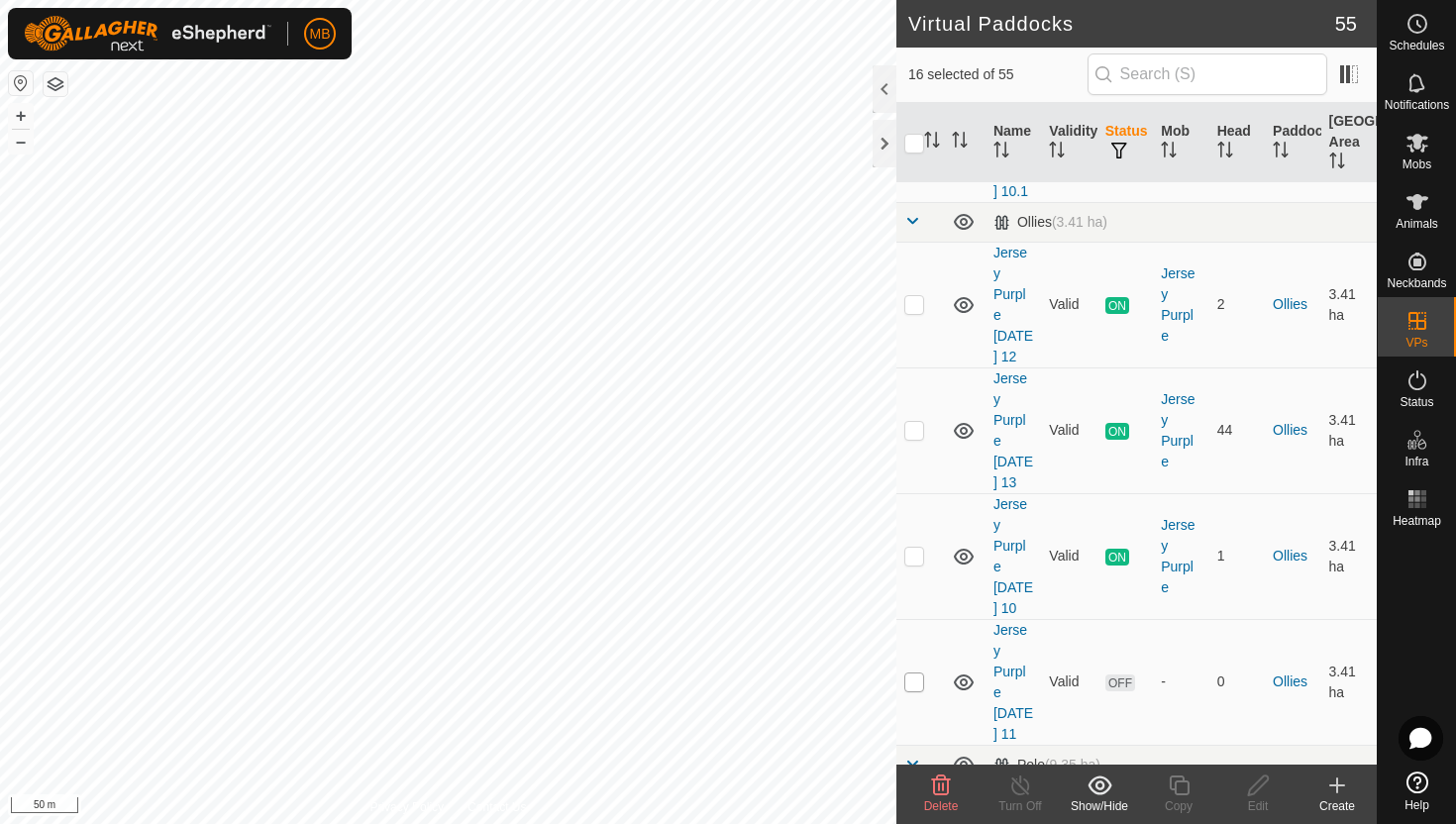 click at bounding box center [914, 682] 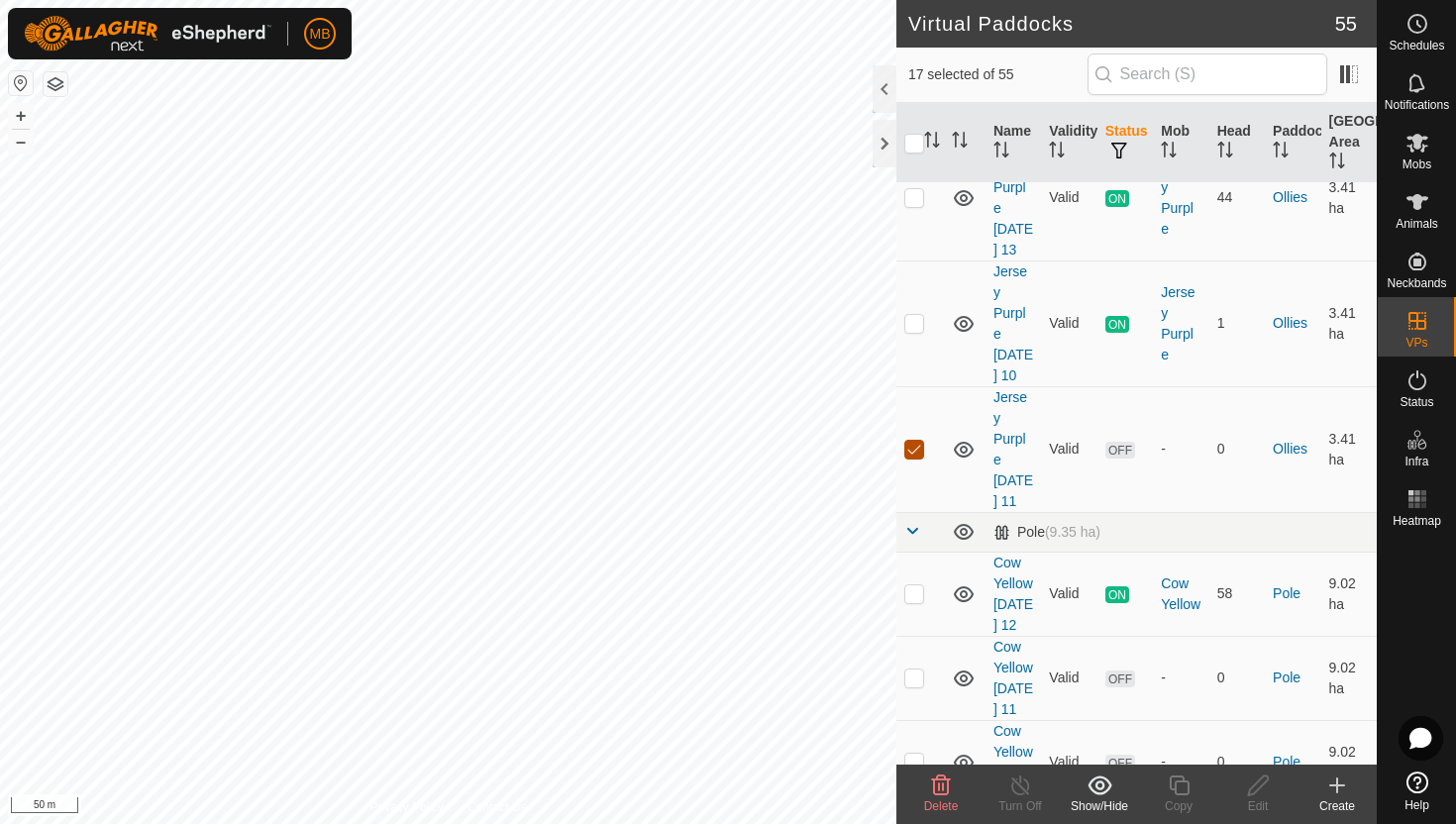 scroll, scrollTop: 3334, scrollLeft: 0, axis: vertical 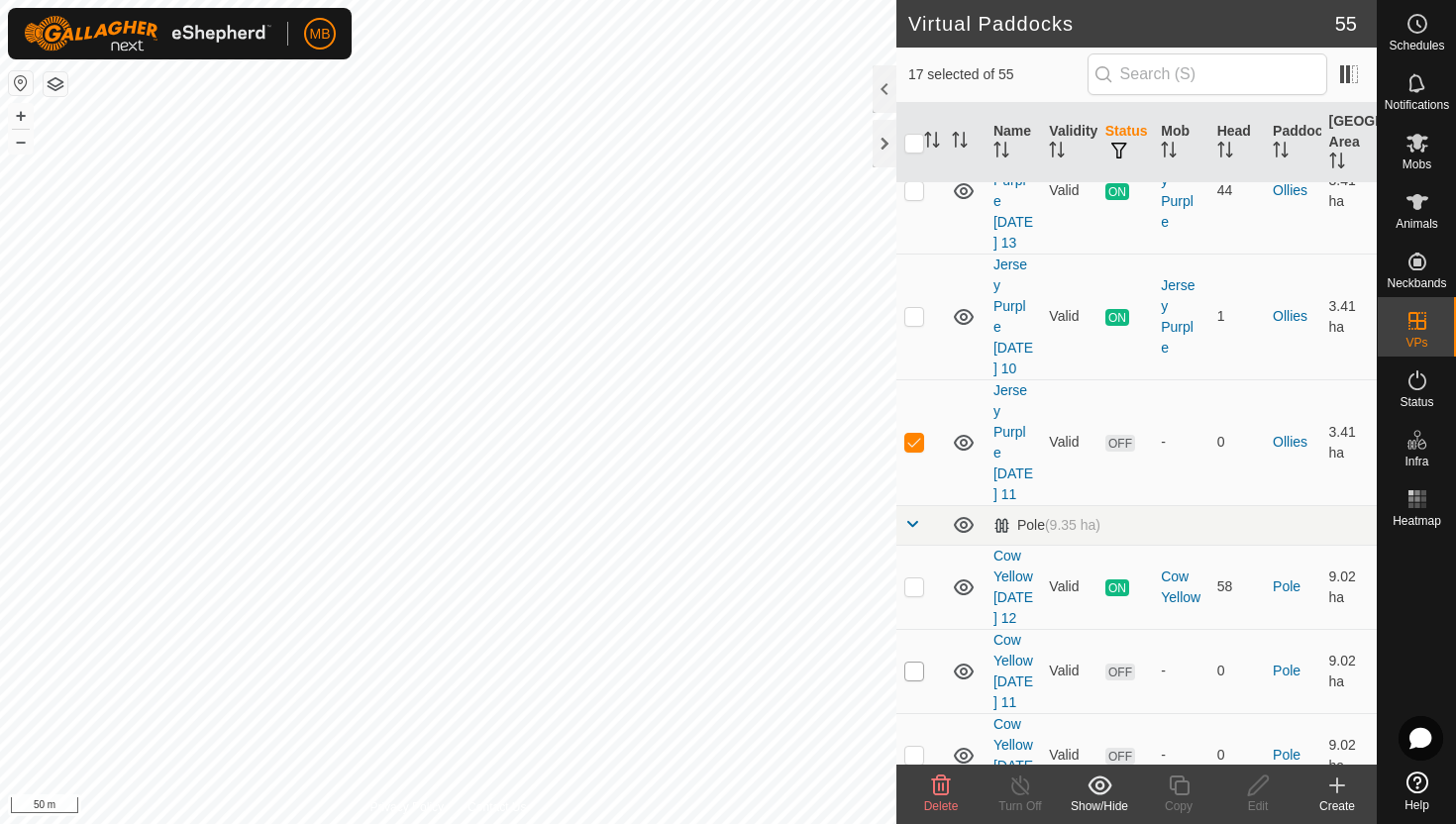 click at bounding box center [914, 671] 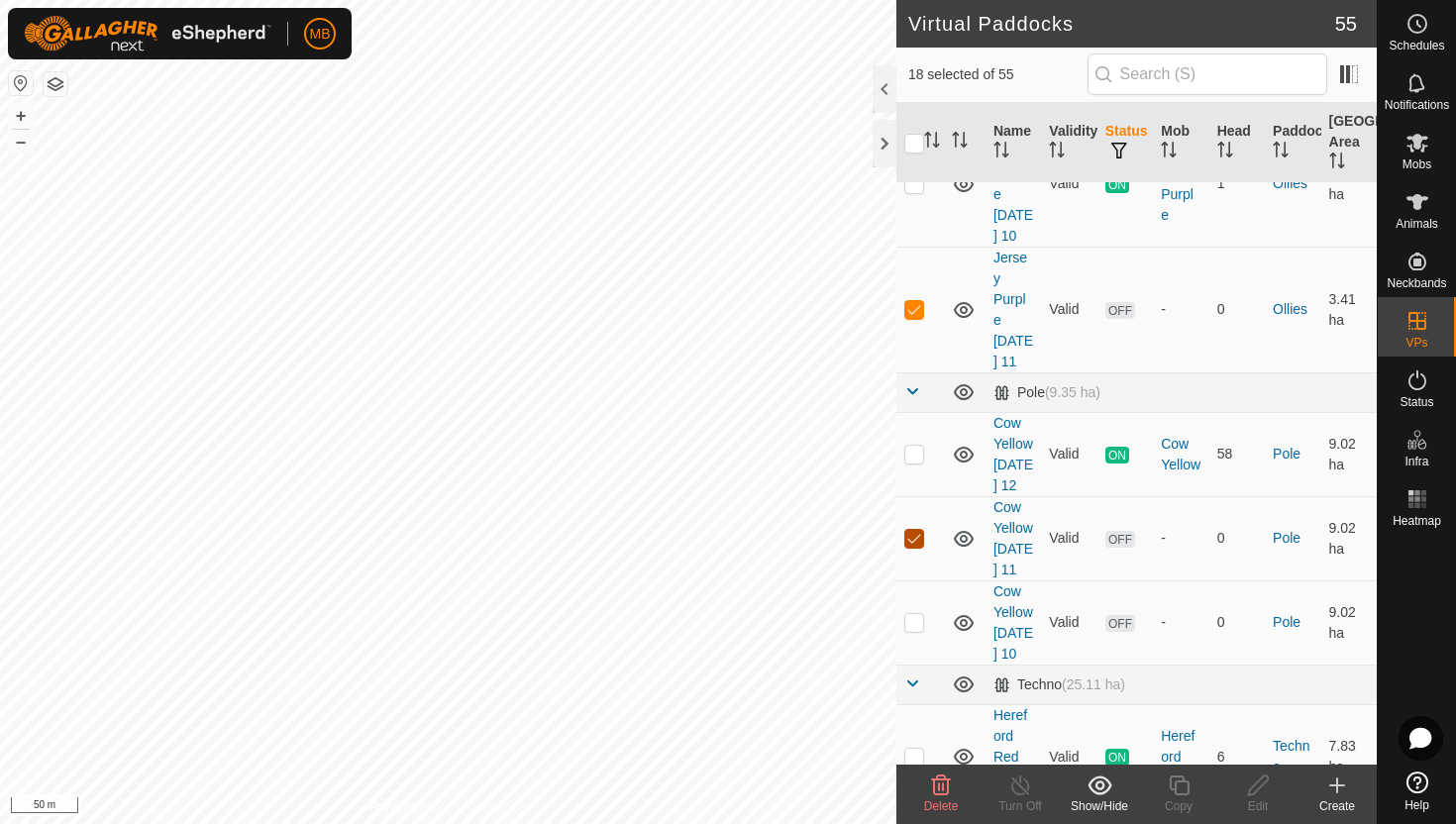 scroll, scrollTop: 3478, scrollLeft: 0, axis: vertical 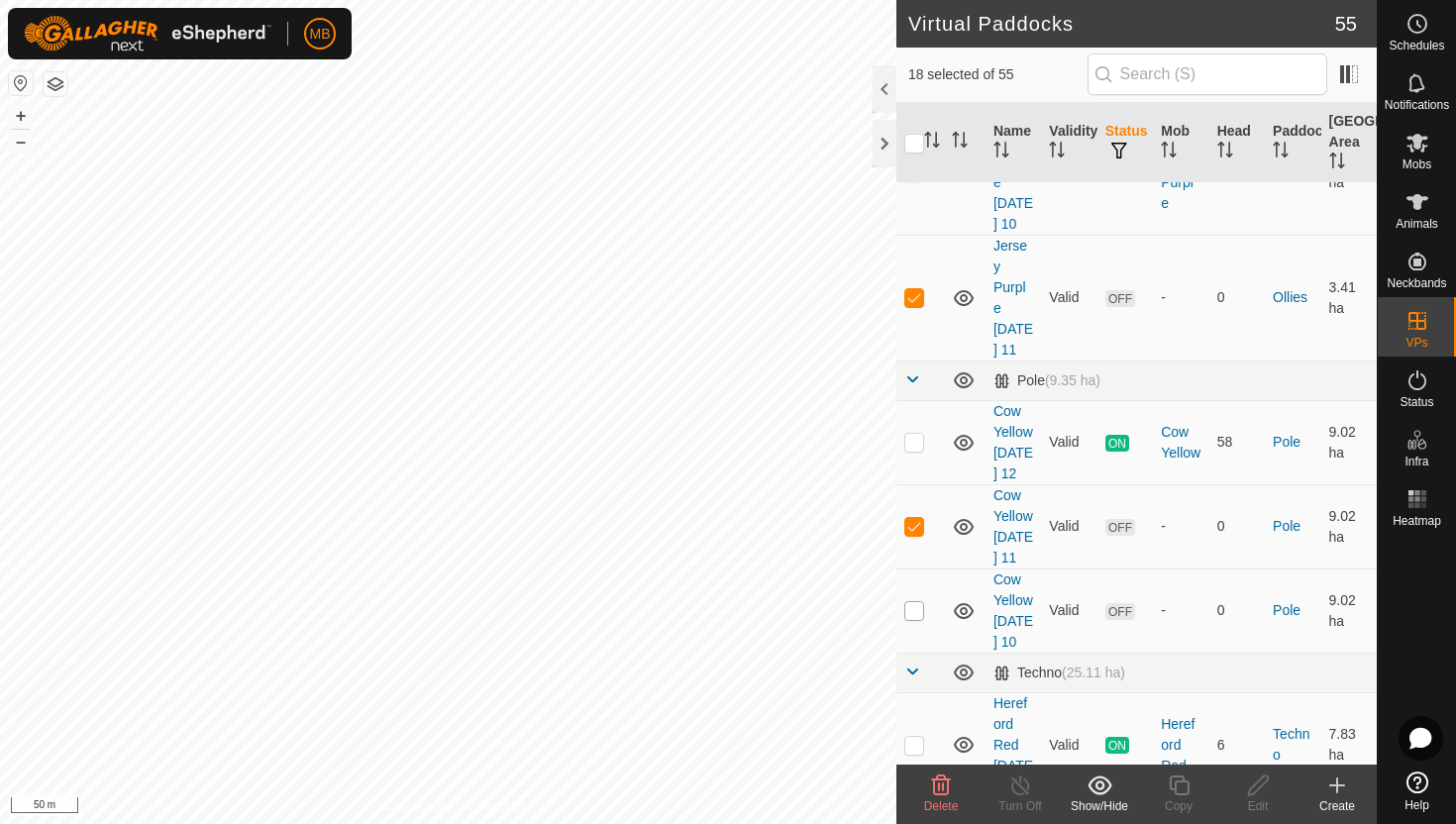 click at bounding box center (914, 611) 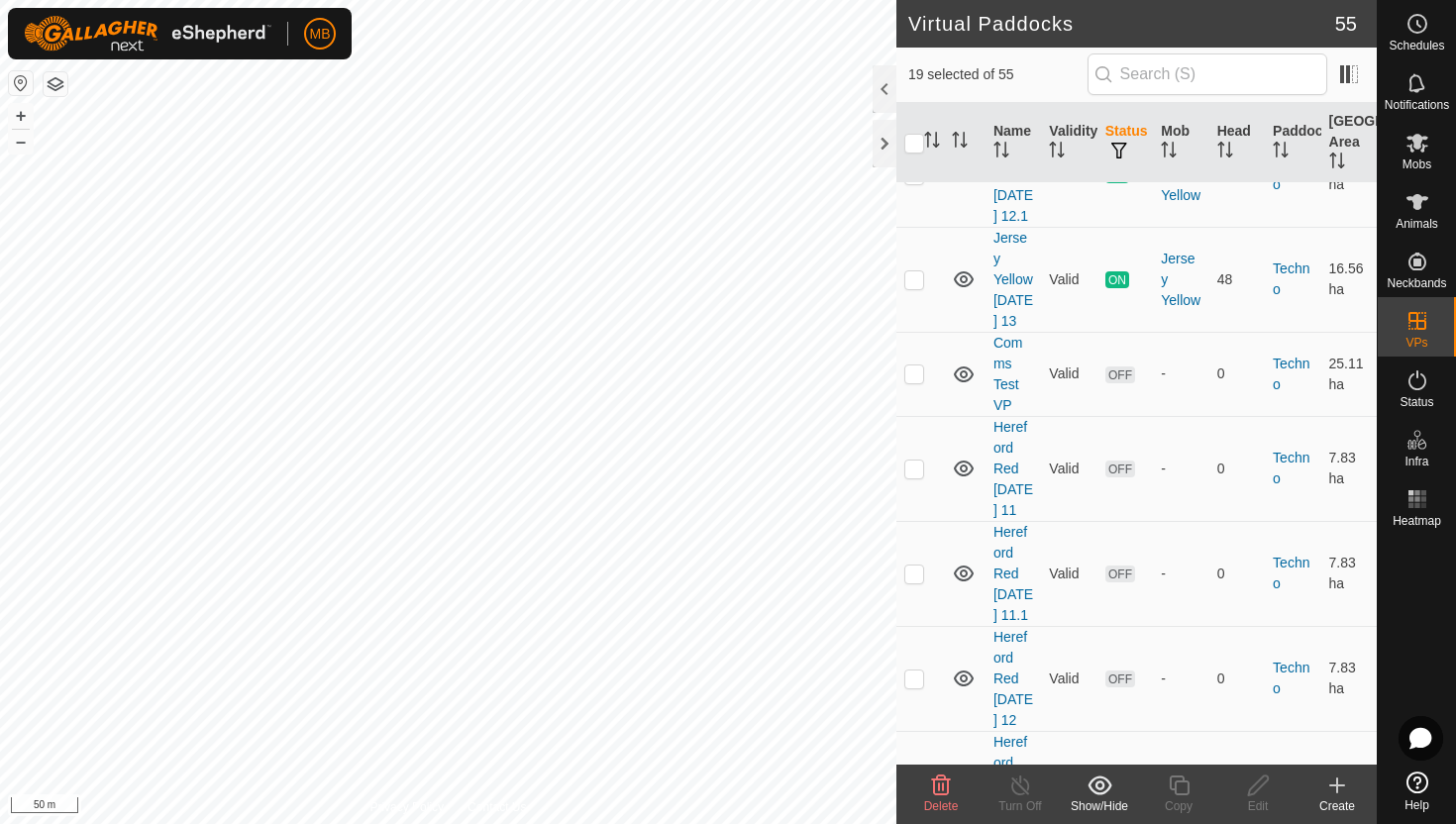 scroll, scrollTop: 4262, scrollLeft: 0, axis: vertical 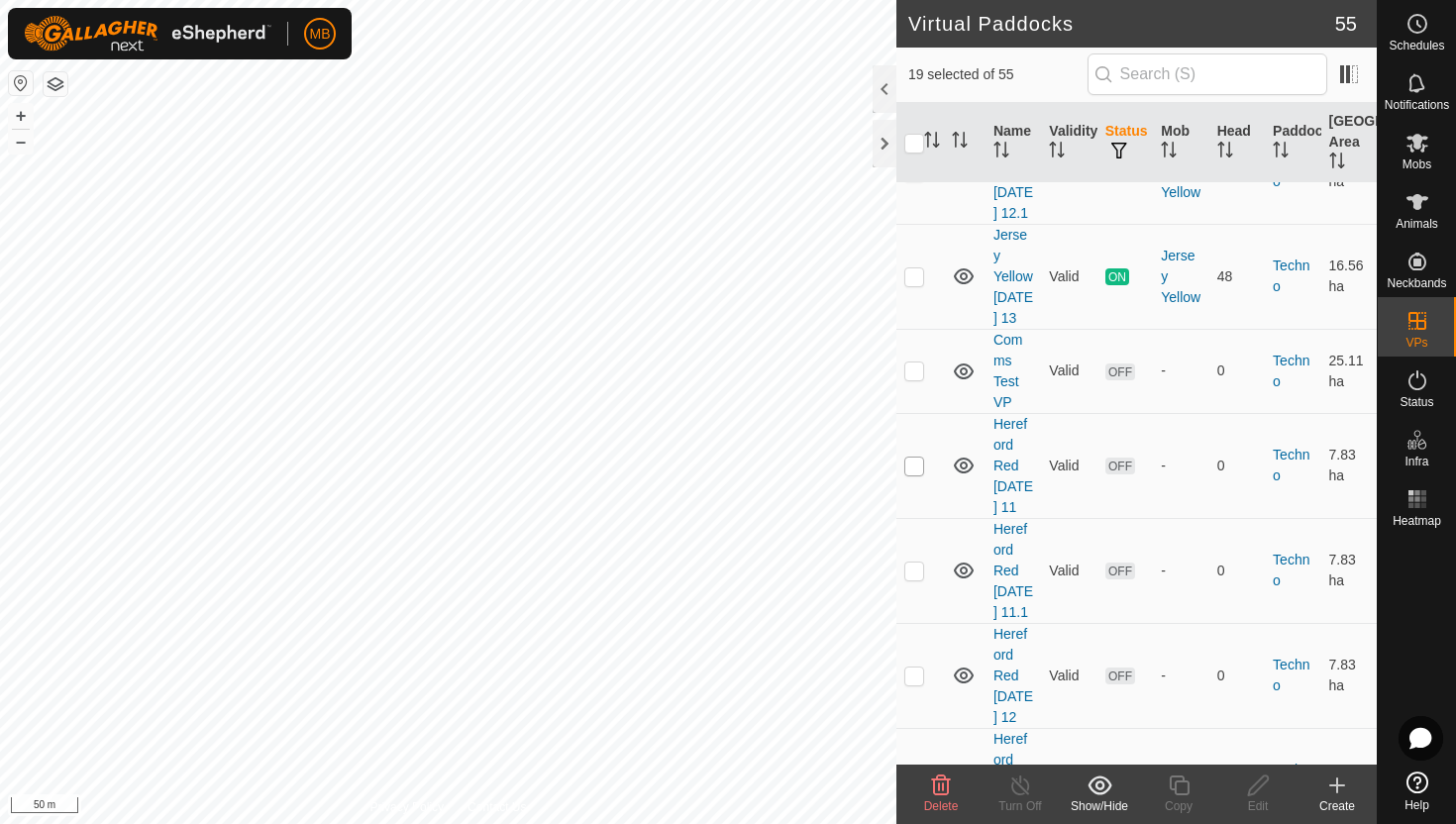 click at bounding box center [914, 466] 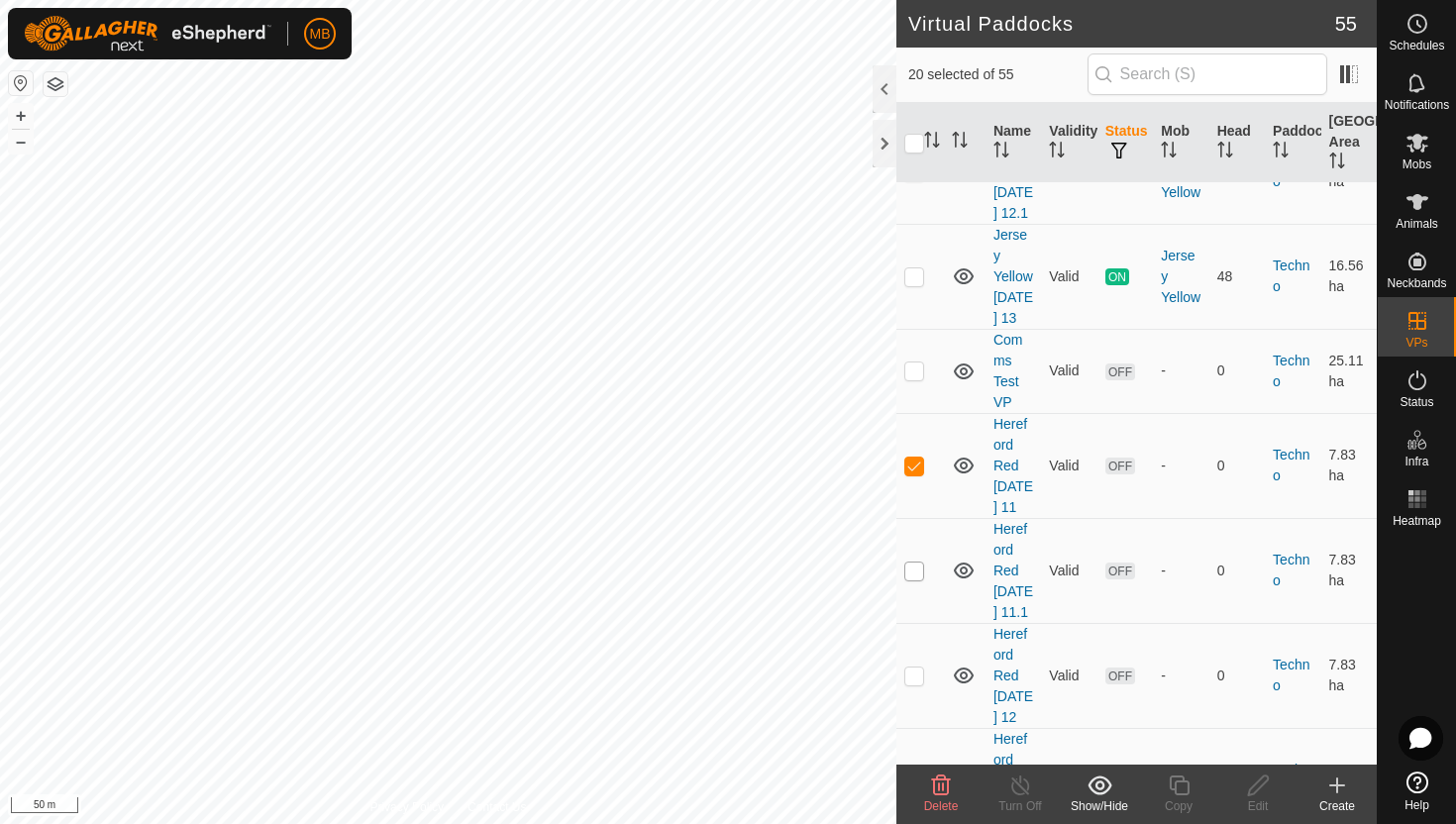 click at bounding box center (914, 571) 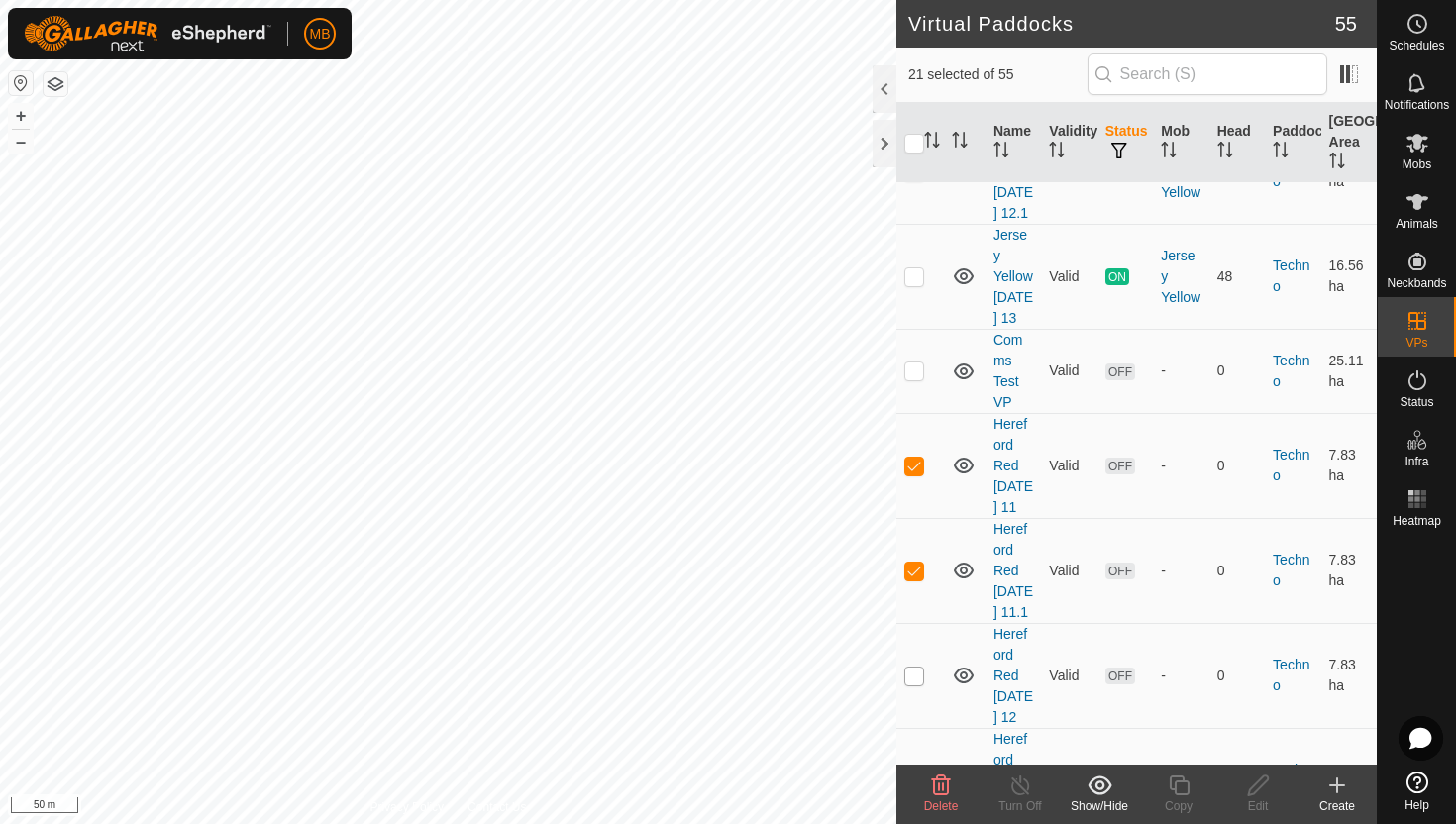 click at bounding box center [914, 676] 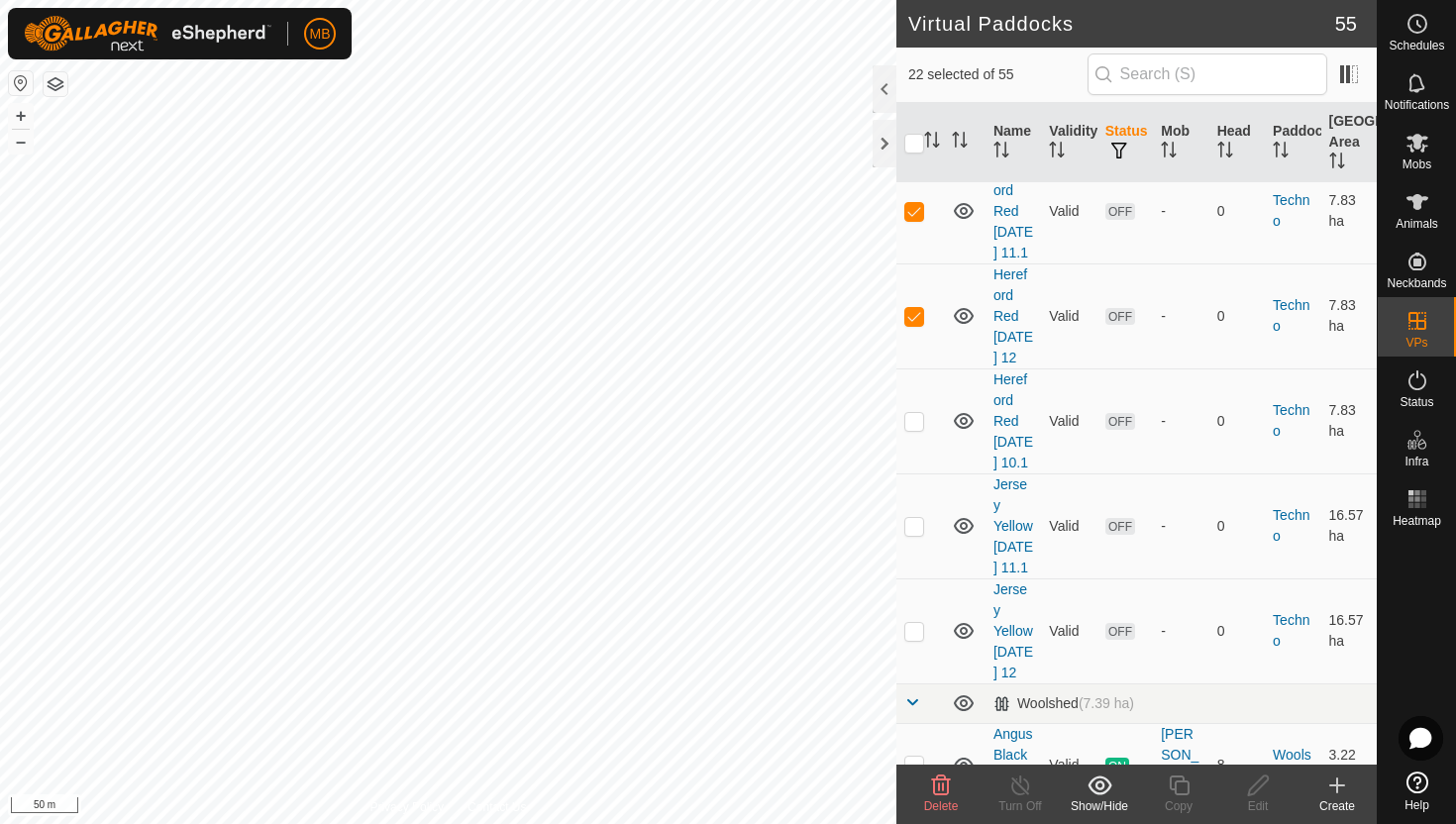 scroll, scrollTop: 4623, scrollLeft: 0, axis: vertical 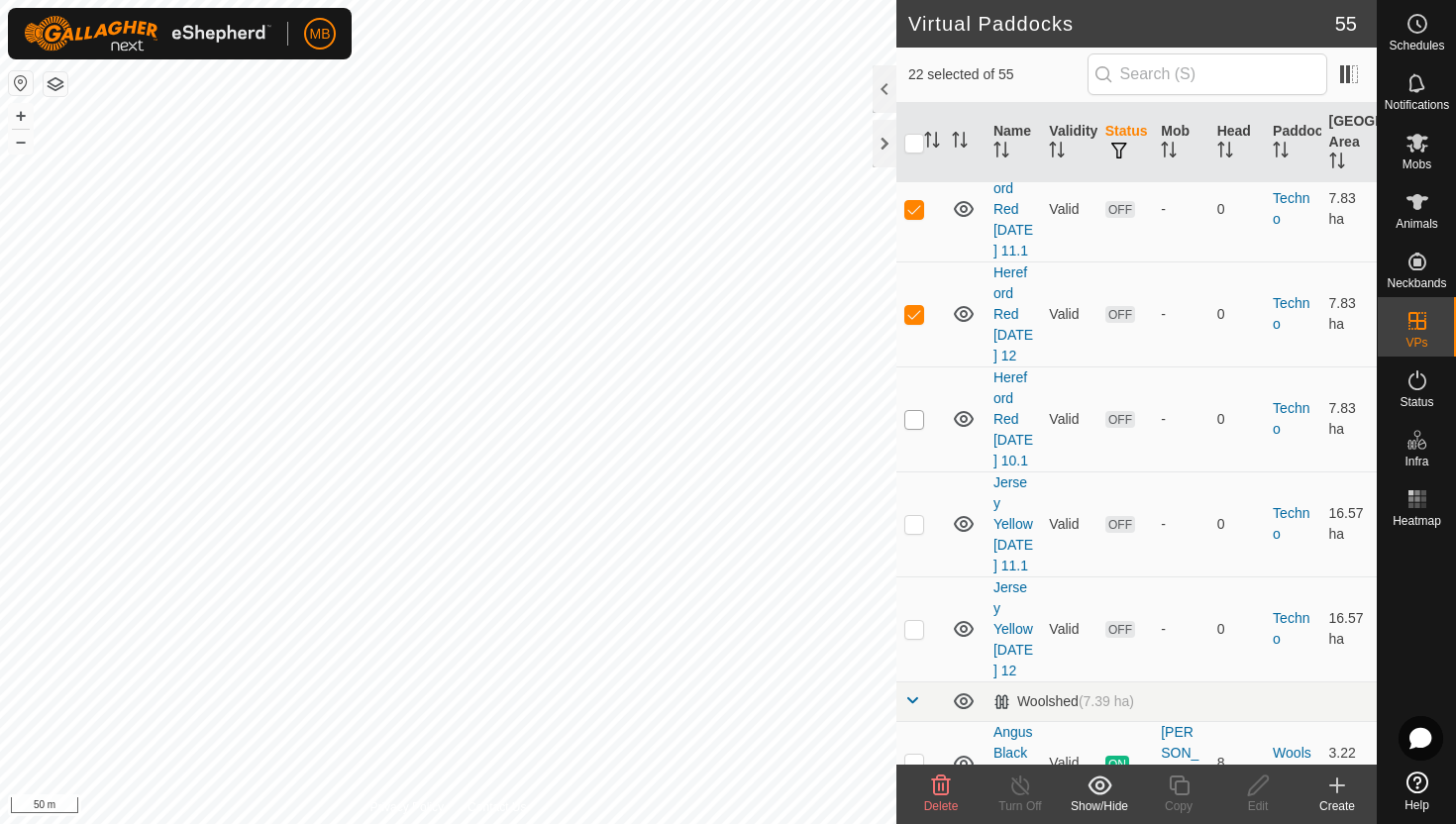 click at bounding box center (914, 420) 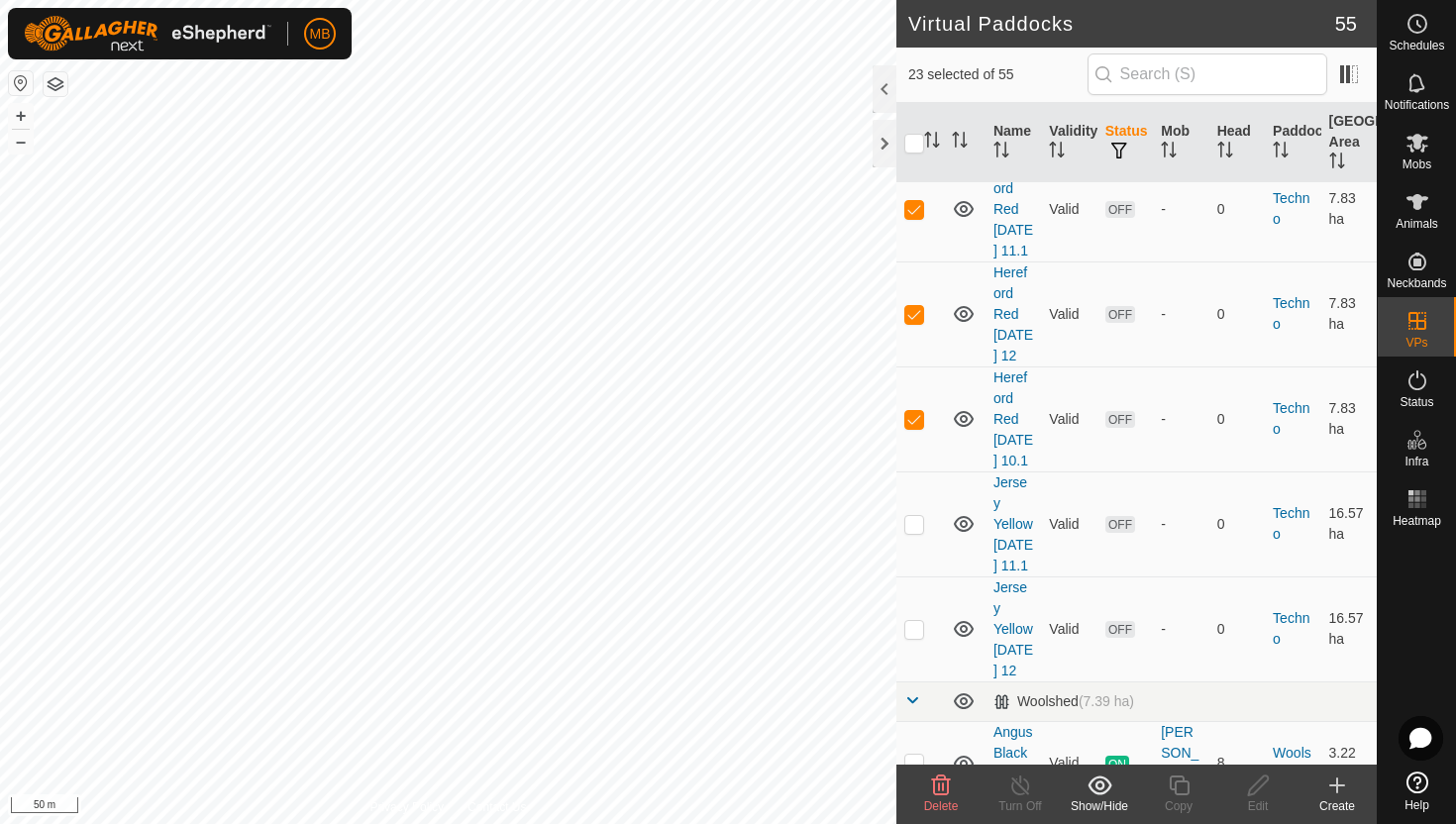 click at bounding box center (920, 524) 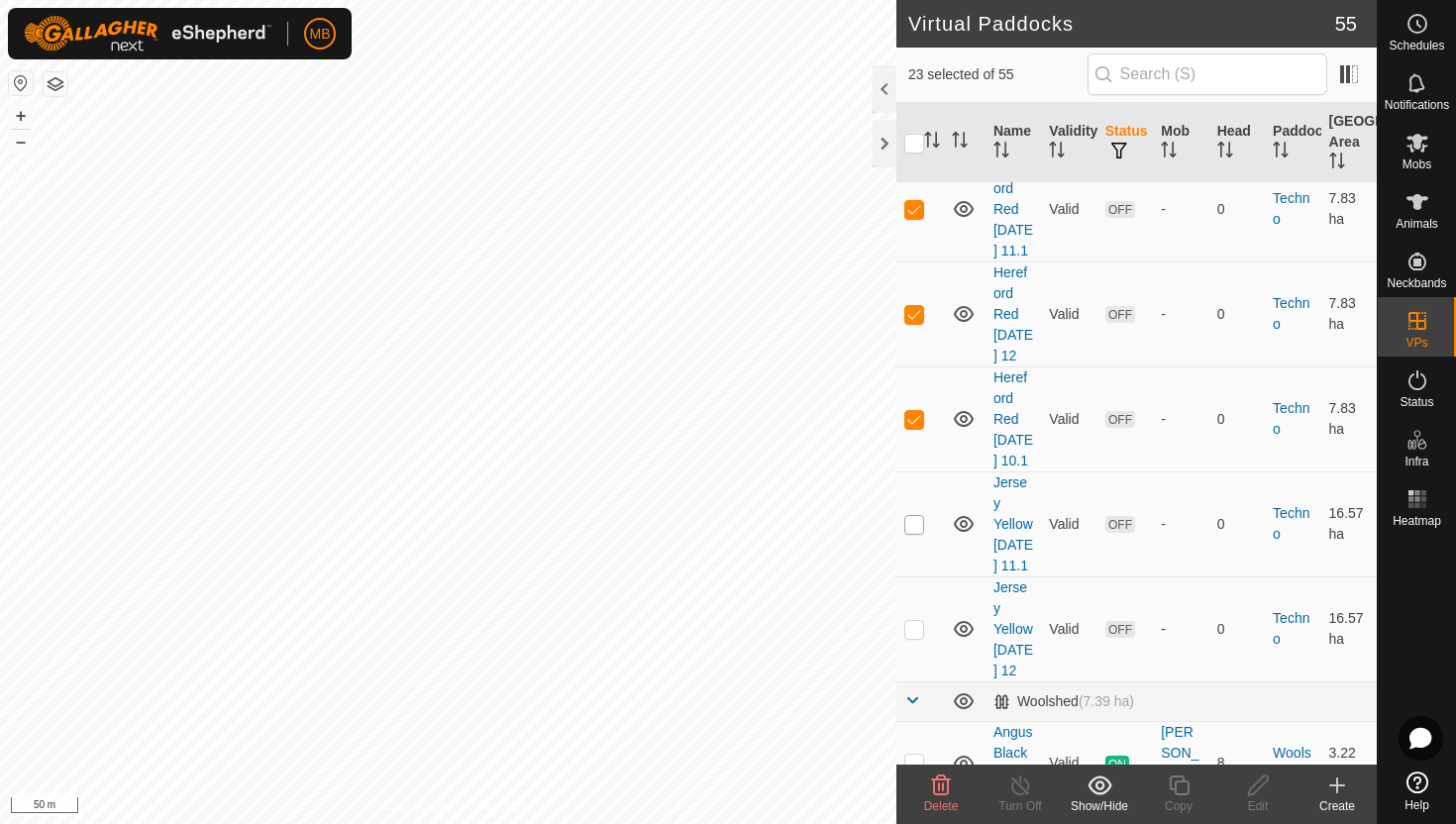click at bounding box center (914, 525) 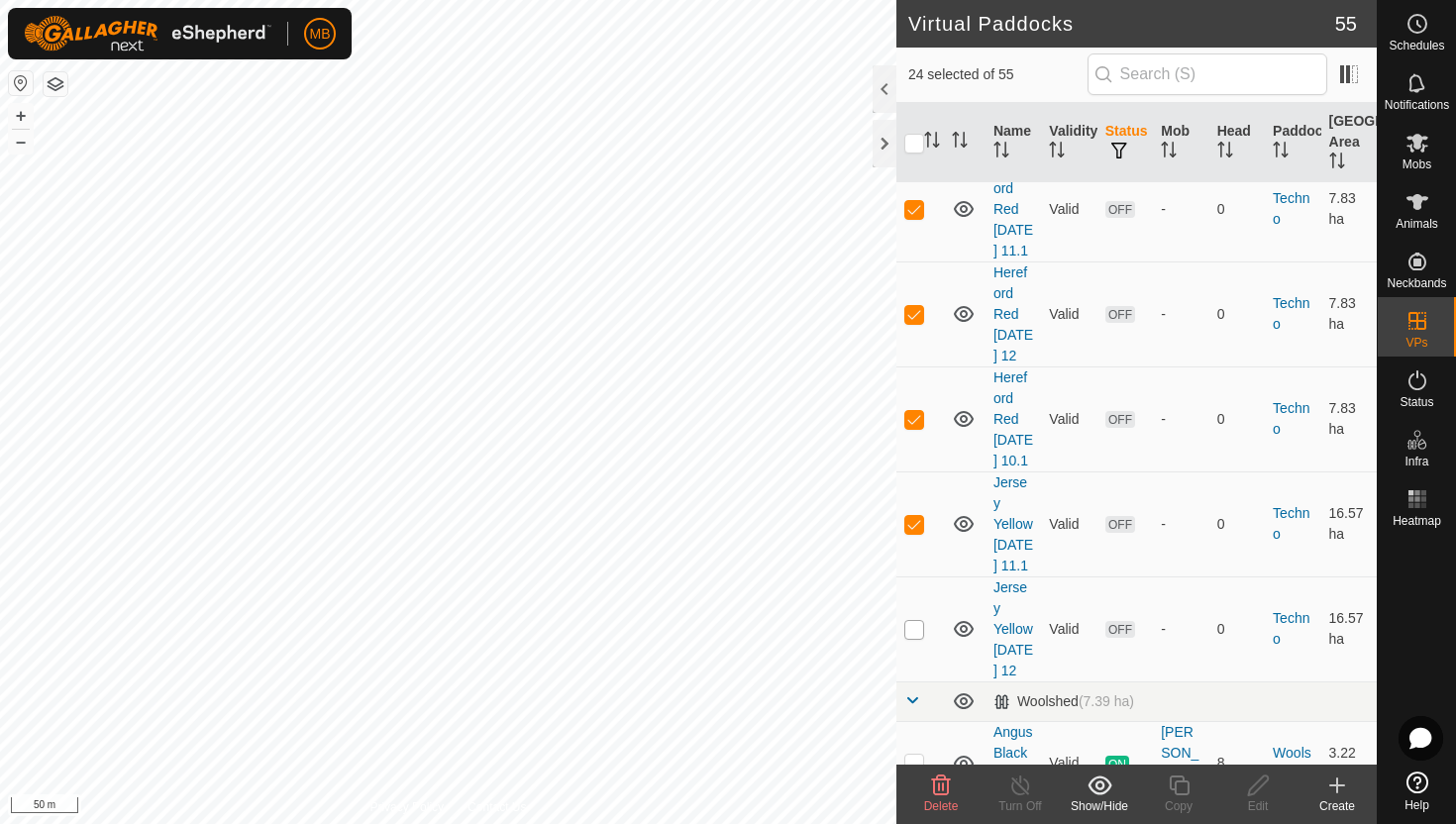 click at bounding box center (914, 630) 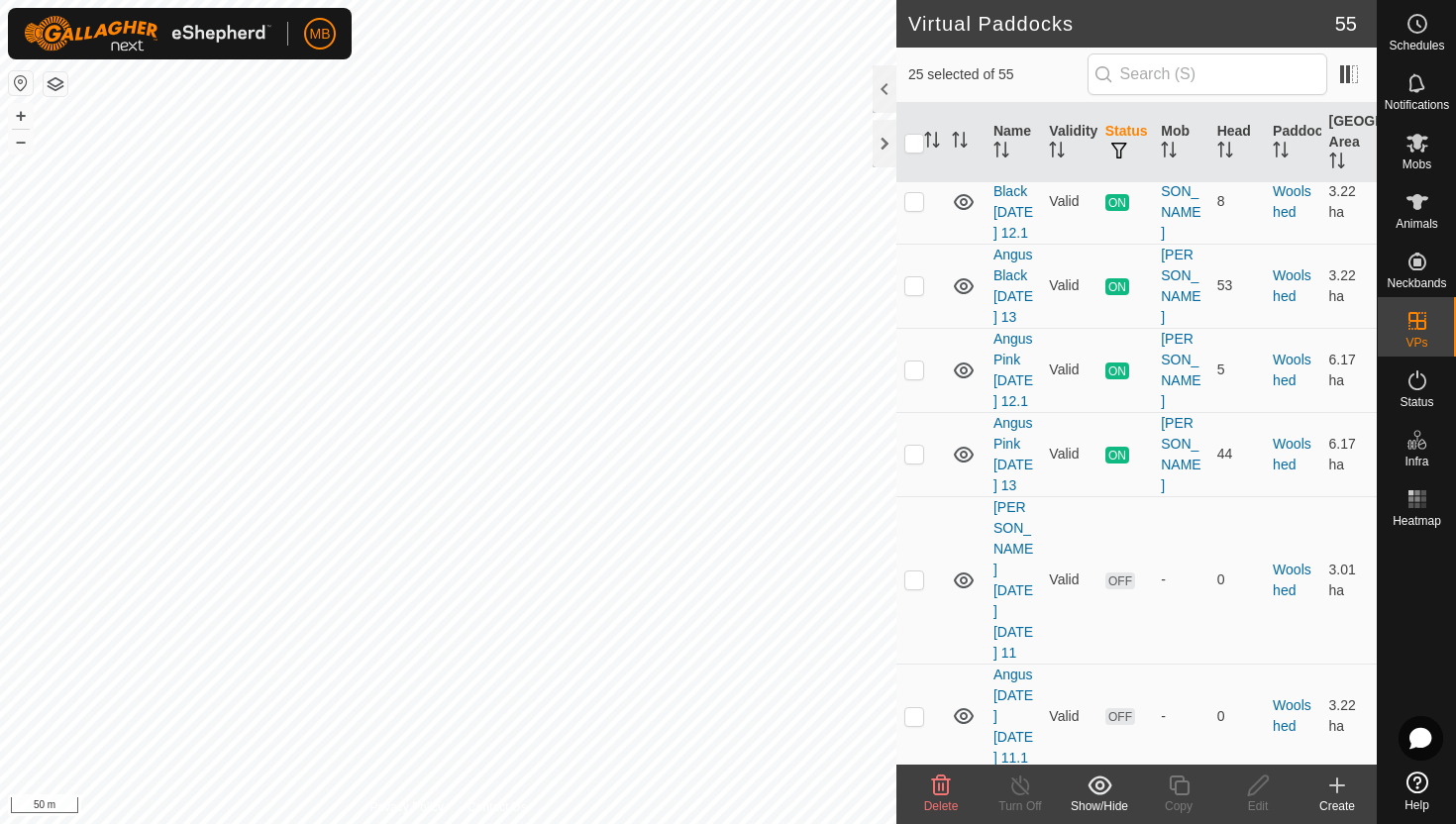 scroll, scrollTop: 5212, scrollLeft: 0, axis: vertical 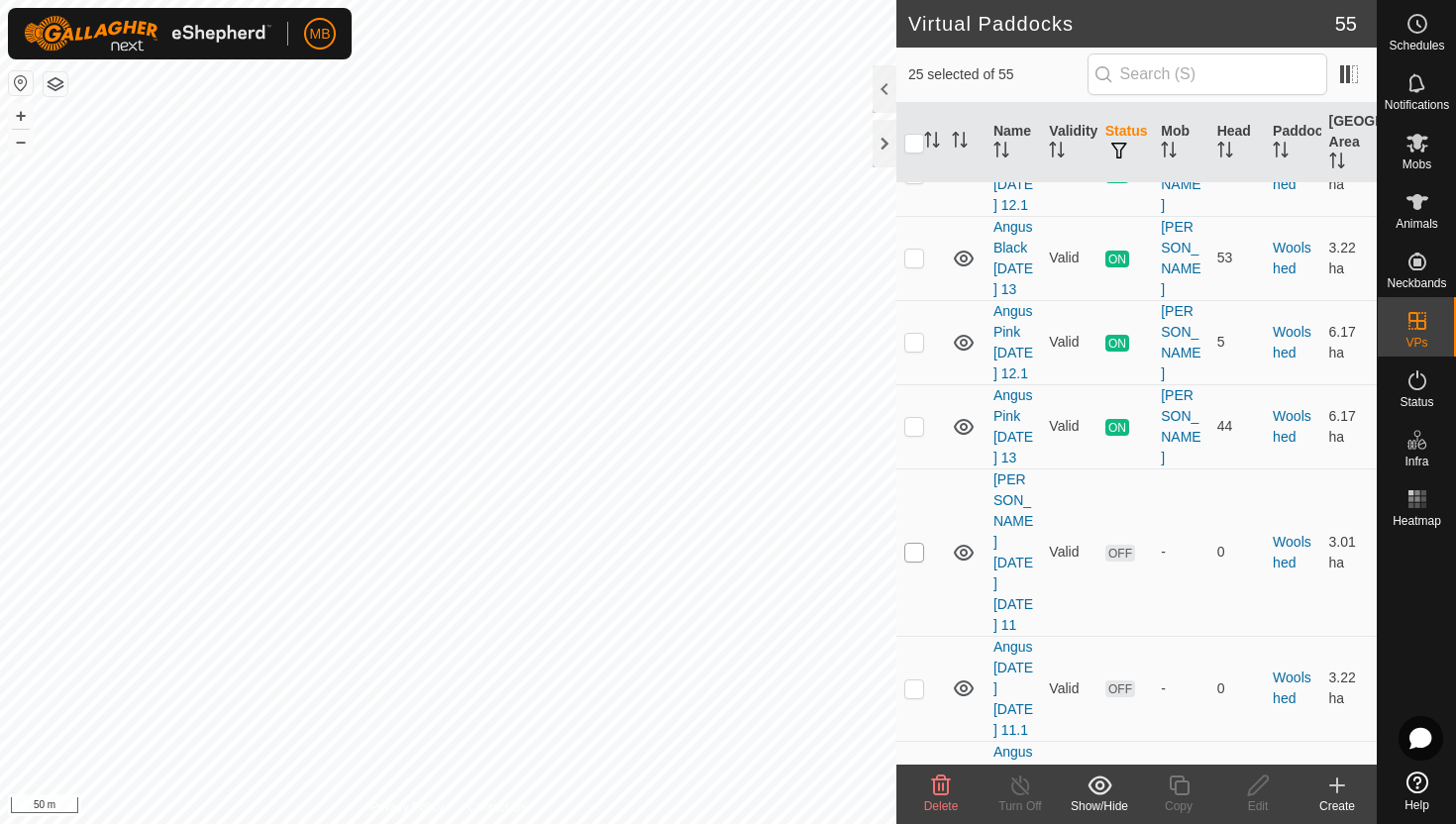 click at bounding box center [914, 553] 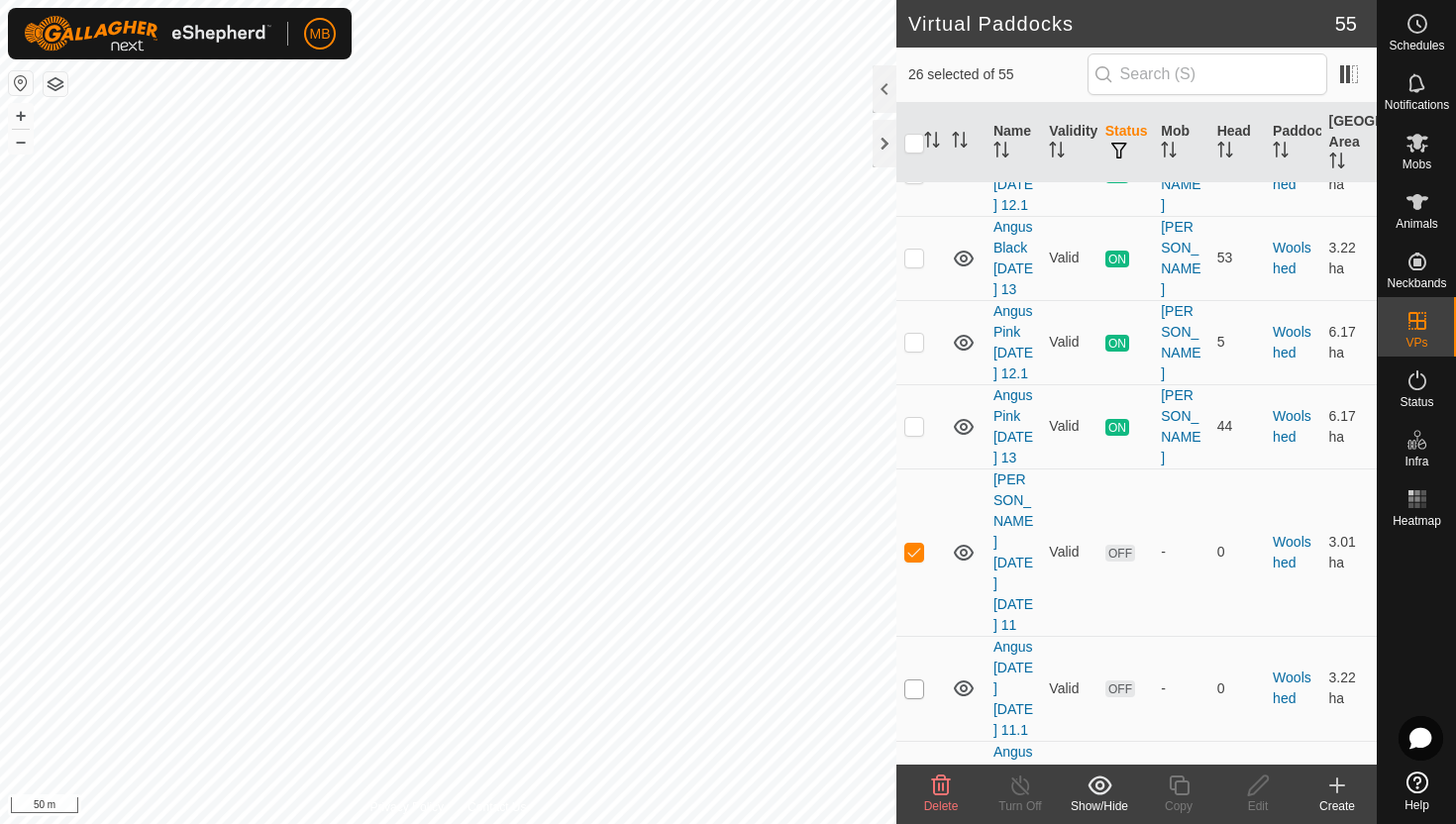 click at bounding box center [914, 689] 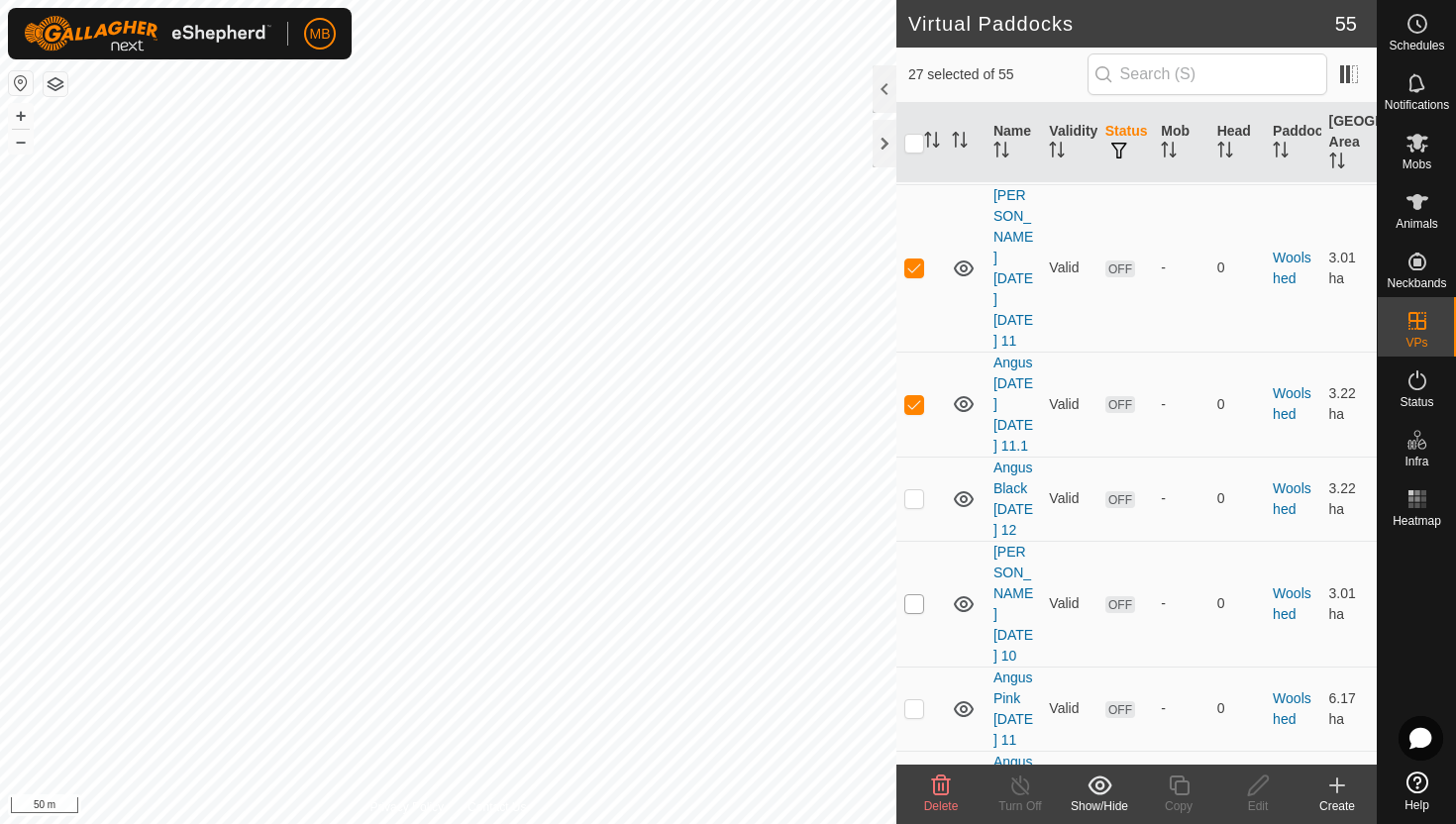 scroll, scrollTop: 5506, scrollLeft: 0, axis: vertical 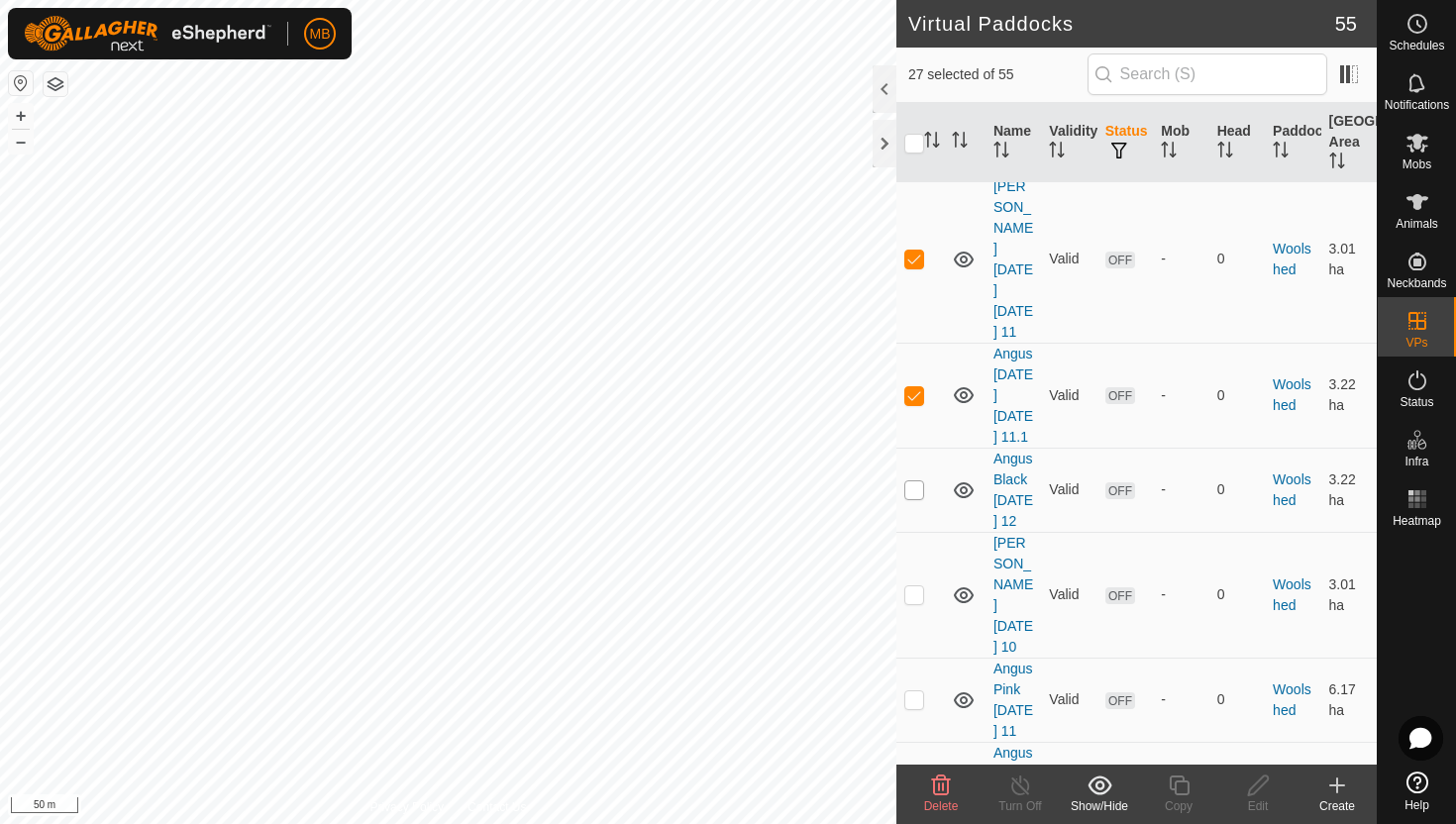 click at bounding box center (914, 490) 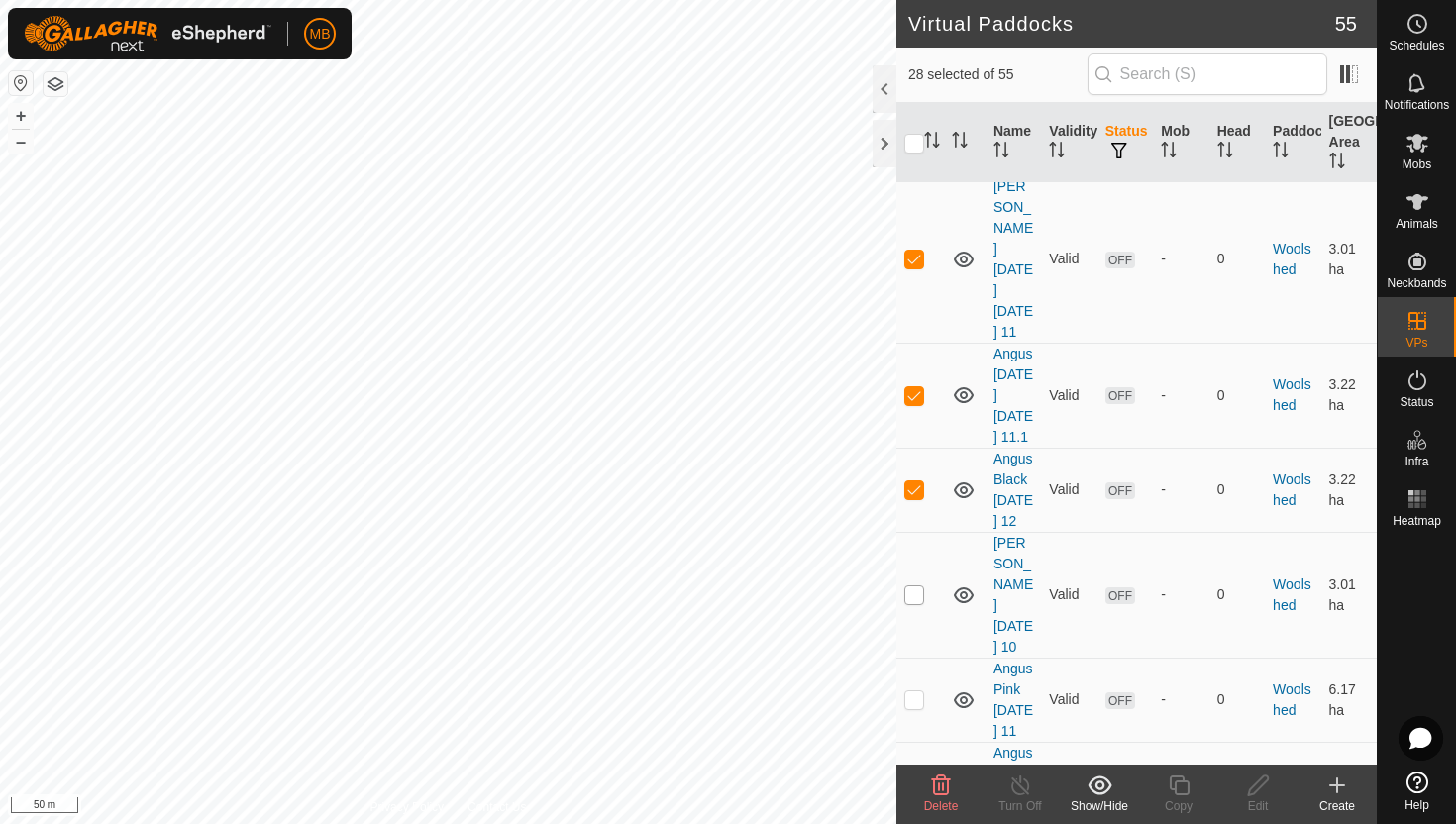 click at bounding box center [914, 595] 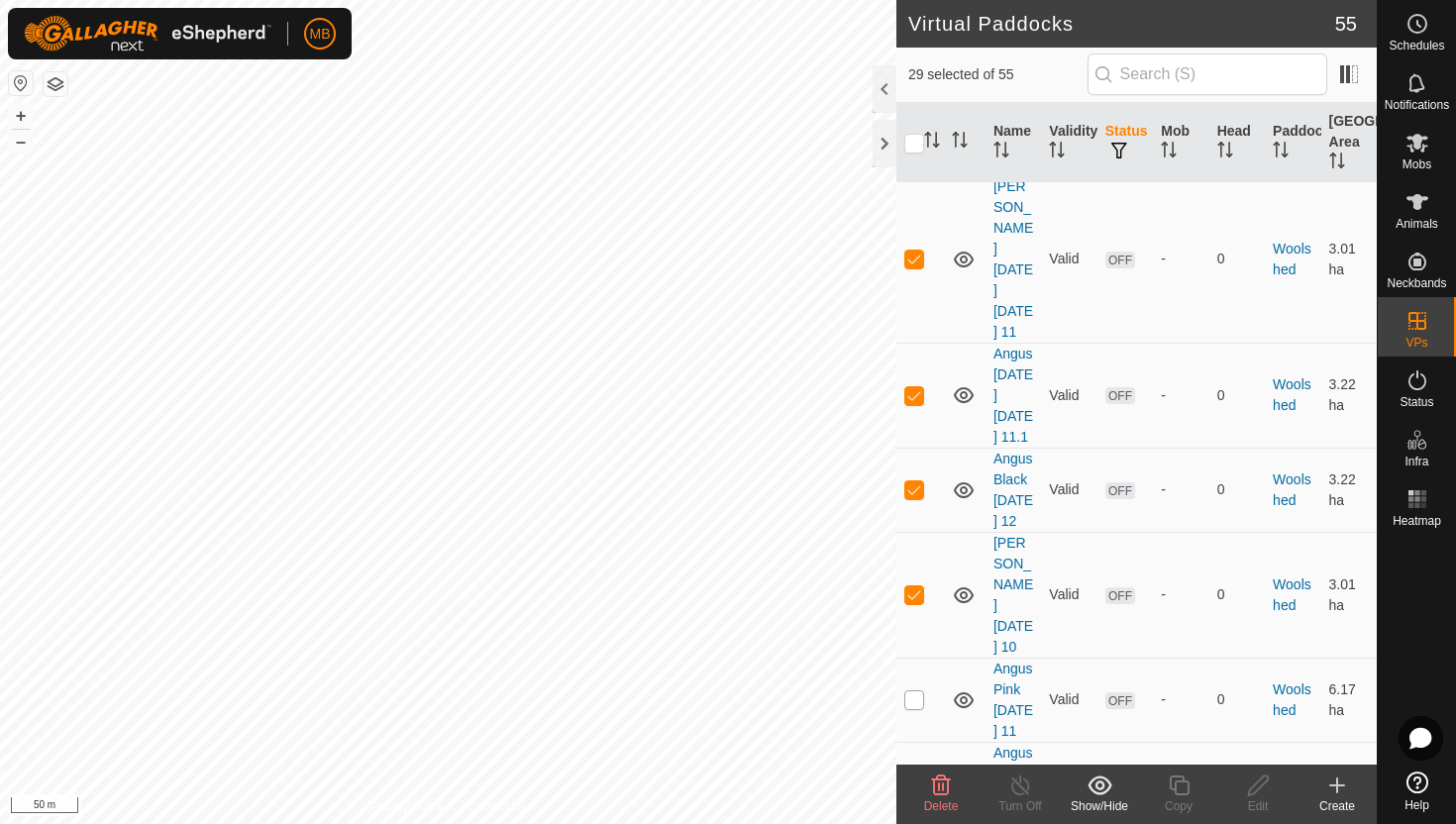 click at bounding box center [914, 700] 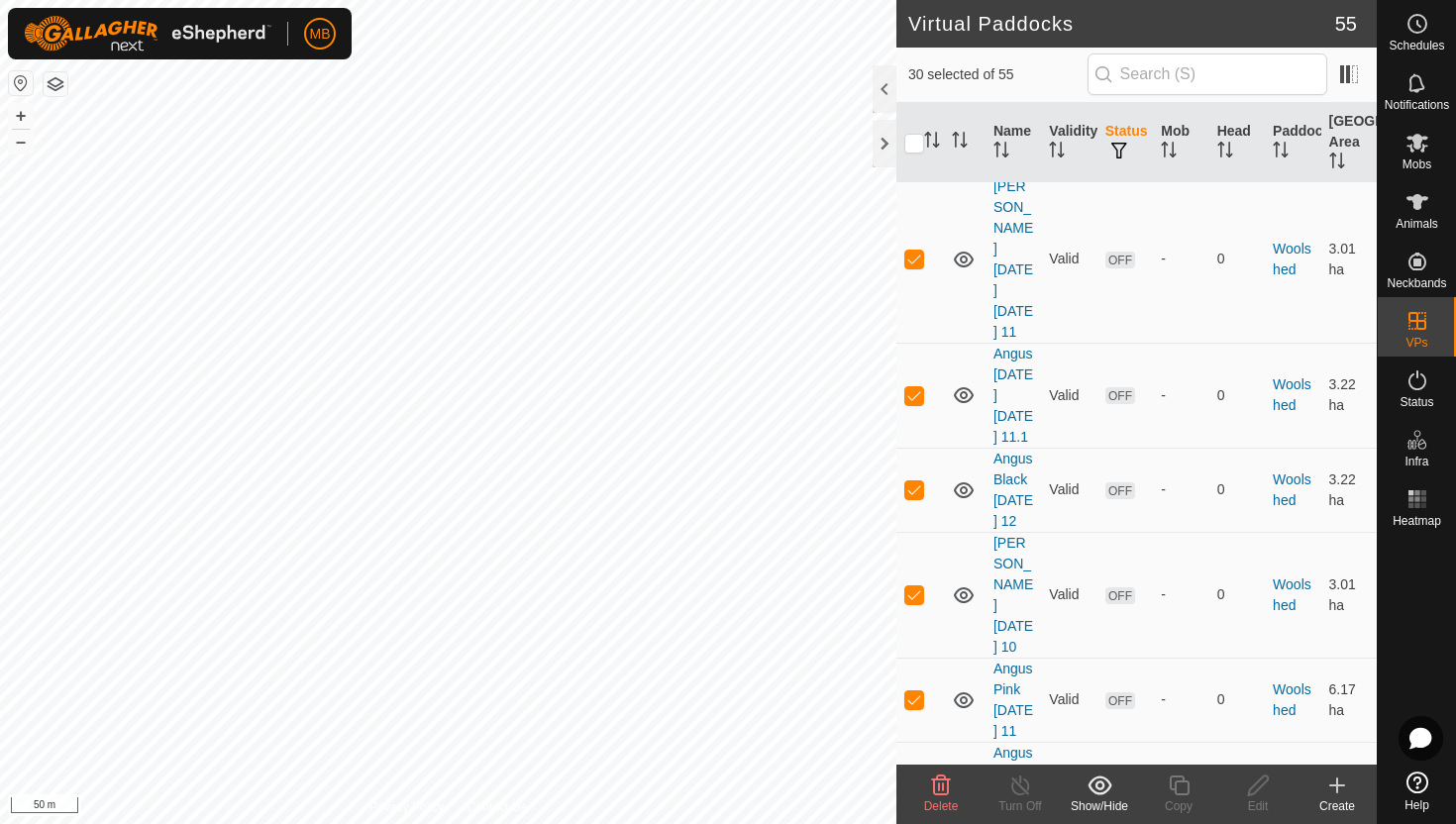 click at bounding box center [914, 784] 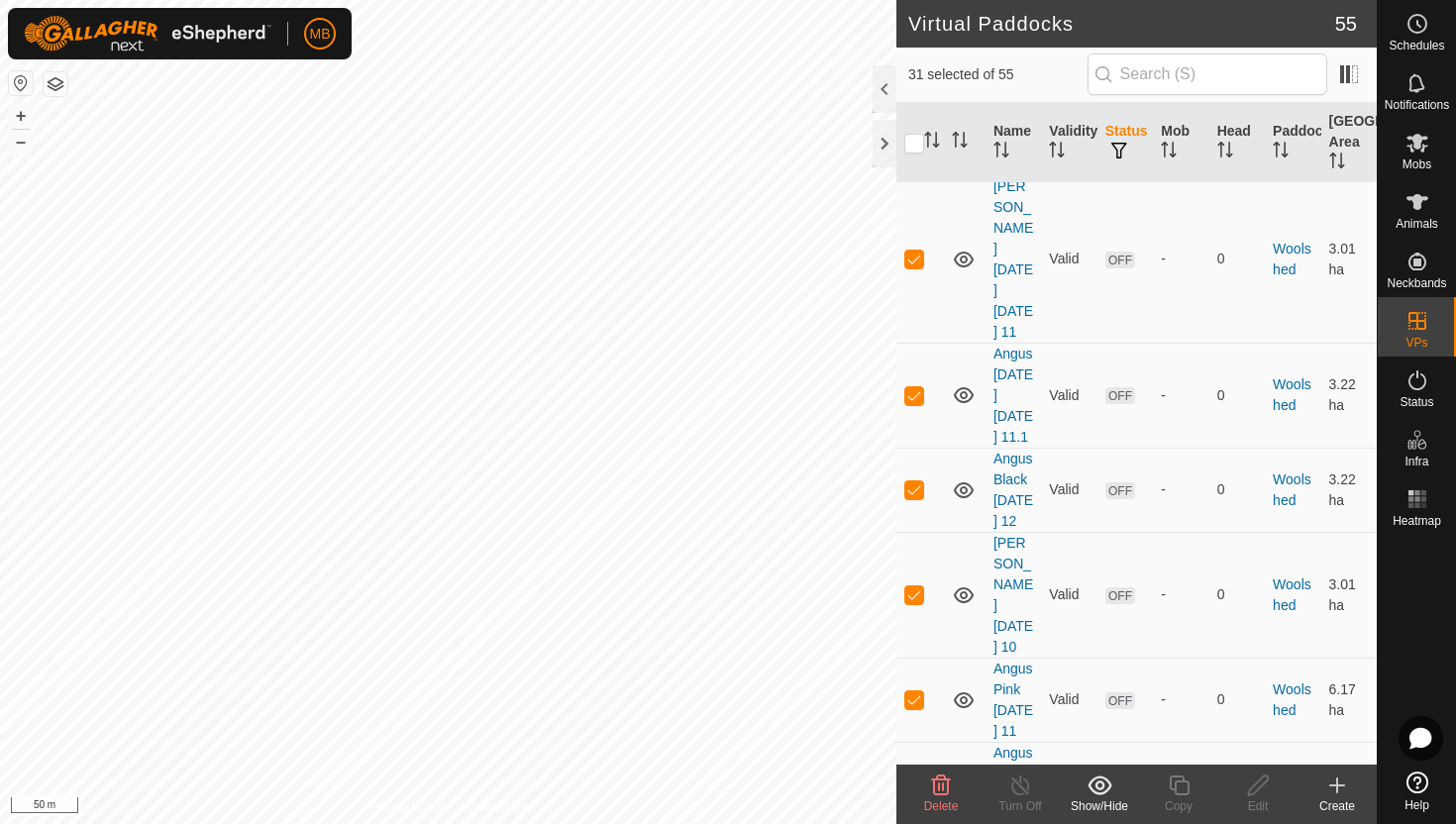 click at bounding box center [914, 869] 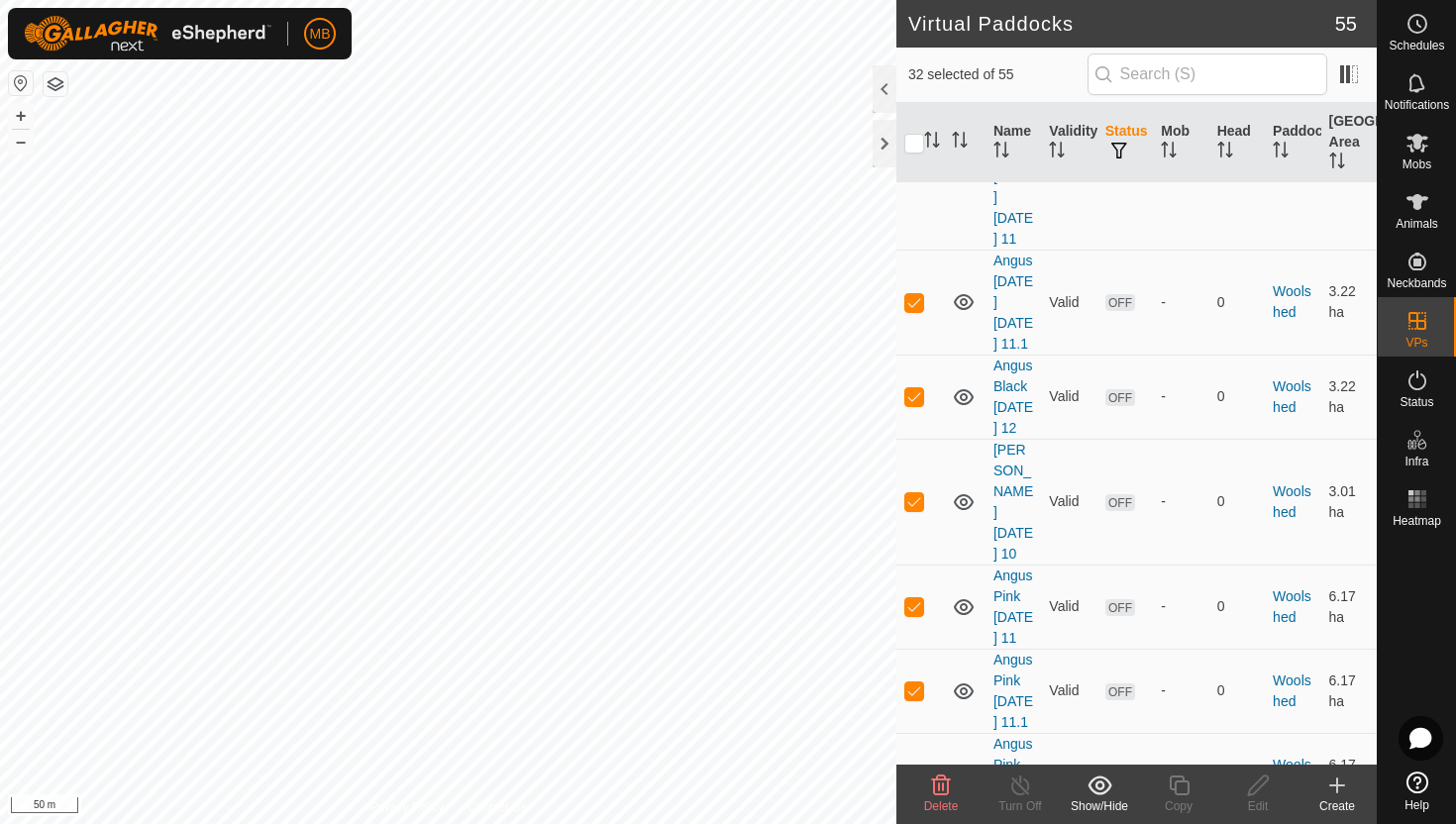 scroll, scrollTop: 5611, scrollLeft: 0, axis: vertical 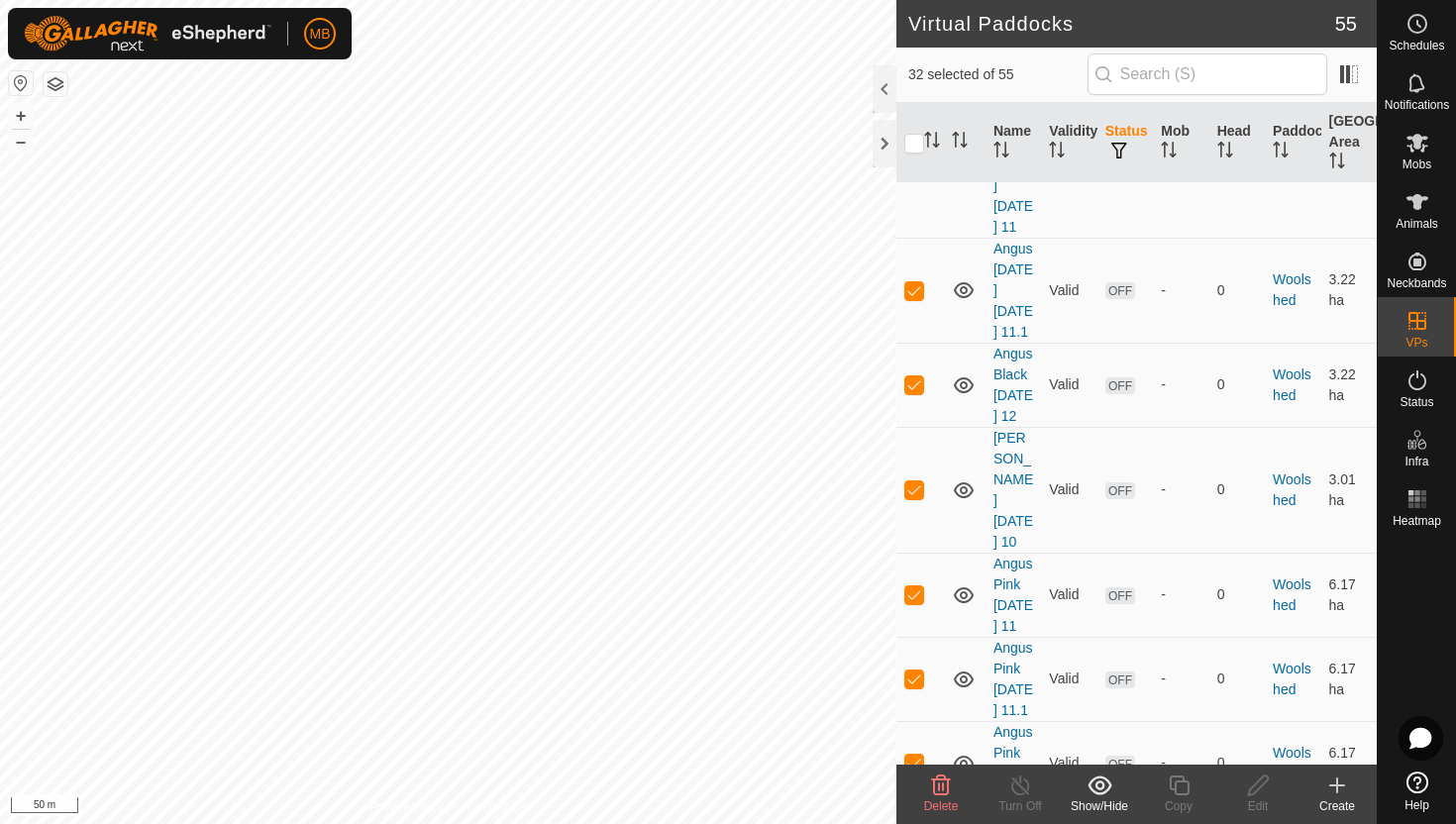 click at bounding box center [914, 848] 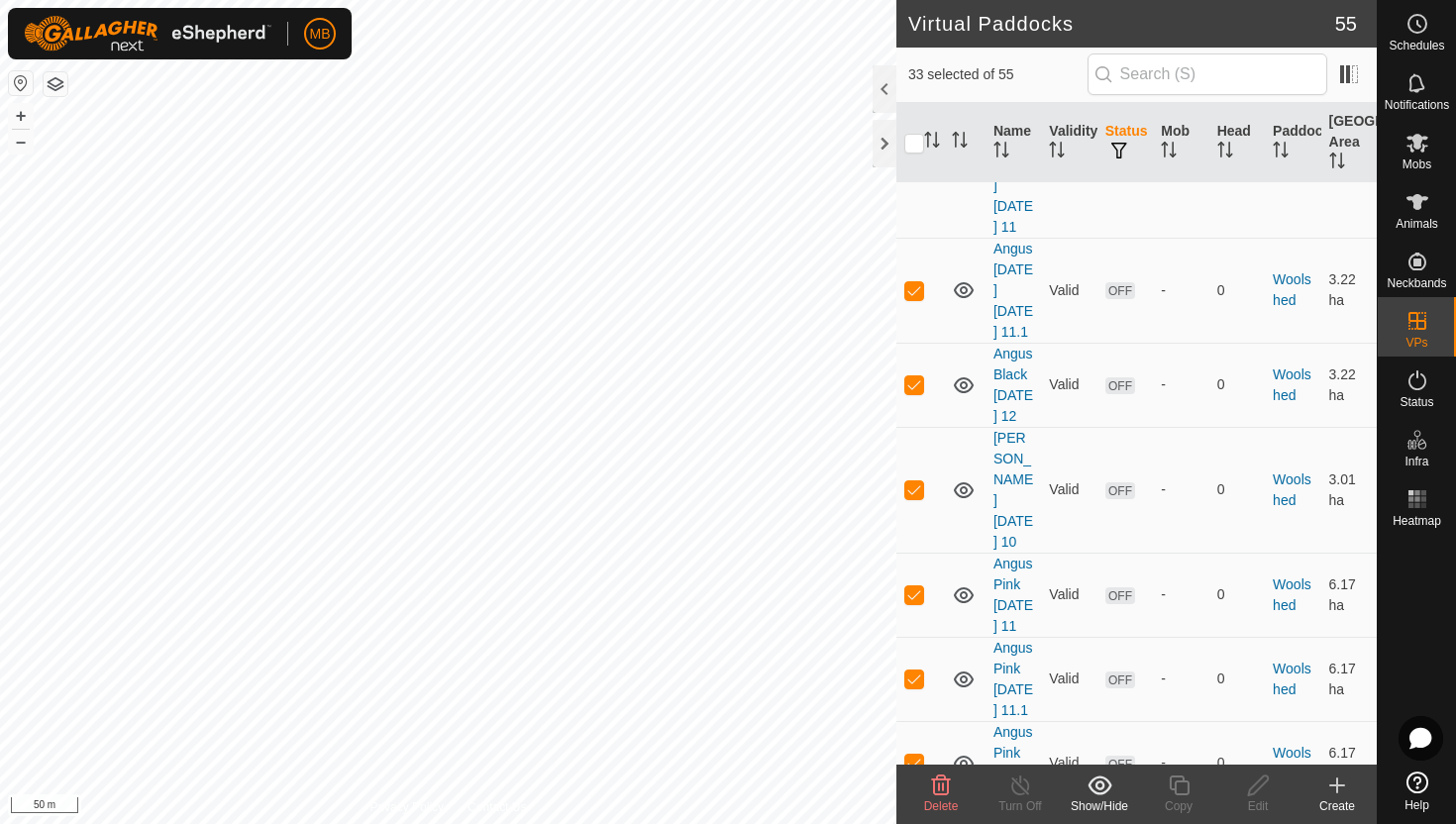 click 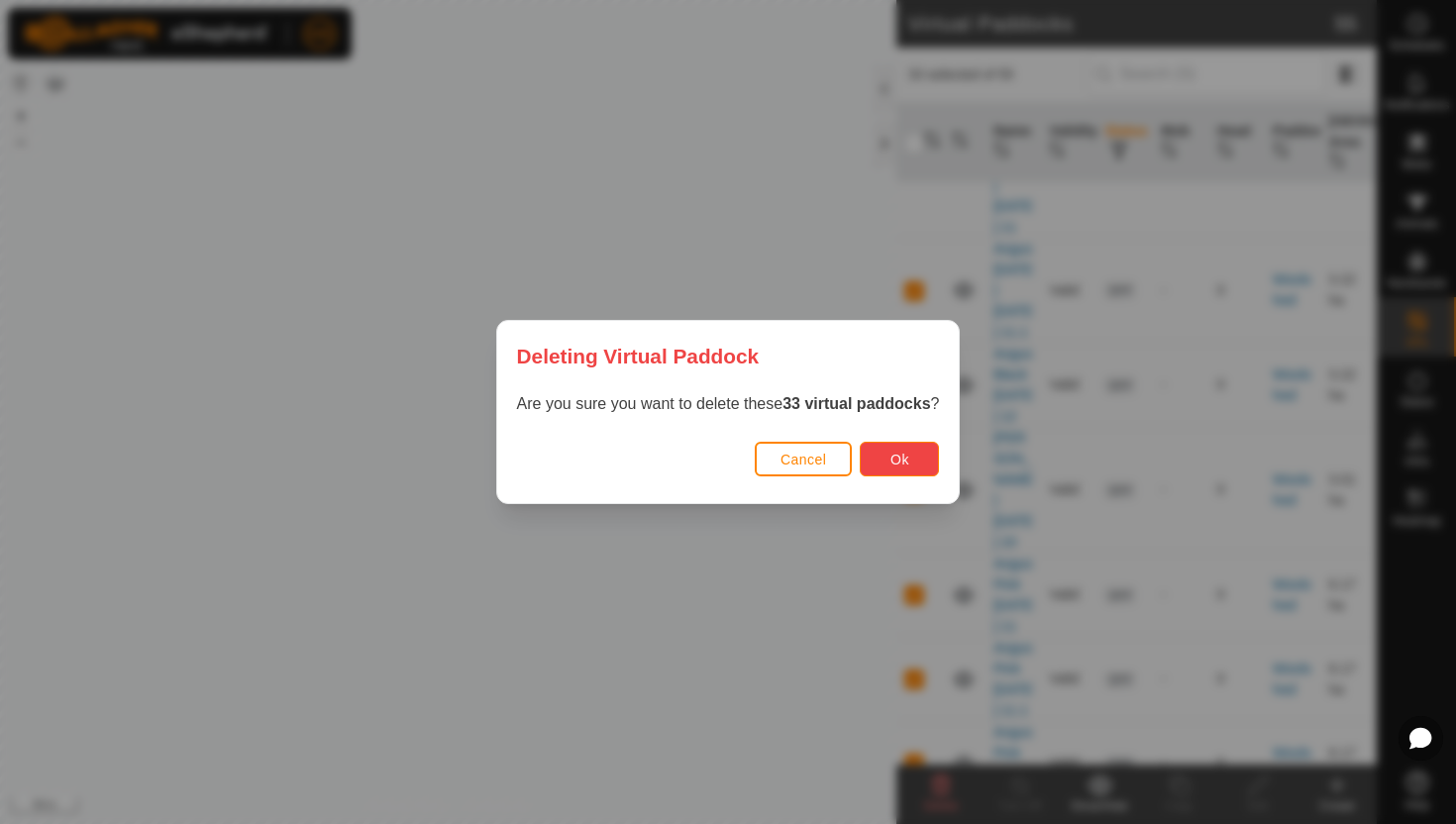 click on "Ok" at bounding box center [899, 459] 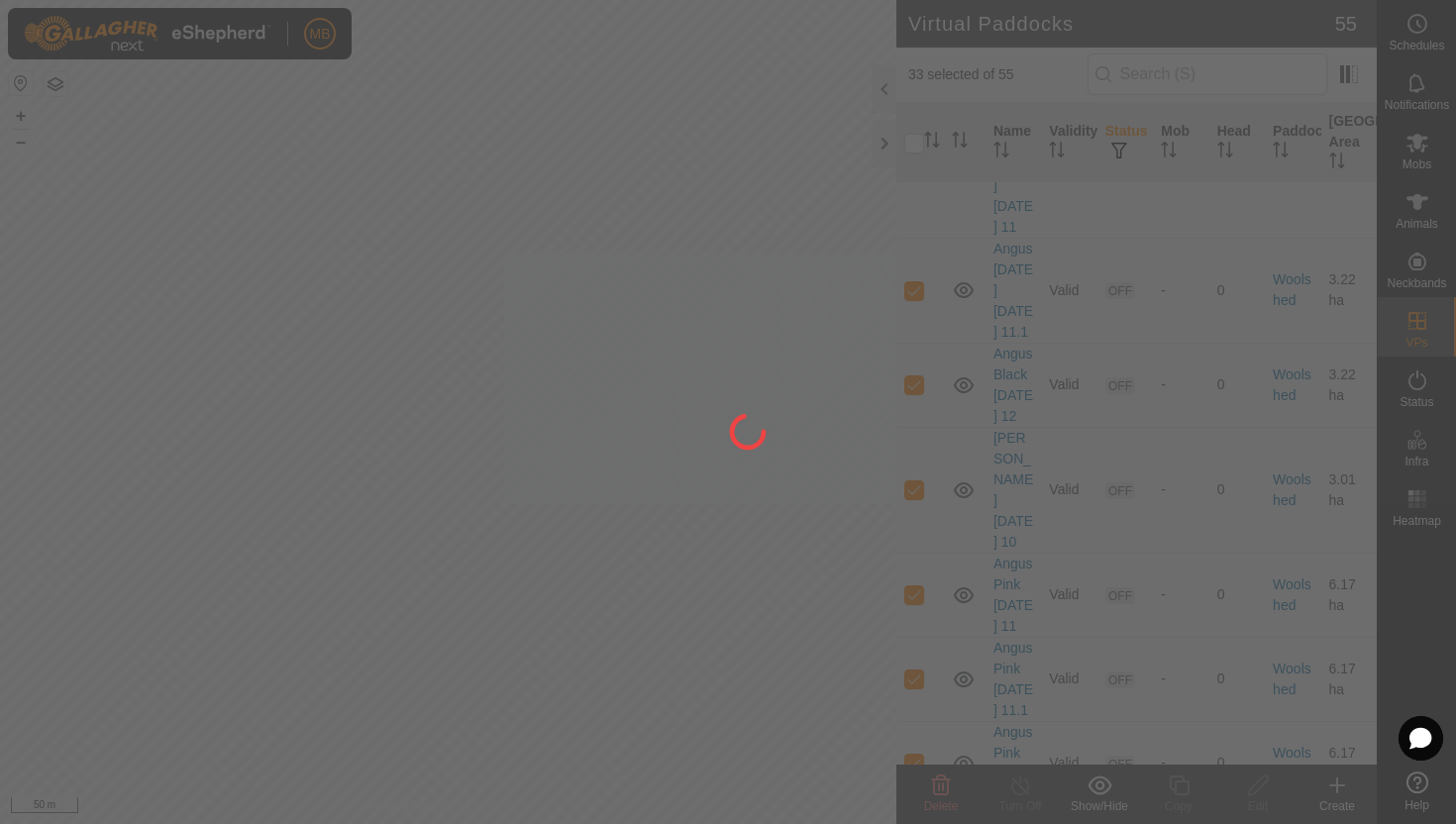 checkbox on "false" 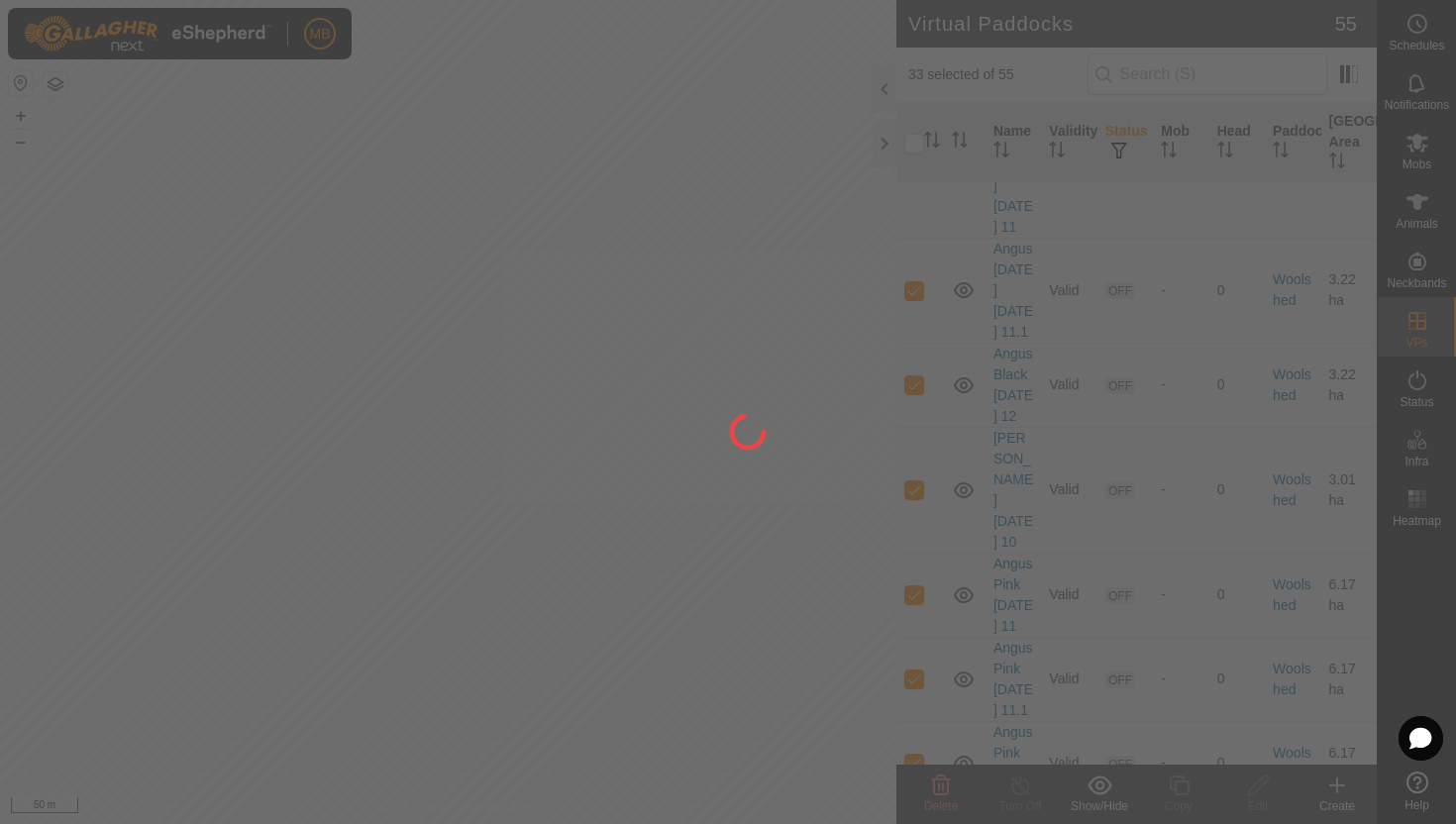 checkbox on "false" 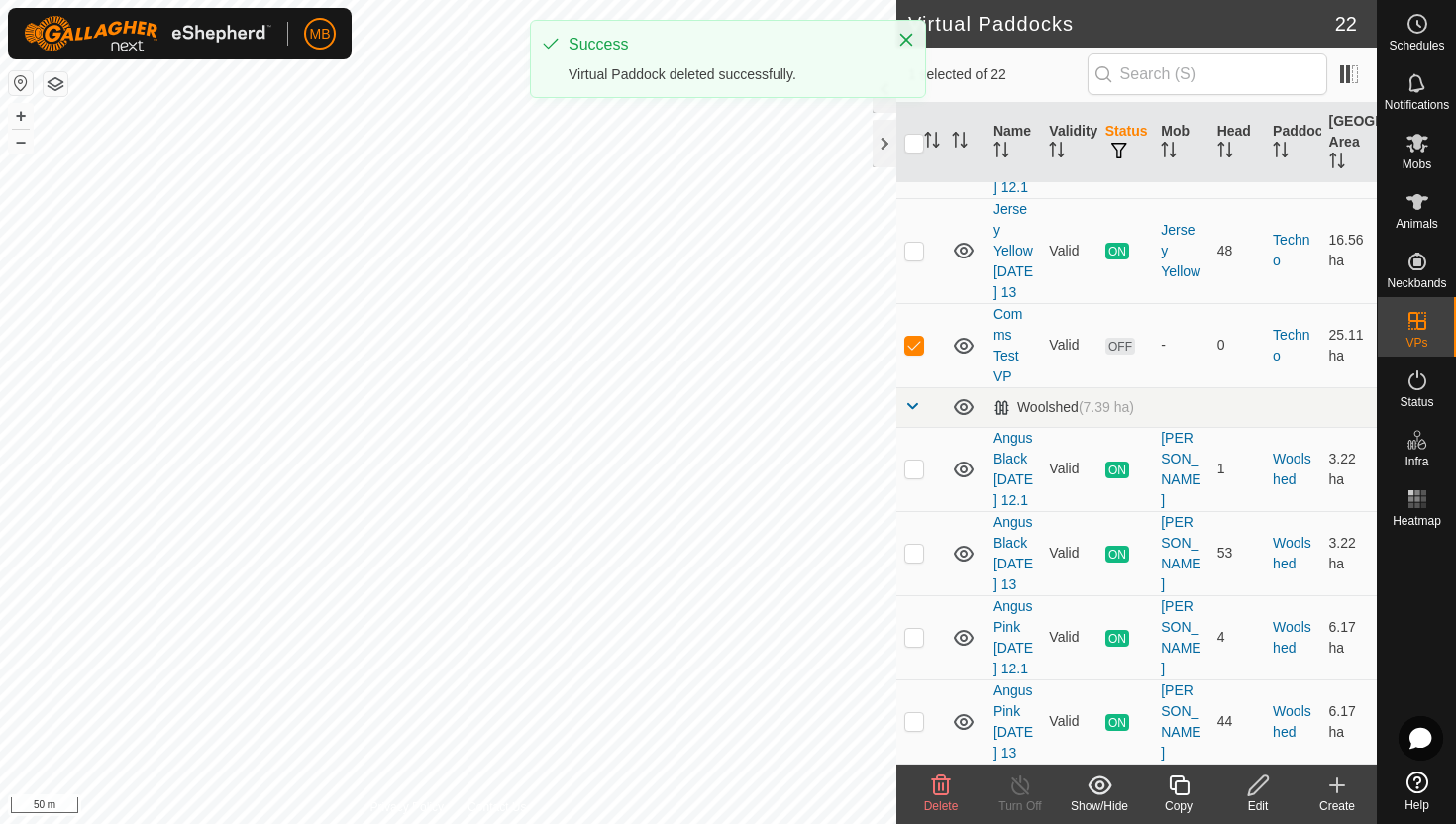 scroll, scrollTop: 0, scrollLeft: 0, axis: both 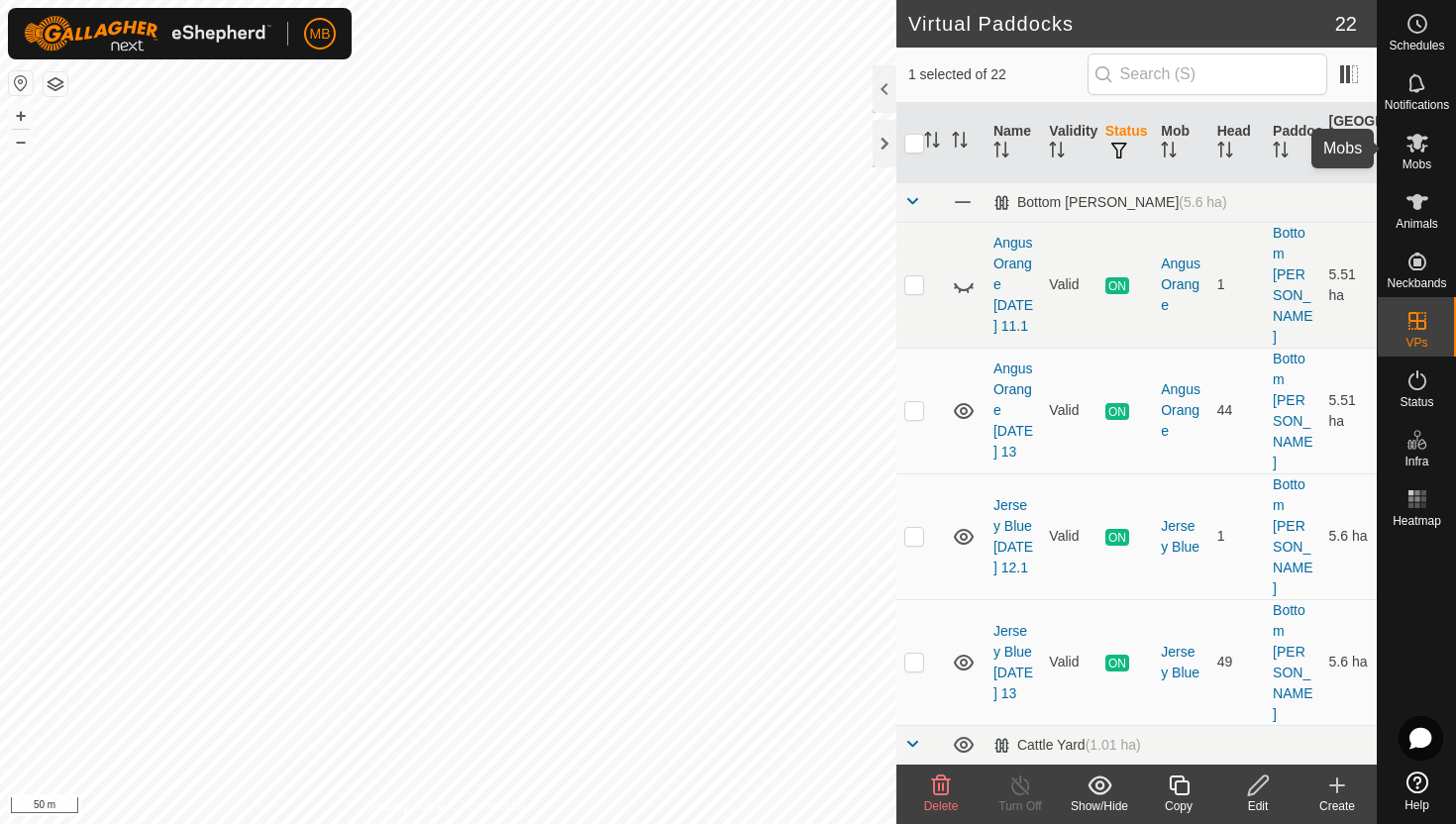 click 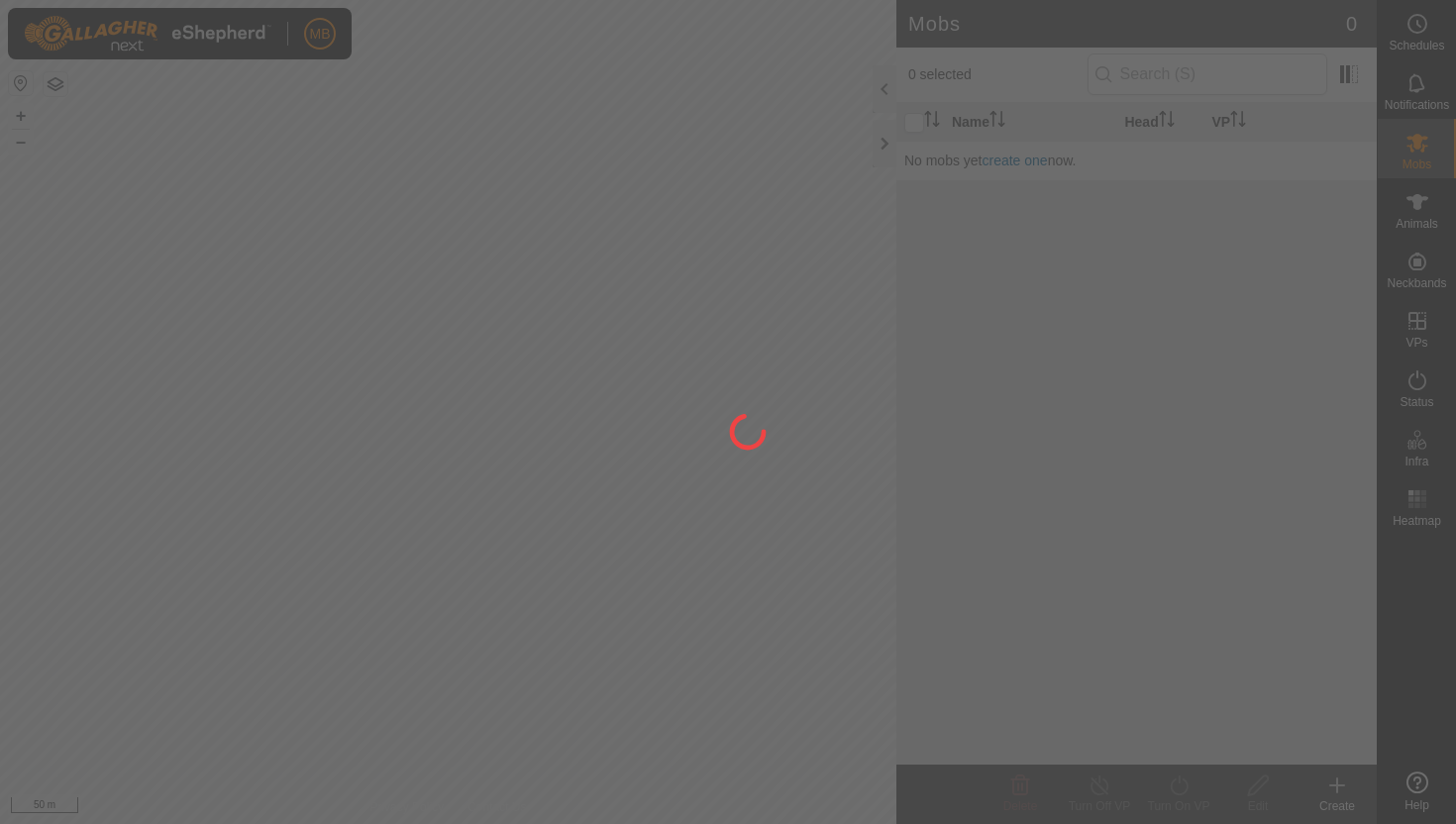 scroll, scrollTop: 0, scrollLeft: 0, axis: both 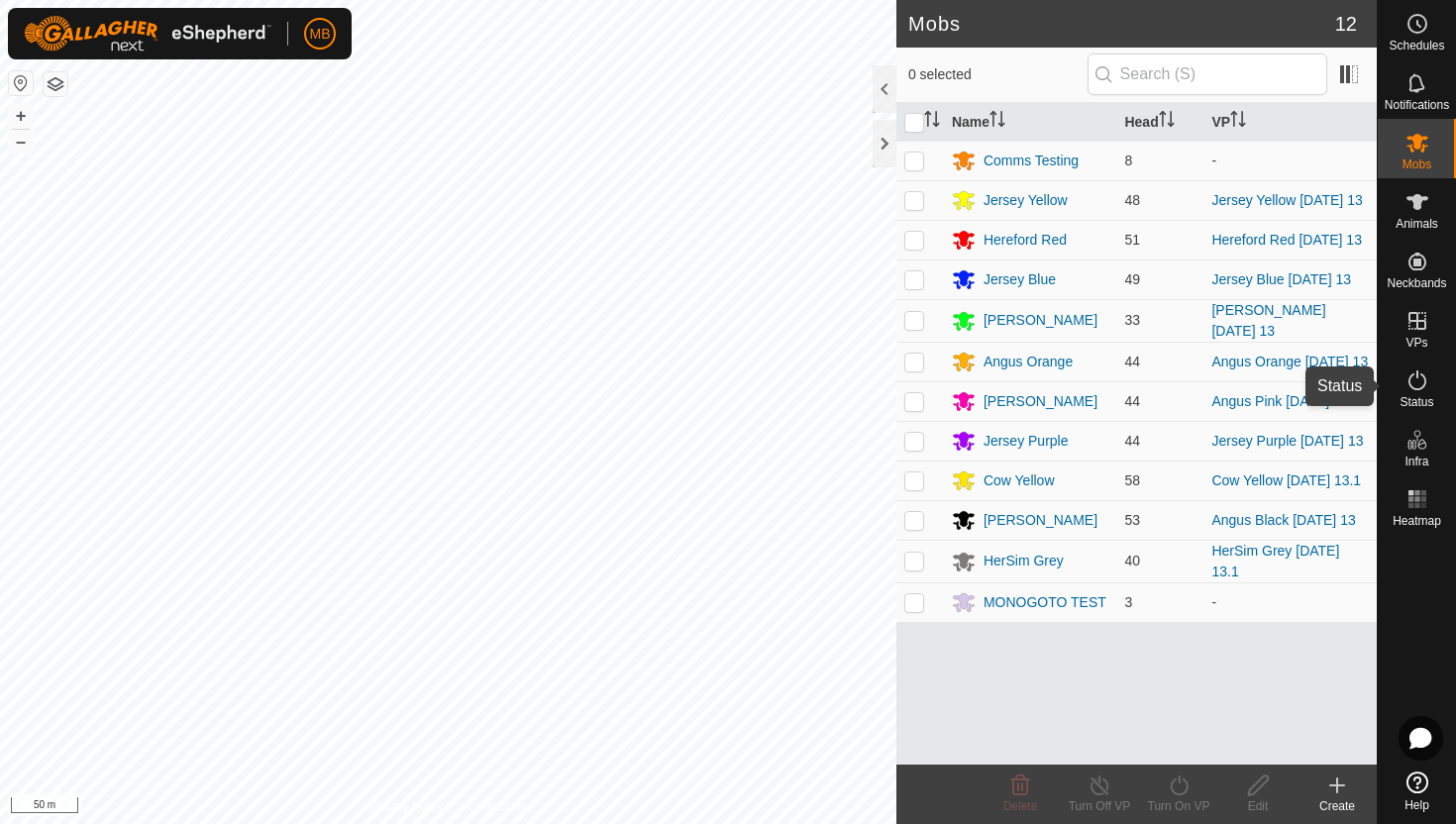 click 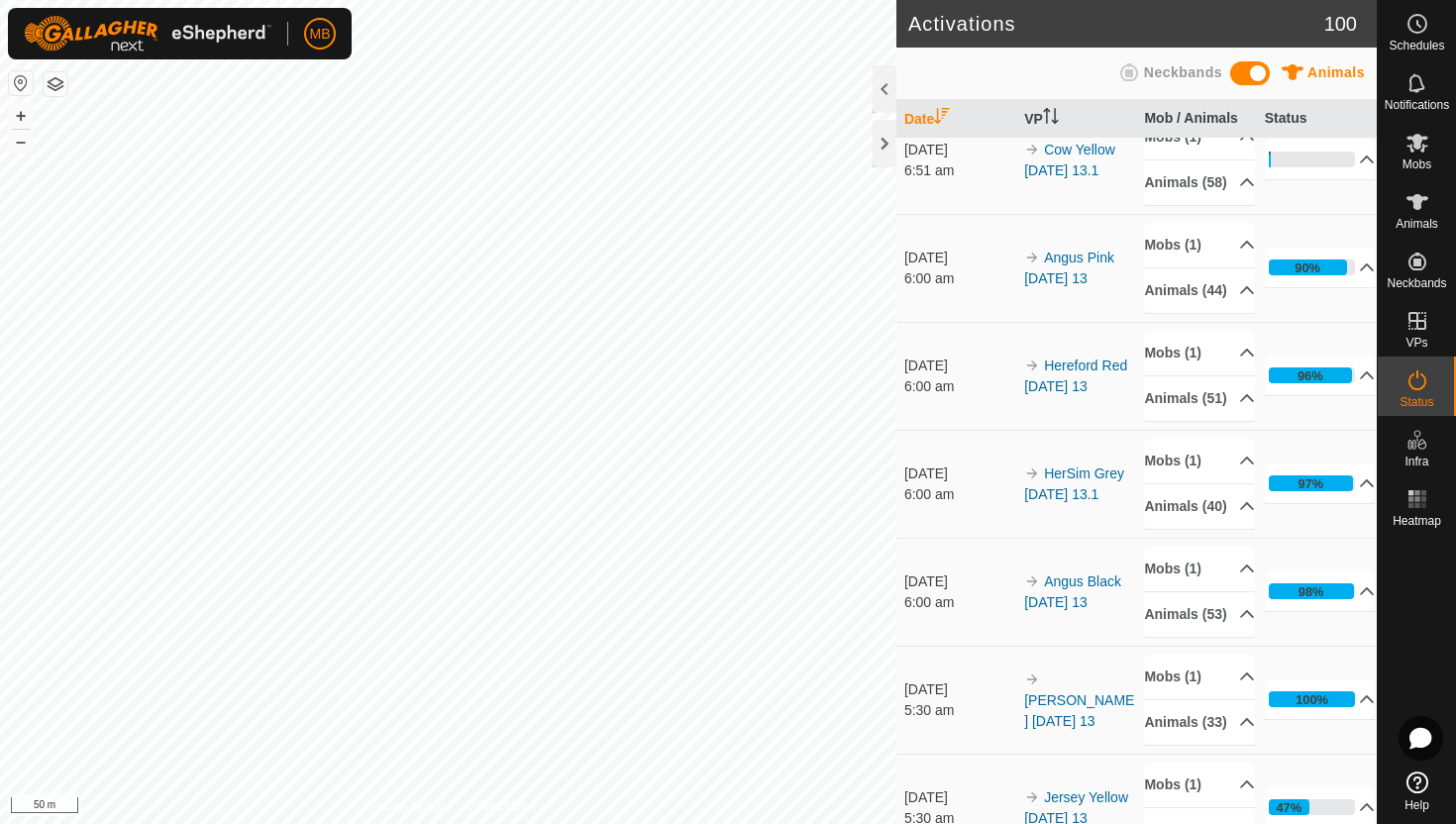 scroll, scrollTop: 0, scrollLeft: 0, axis: both 